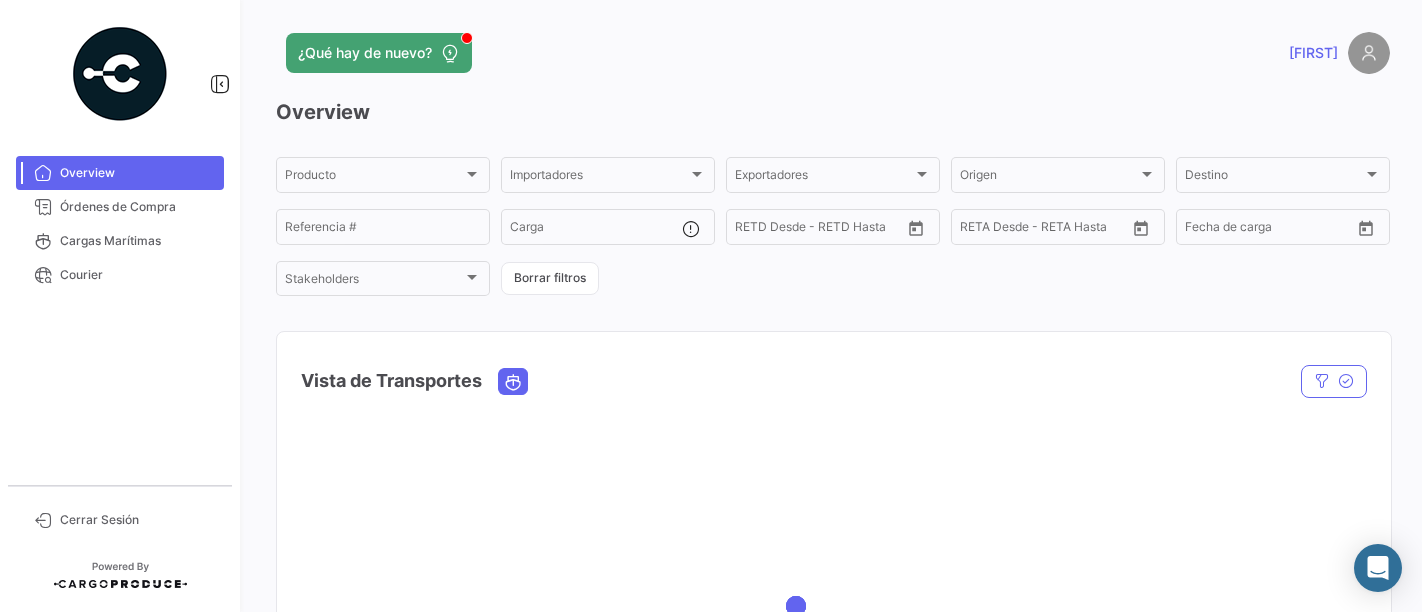 scroll, scrollTop: 0, scrollLeft: 0, axis: both 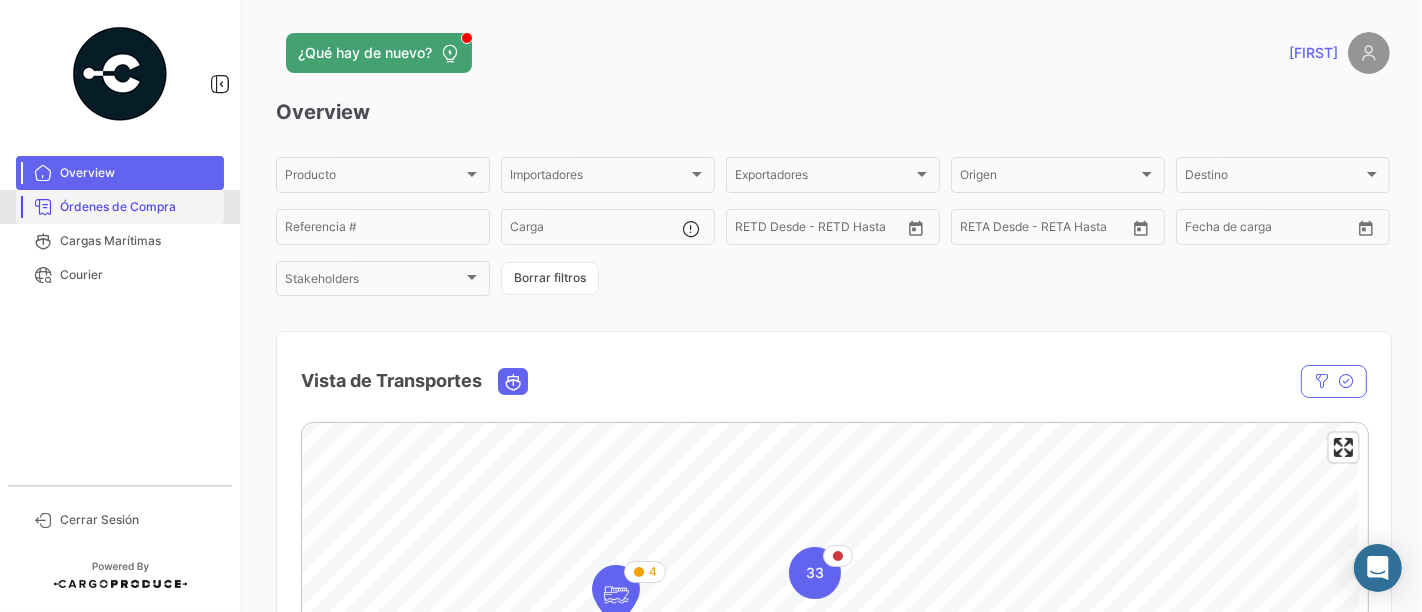 click on "Órdenes de Compra" at bounding box center [138, 207] 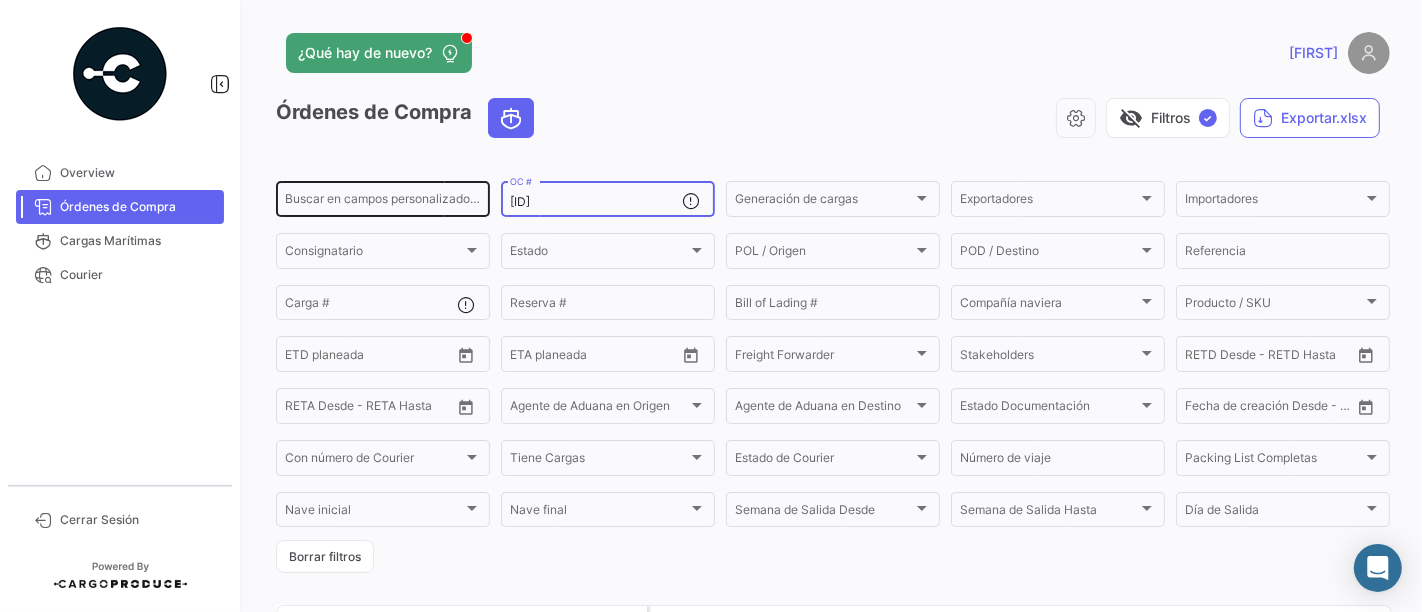 drag, startPoint x: 539, startPoint y: 207, endPoint x: 440, endPoint y: 207, distance: 99 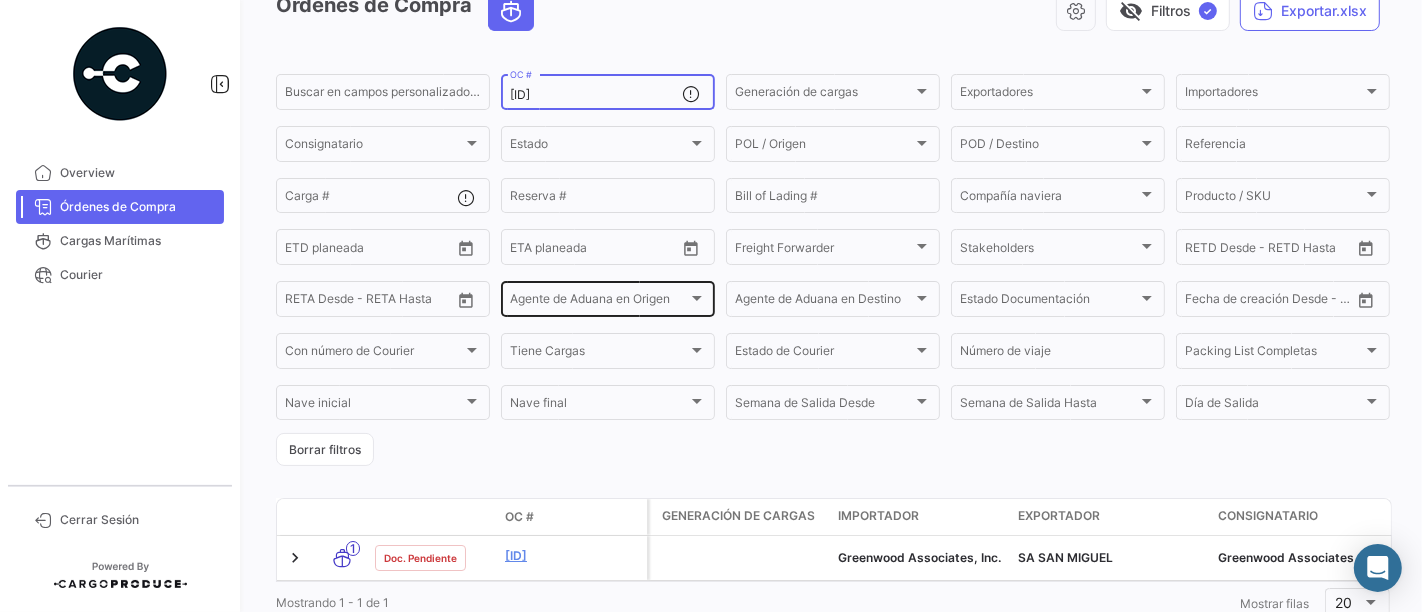 scroll, scrollTop: 183, scrollLeft: 0, axis: vertical 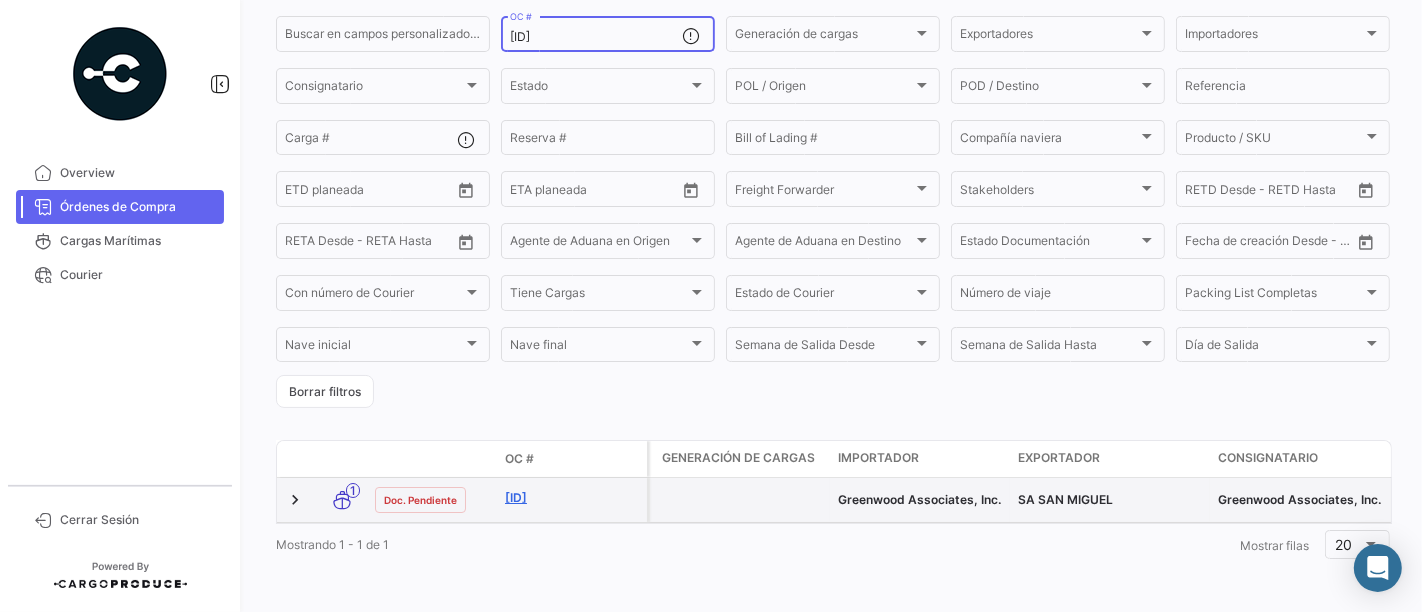 type on "[ID]" 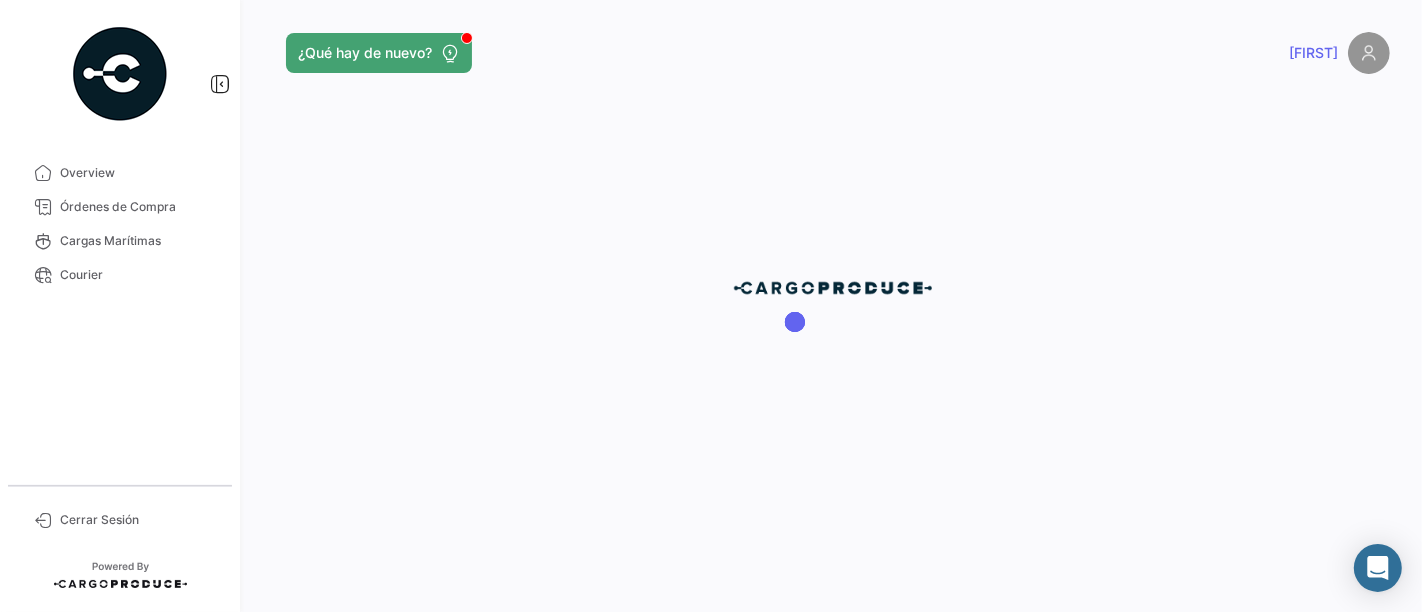scroll, scrollTop: 0, scrollLeft: 0, axis: both 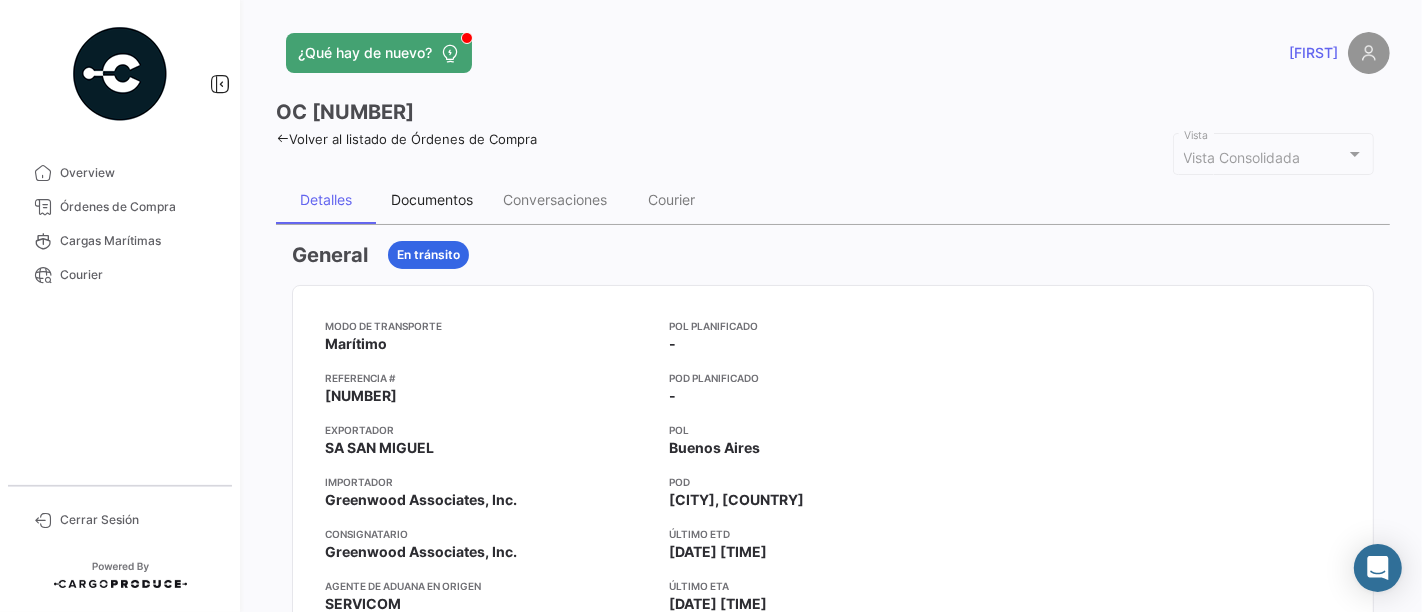 click on "Documentos" at bounding box center (432, 200) 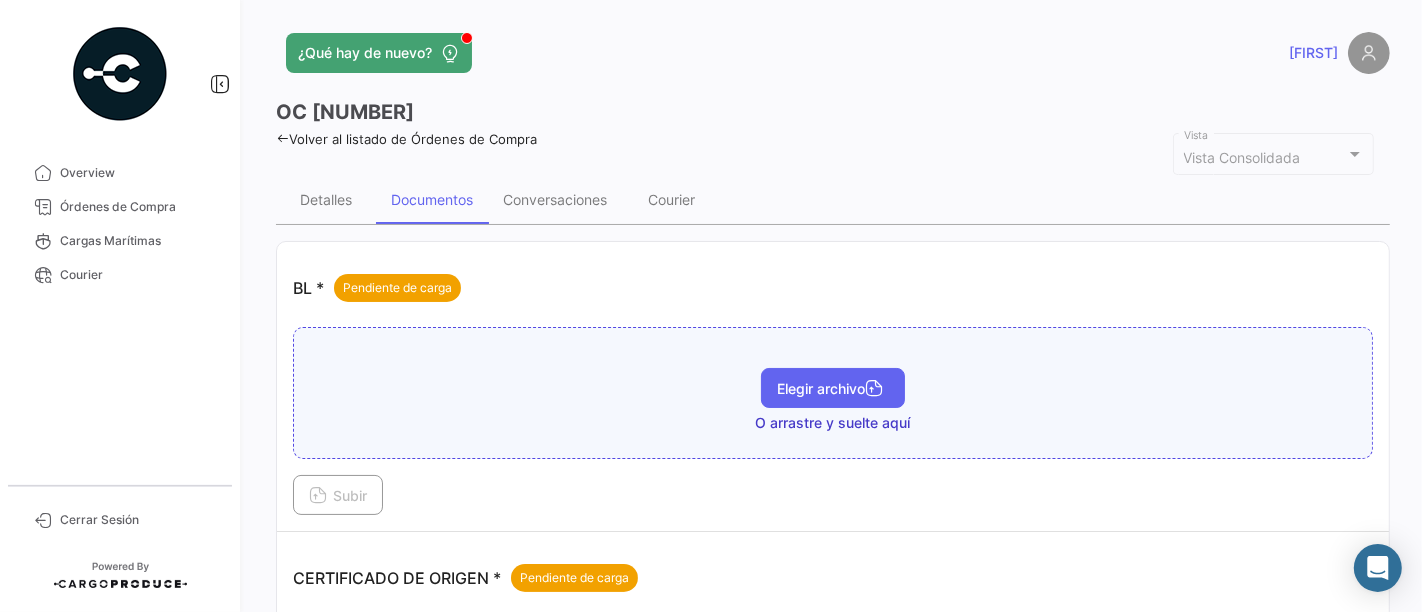 click on "Elegir archivo" at bounding box center (833, 388) 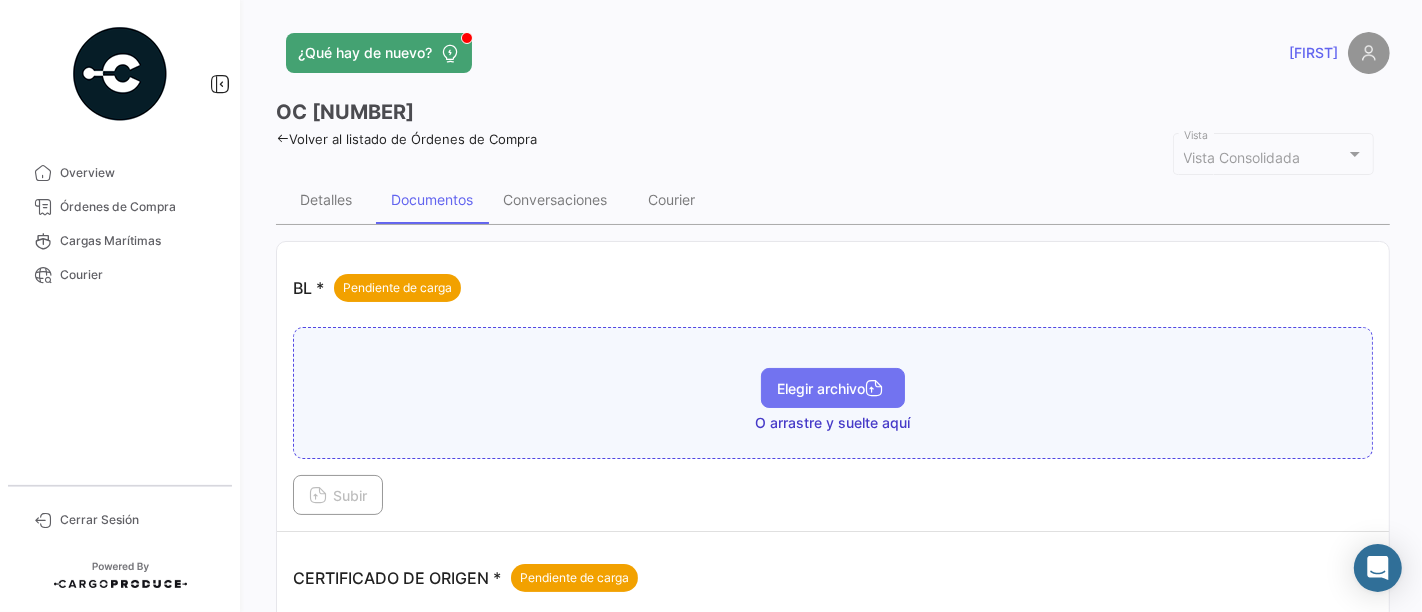 click on "Elegir archivo" at bounding box center [833, 388] 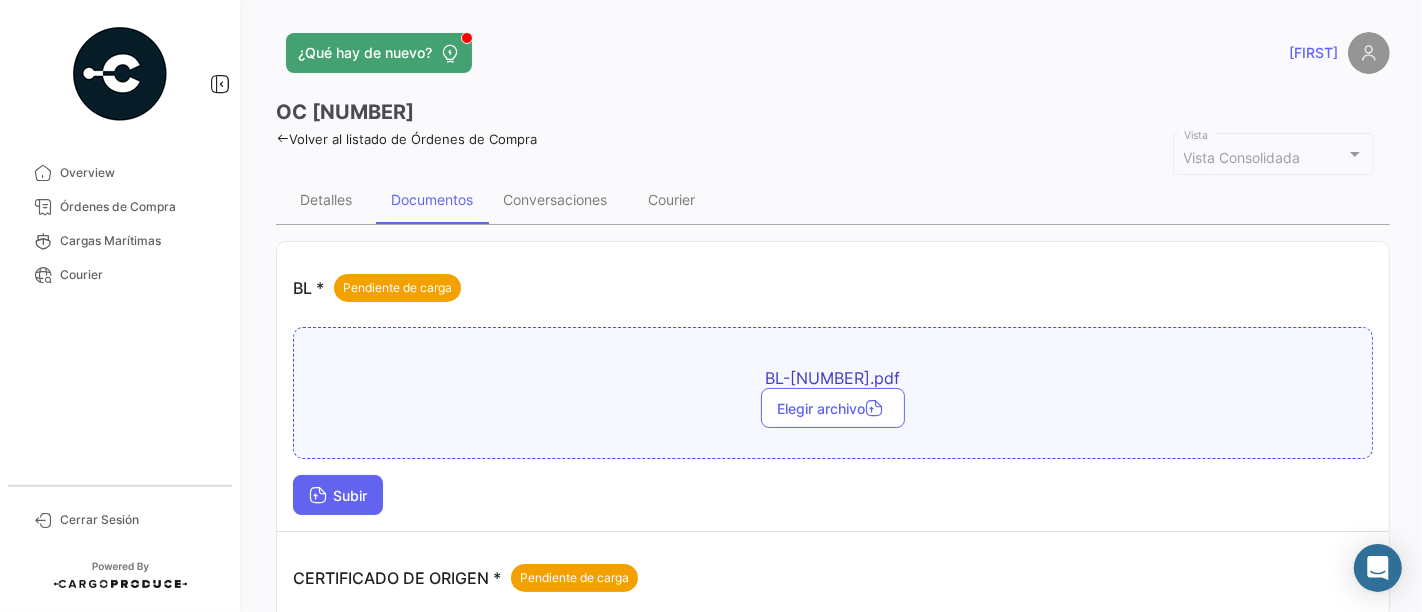 click at bounding box center (318, 497) 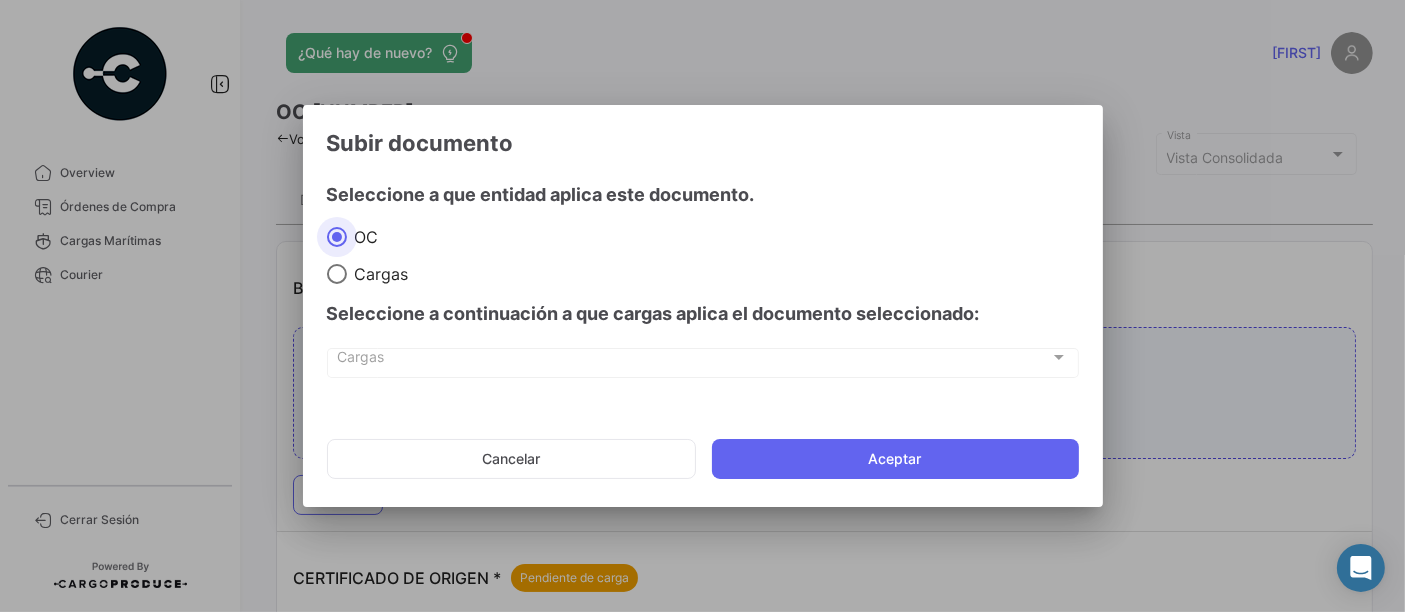 click on "Cancelar   Aceptar" 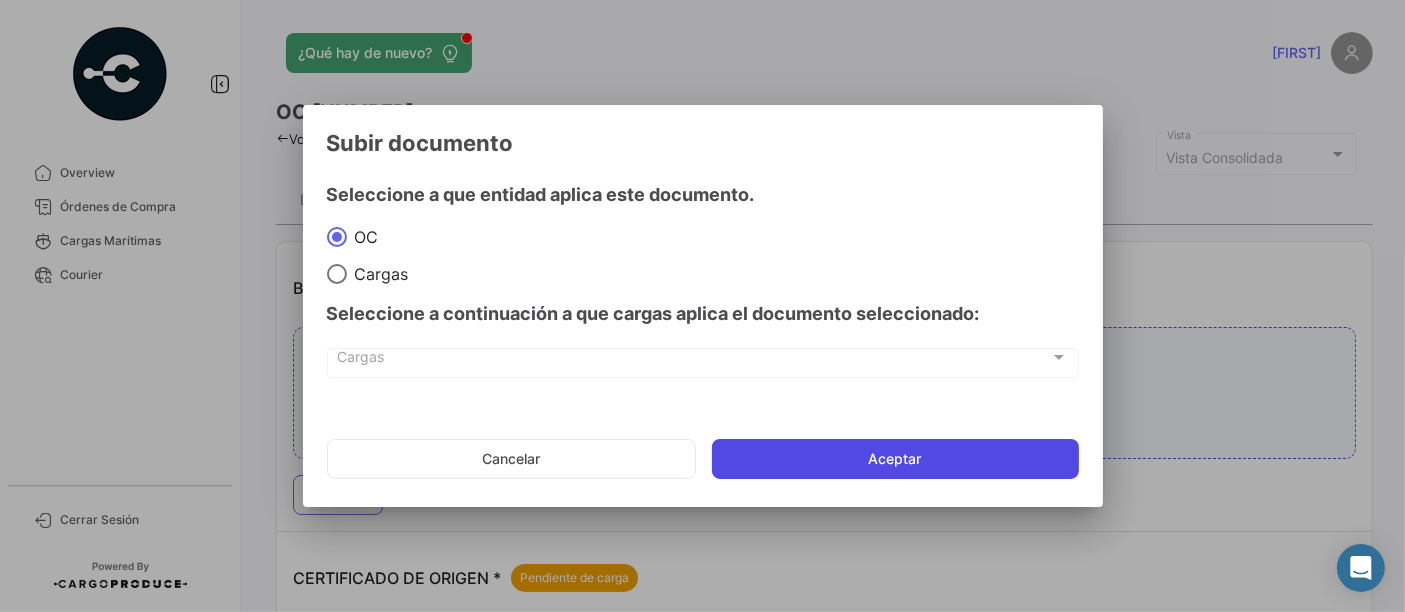 click on "Aceptar" 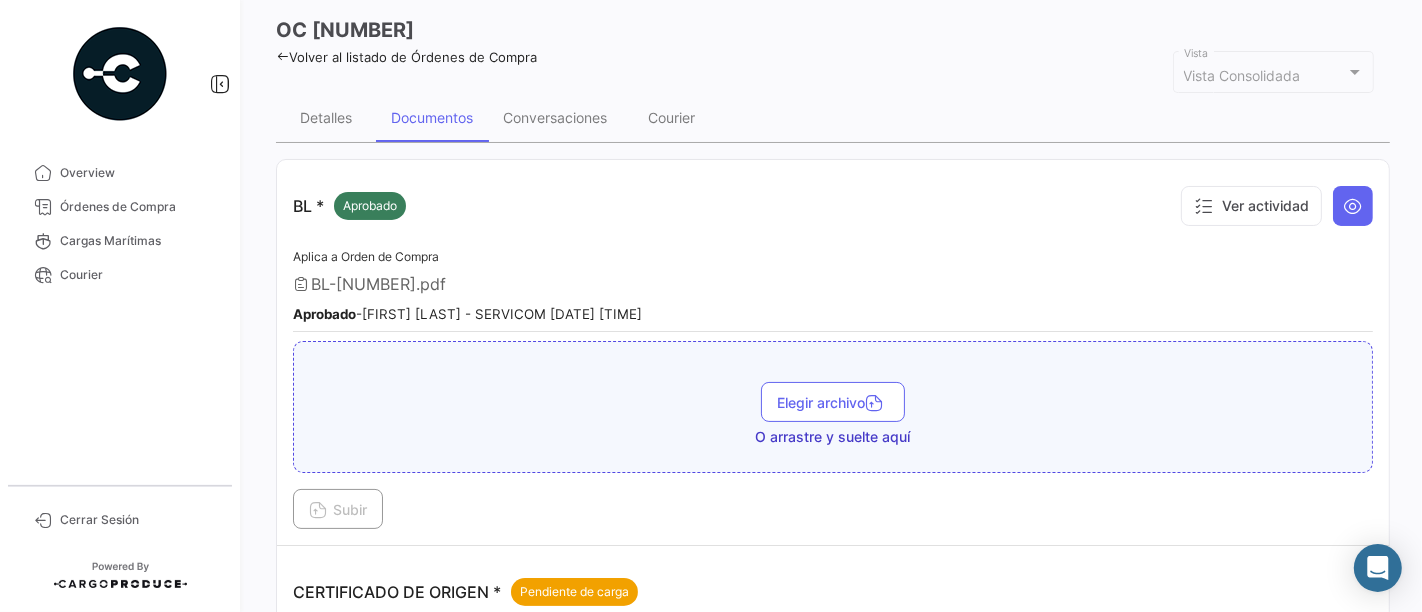 scroll, scrollTop: 333, scrollLeft: 0, axis: vertical 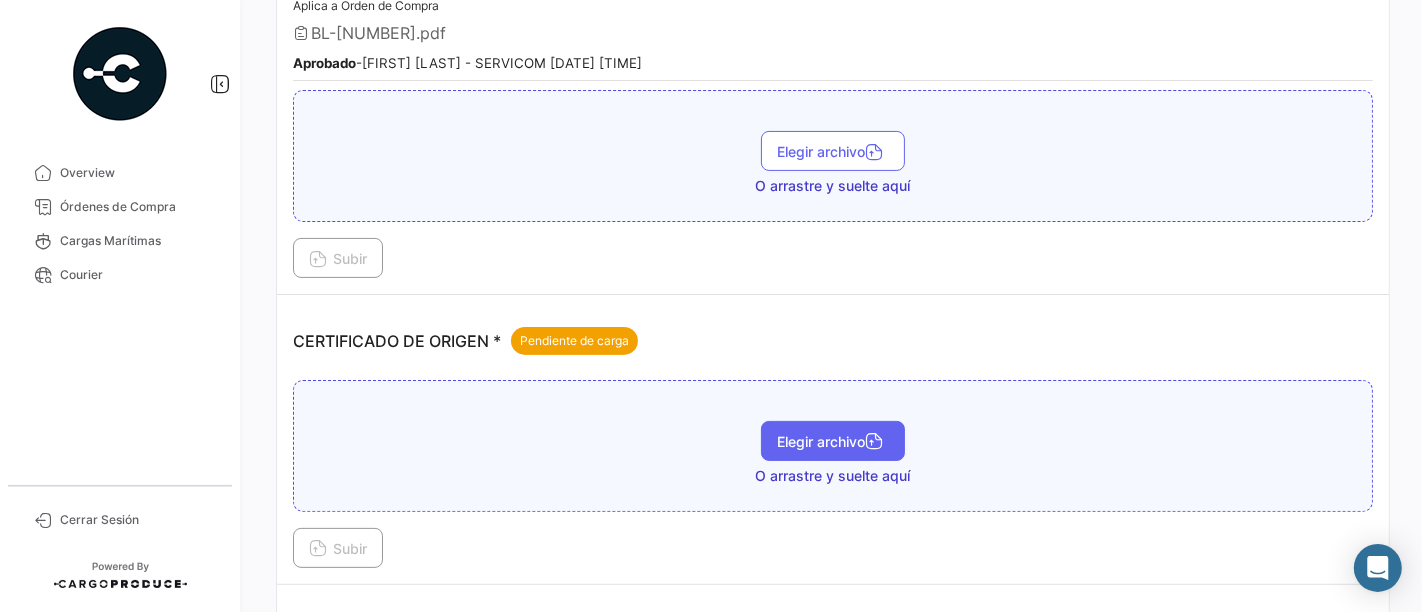 click on "Elegir archivo" at bounding box center [833, 441] 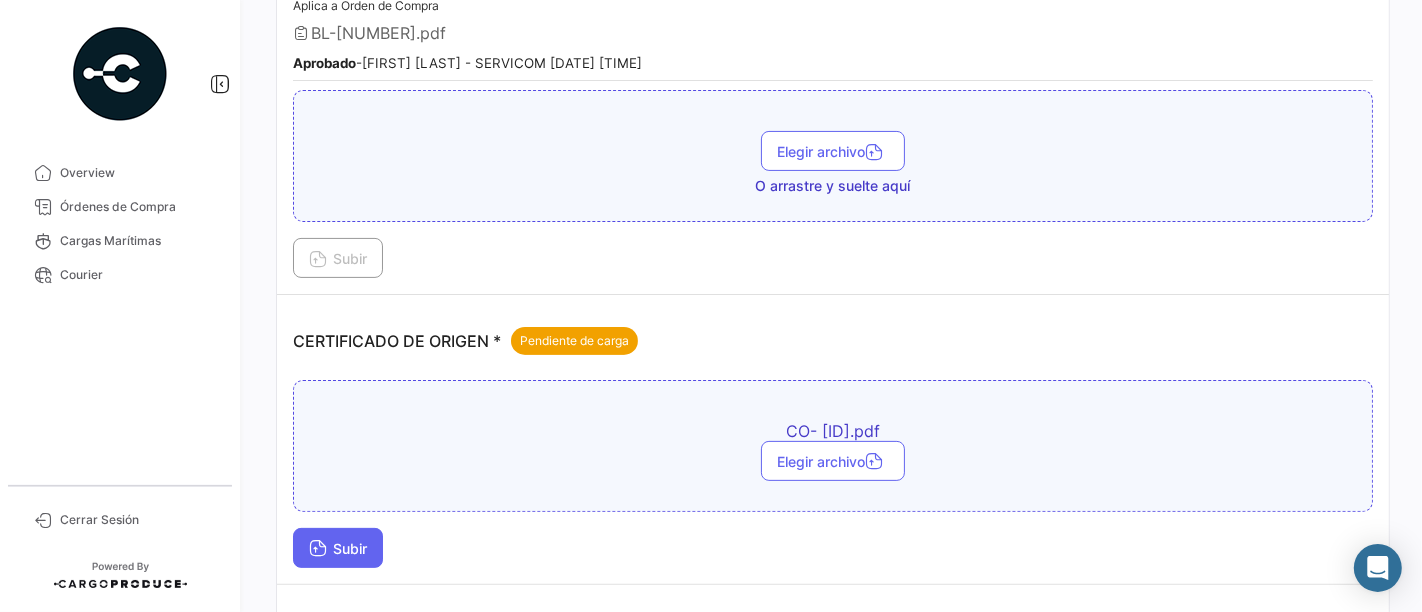 click on "Subir" at bounding box center [338, 548] 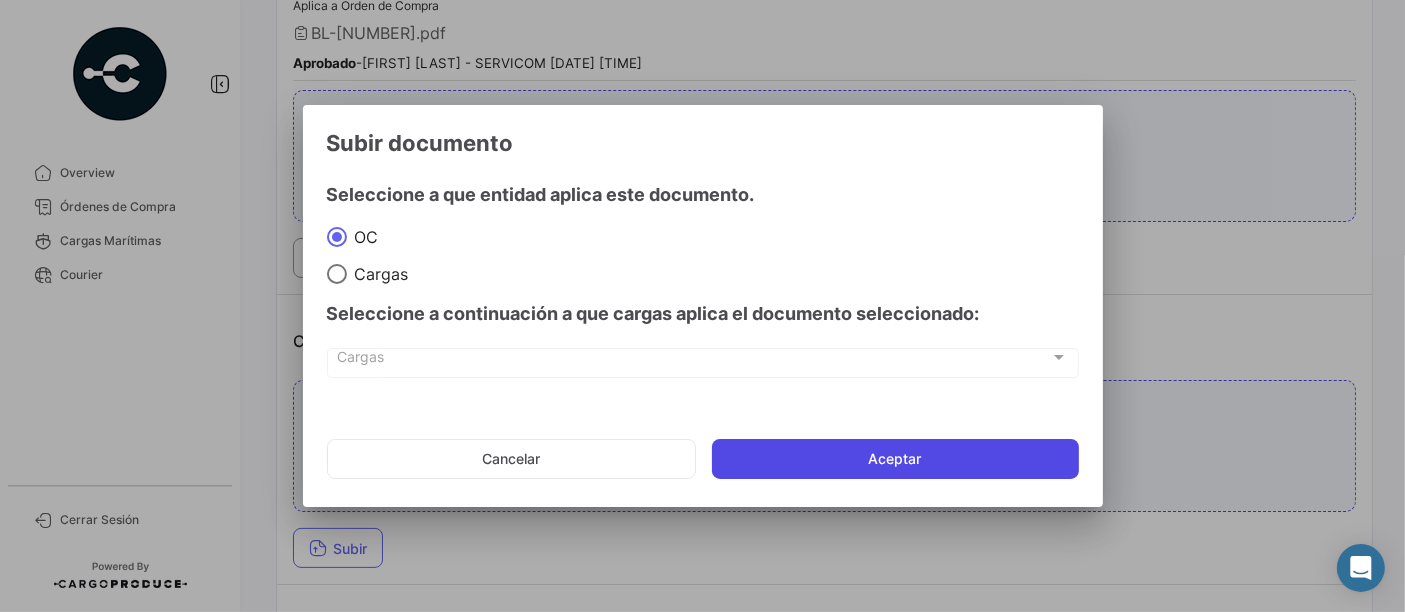 click on "Aceptar" 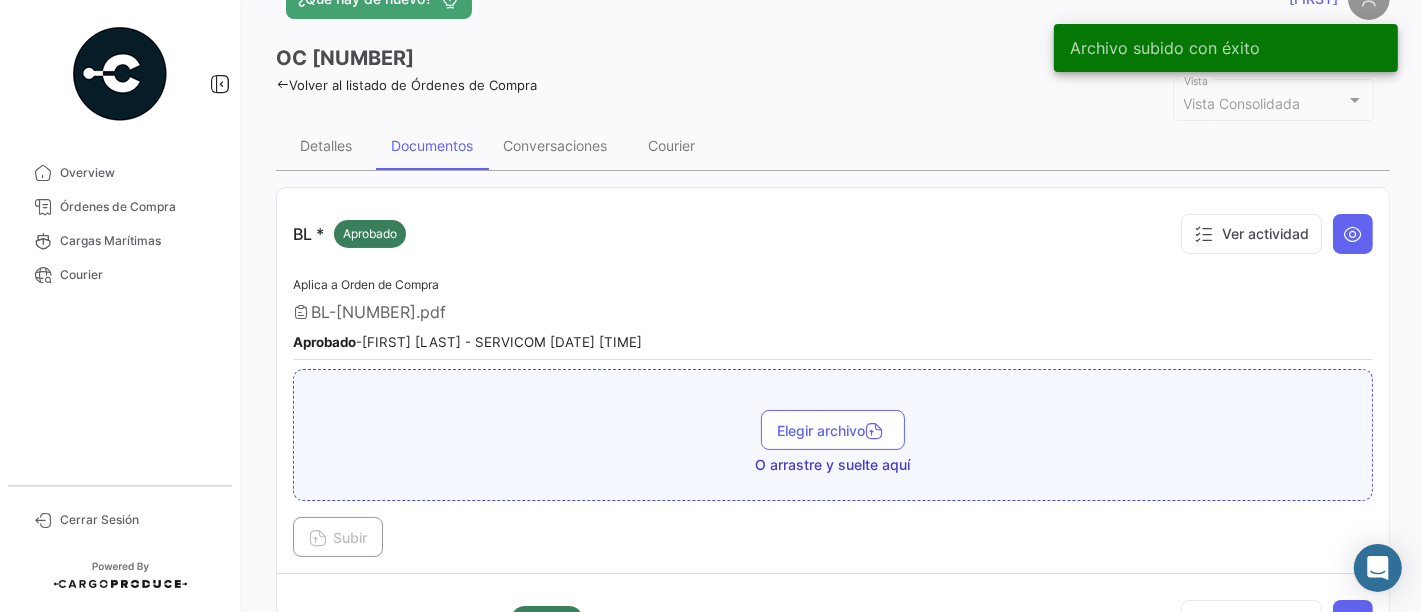 scroll, scrollTop: 0, scrollLeft: 0, axis: both 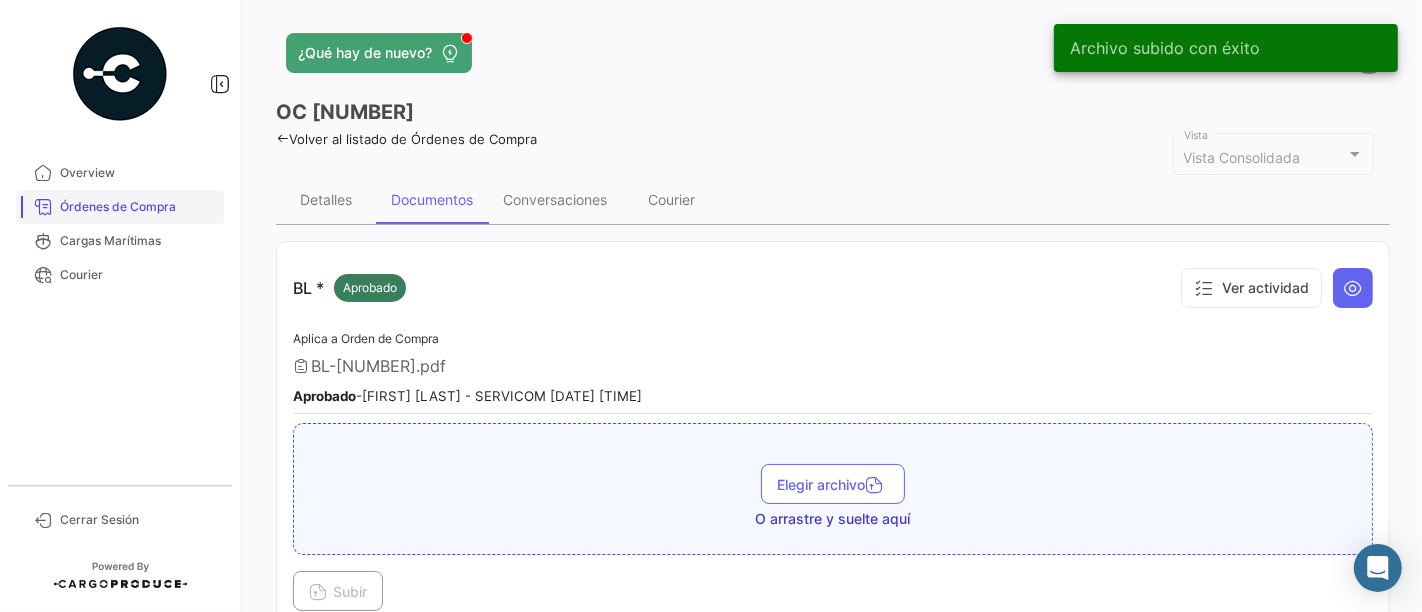 click on "Órdenes de Compra" at bounding box center (138, 207) 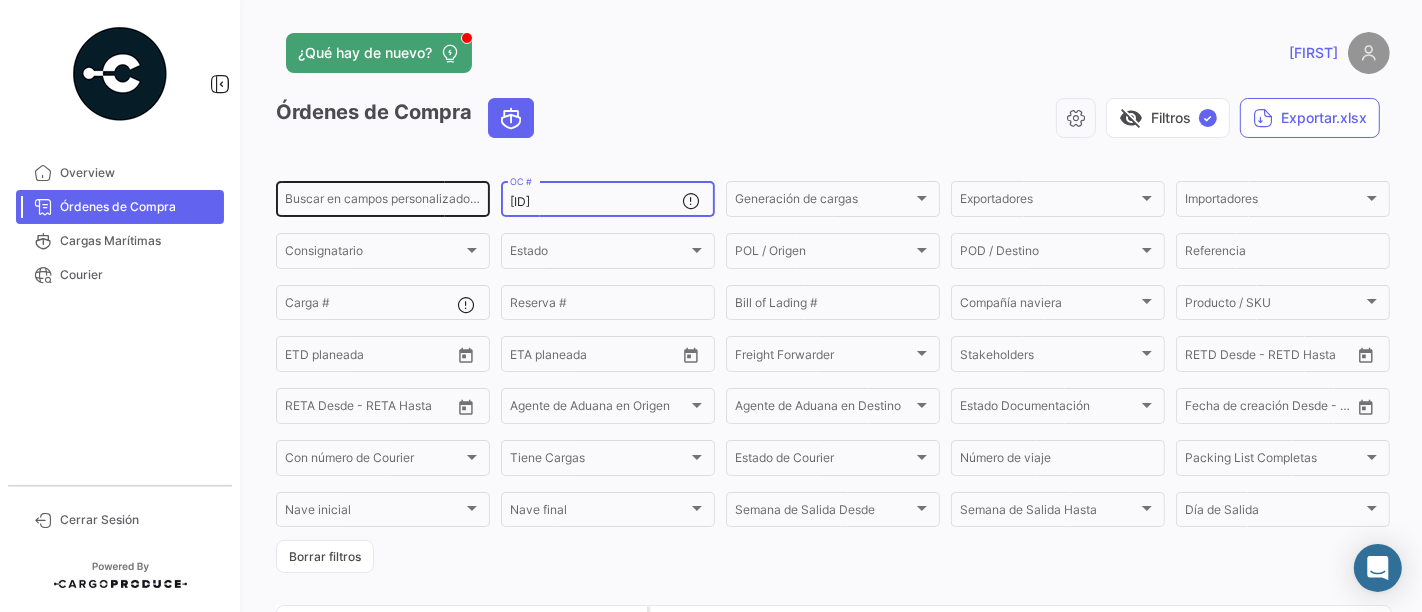 drag, startPoint x: 588, startPoint y: 200, endPoint x: 460, endPoint y: 194, distance: 128.14055 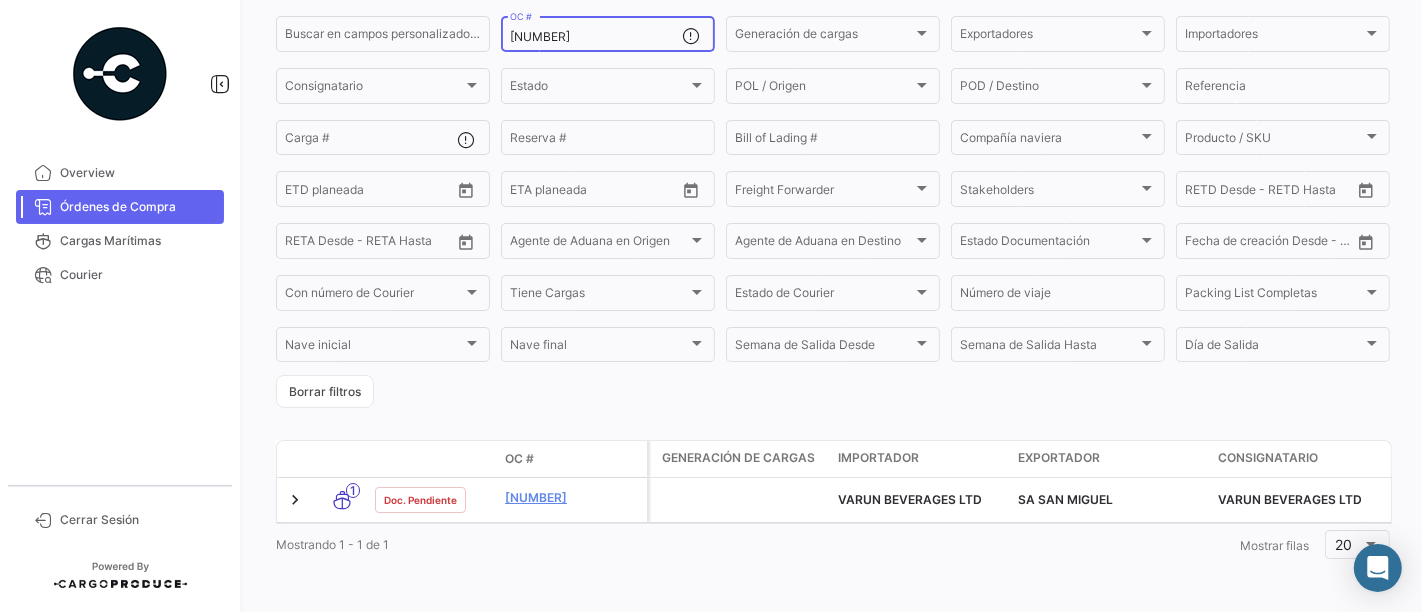 scroll, scrollTop: 183, scrollLeft: 0, axis: vertical 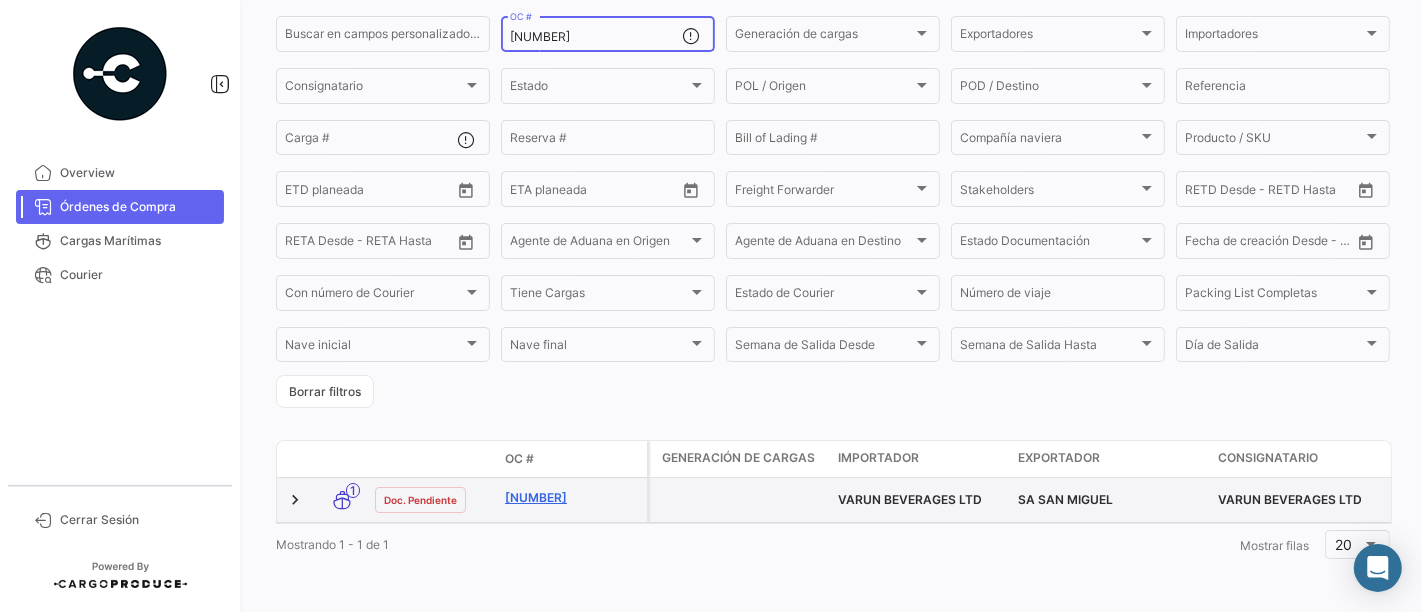 type on "[NUMBER]" 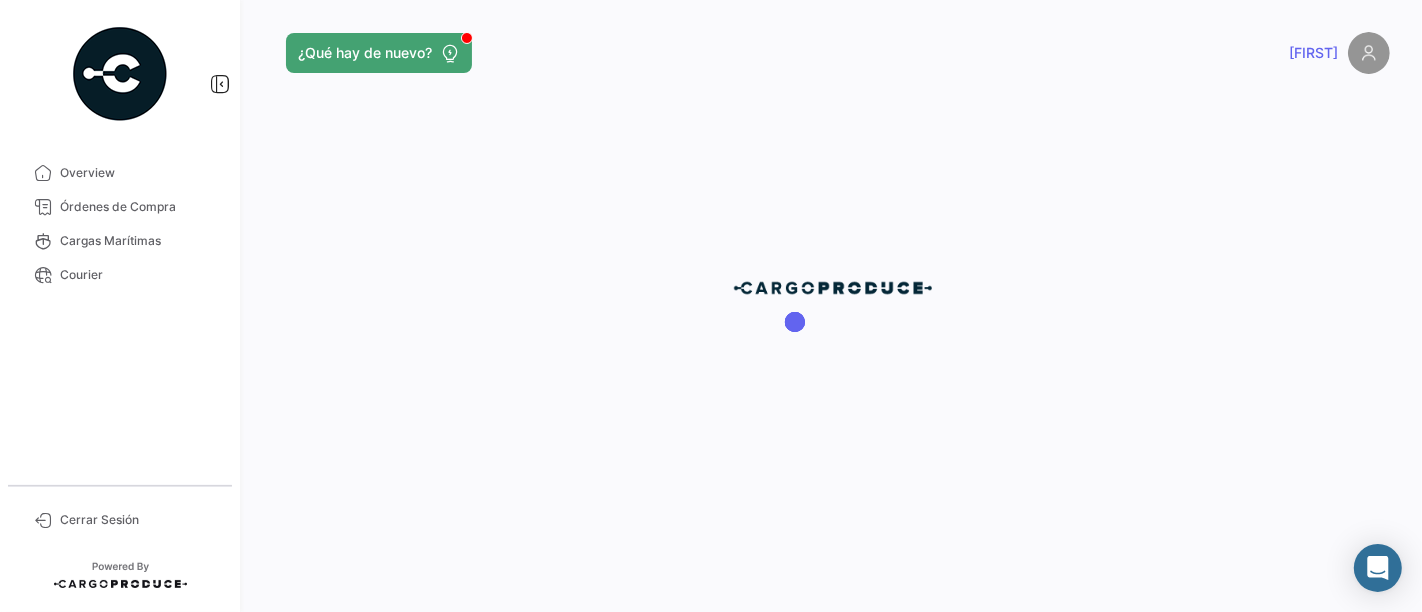 scroll, scrollTop: 0, scrollLeft: 0, axis: both 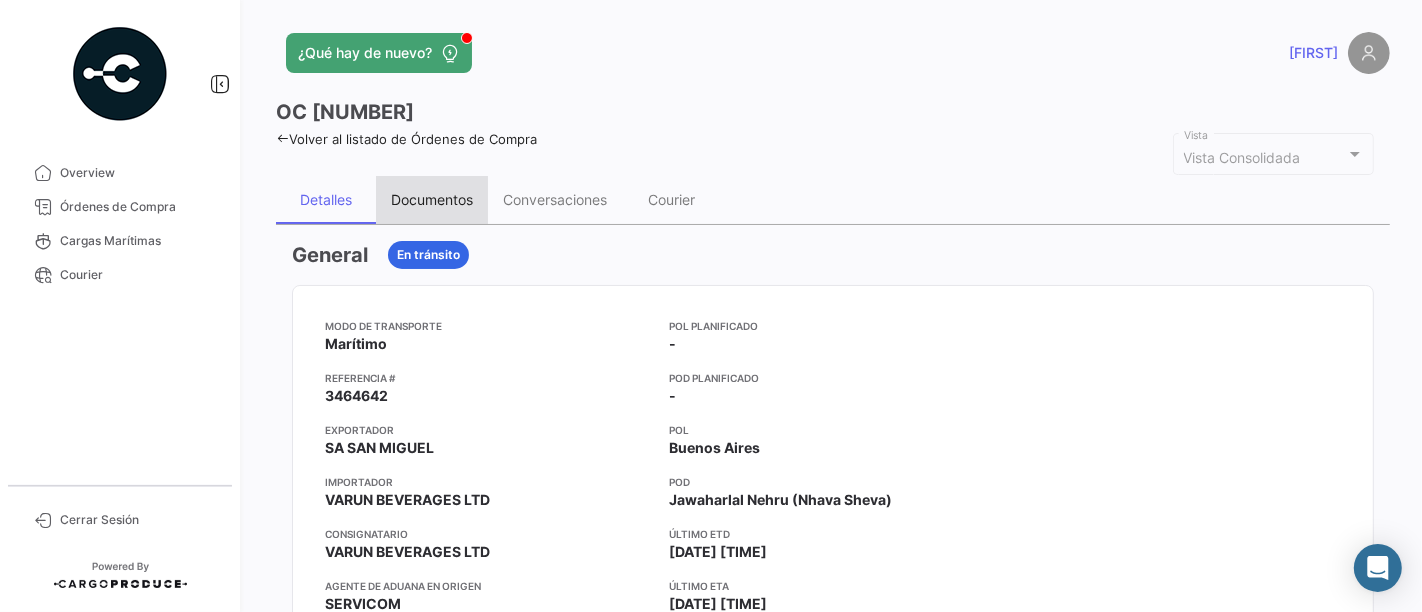 click on "Documentos" at bounding box center [432, 199] 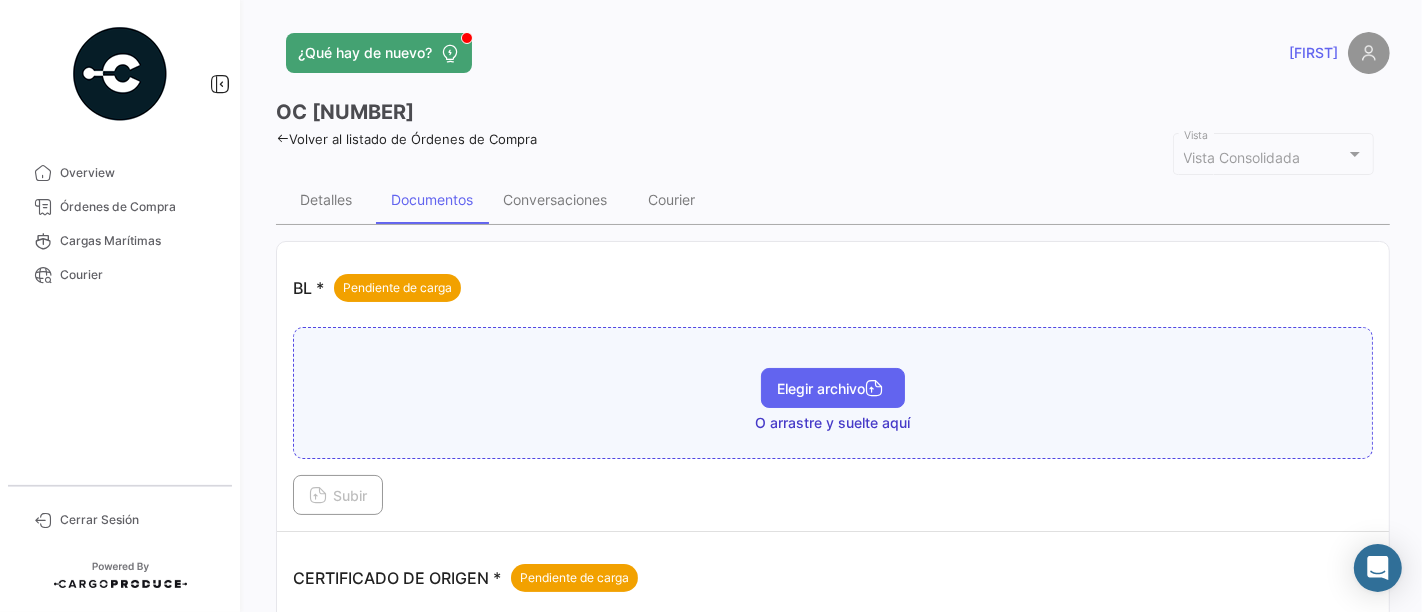 click on "Elegir archivo" at bounding box center [833, 388] 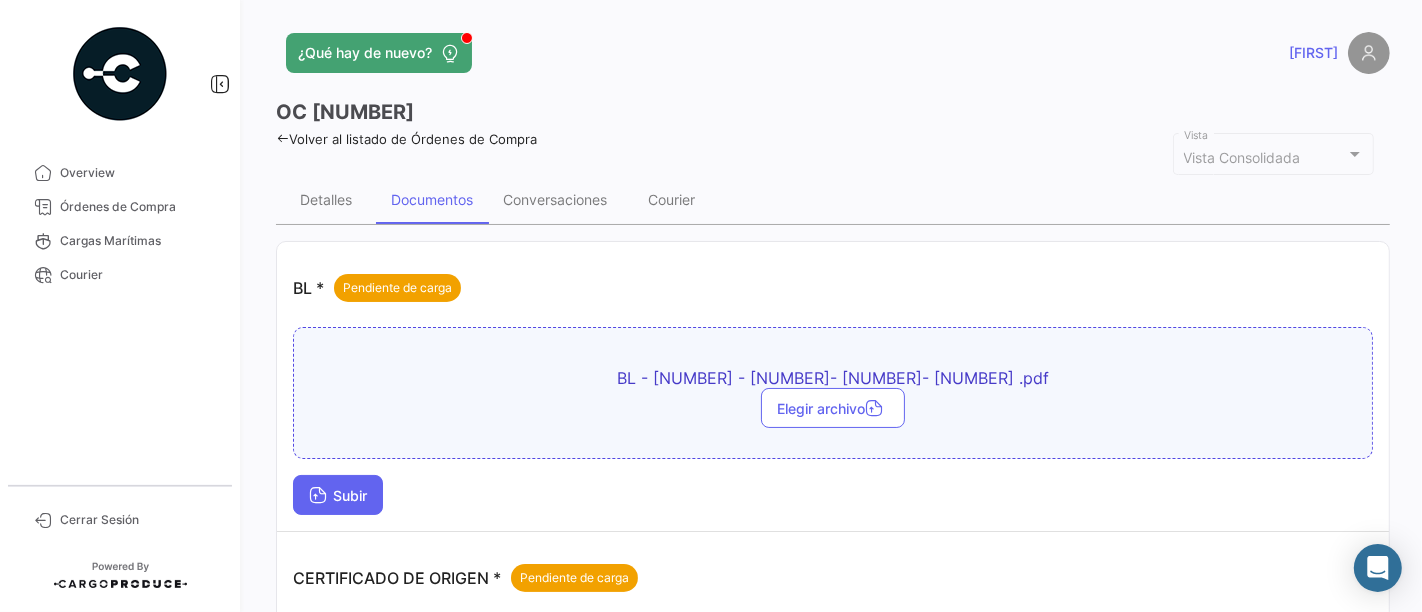 click on "Subir" at bounding box center [338, 495] 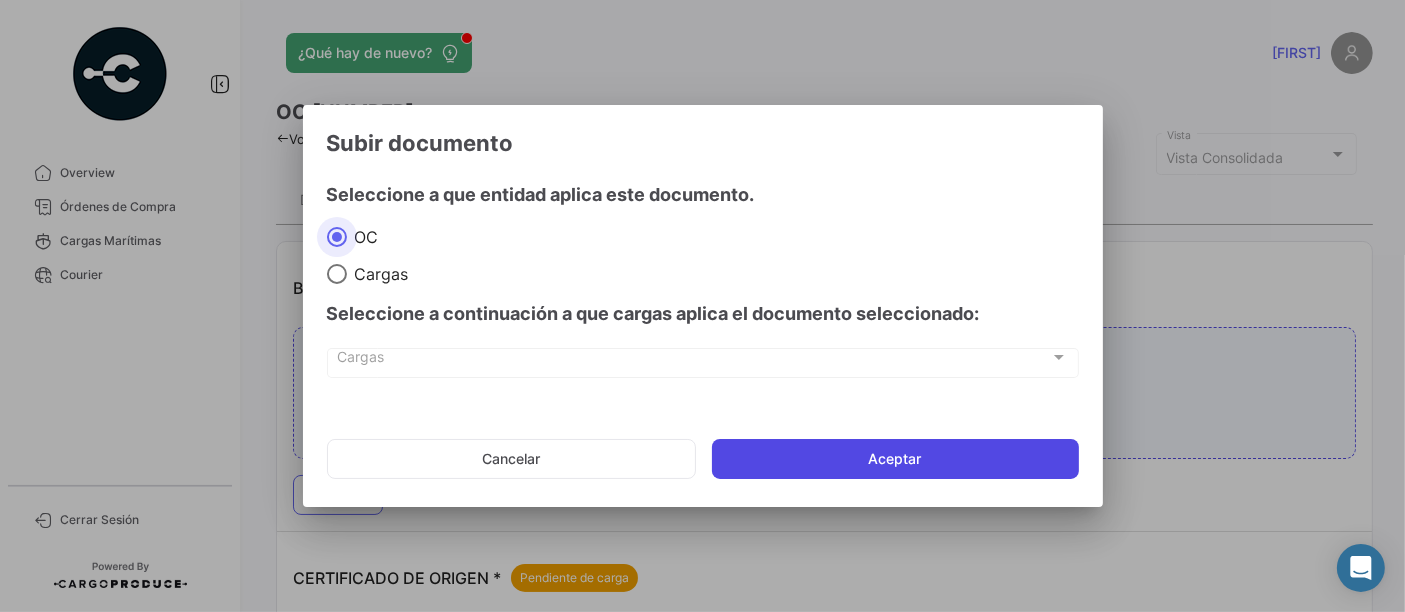 click on "Aceptar" 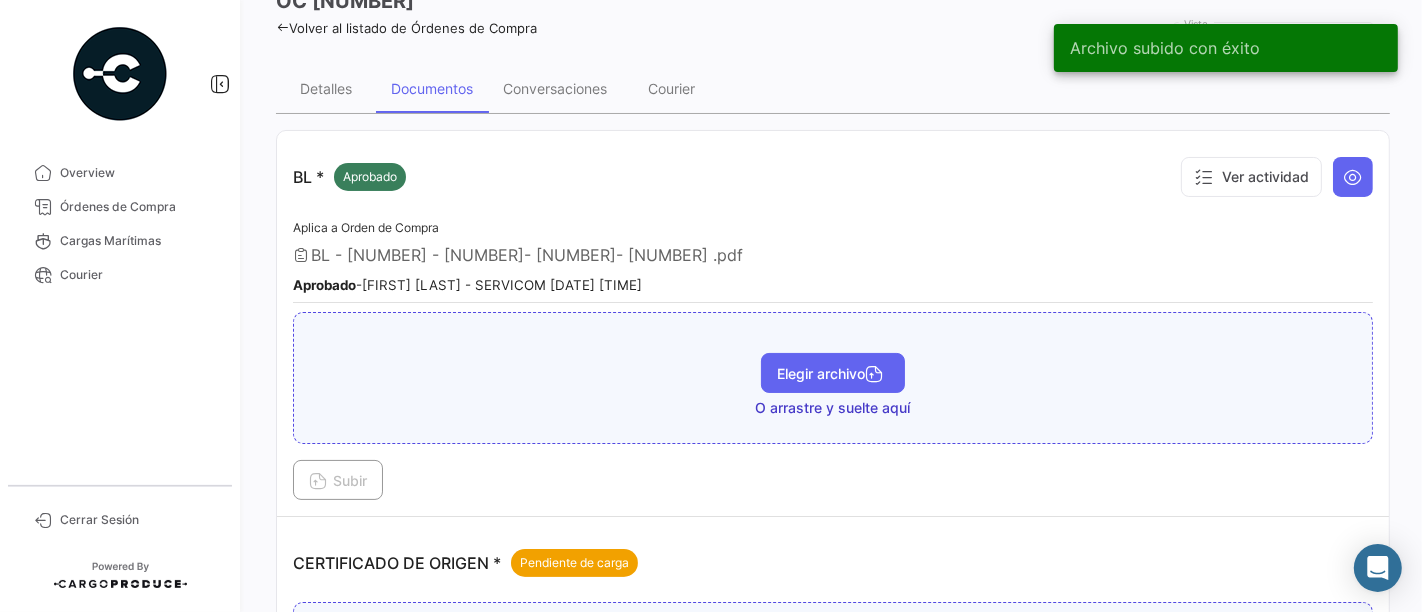 scroll, scrollTop: 333, scrollLeft: 0, axis: vertical 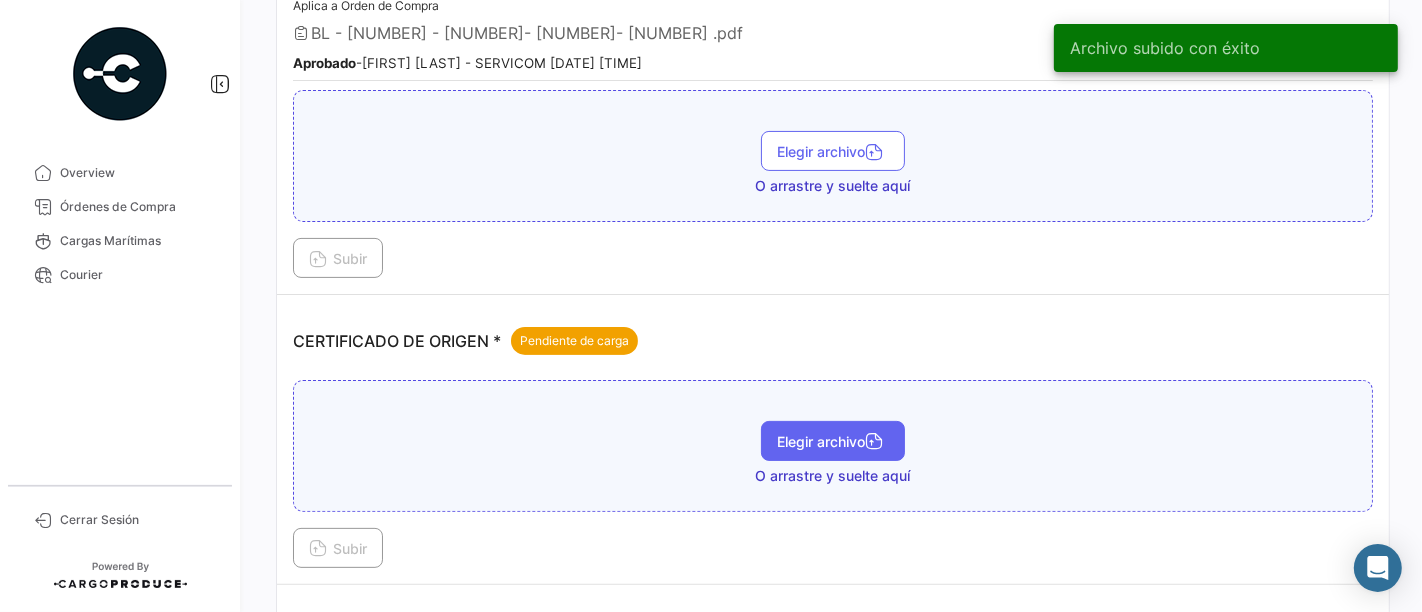 click on "Elegir archivo" at bounding box center [833, 441] 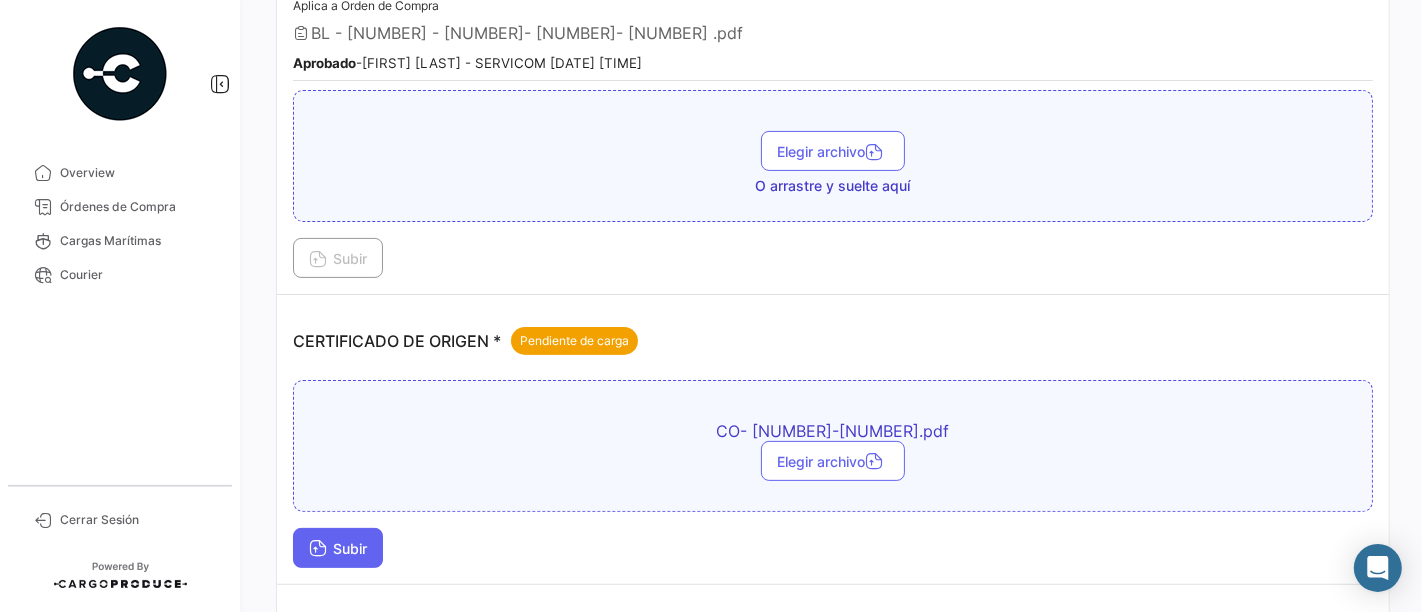 click on "Subir" at bounding box center (338, 548) 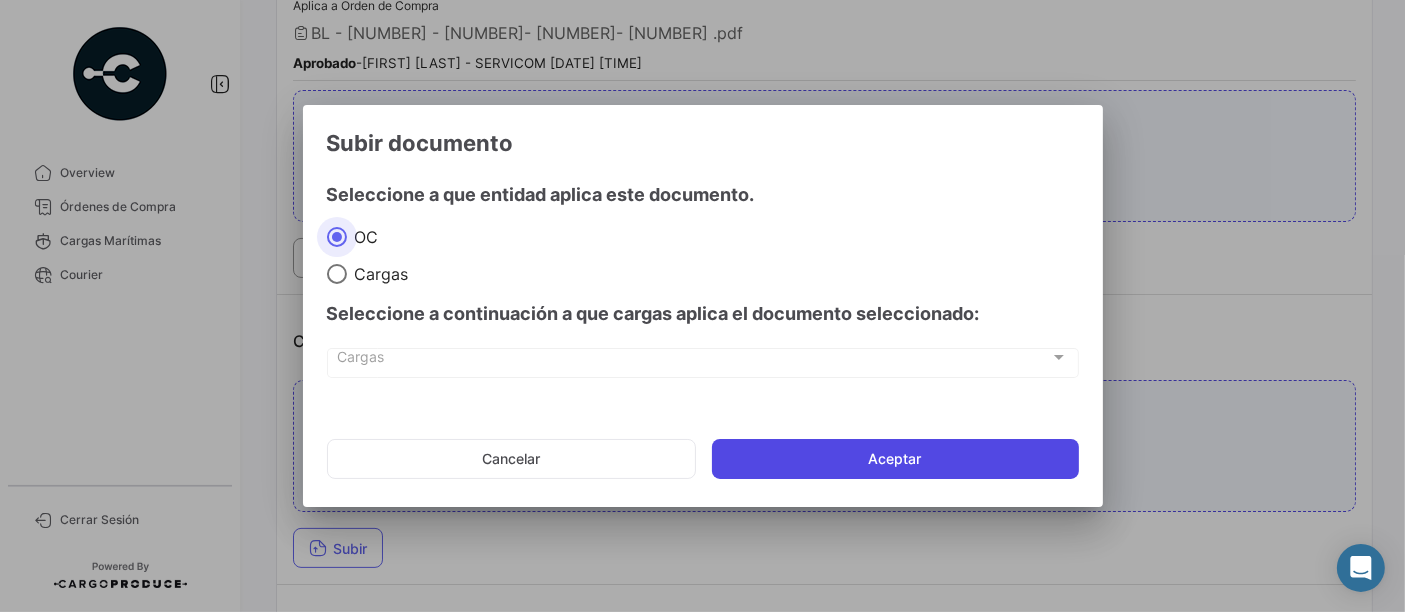 click on "Aceptar" 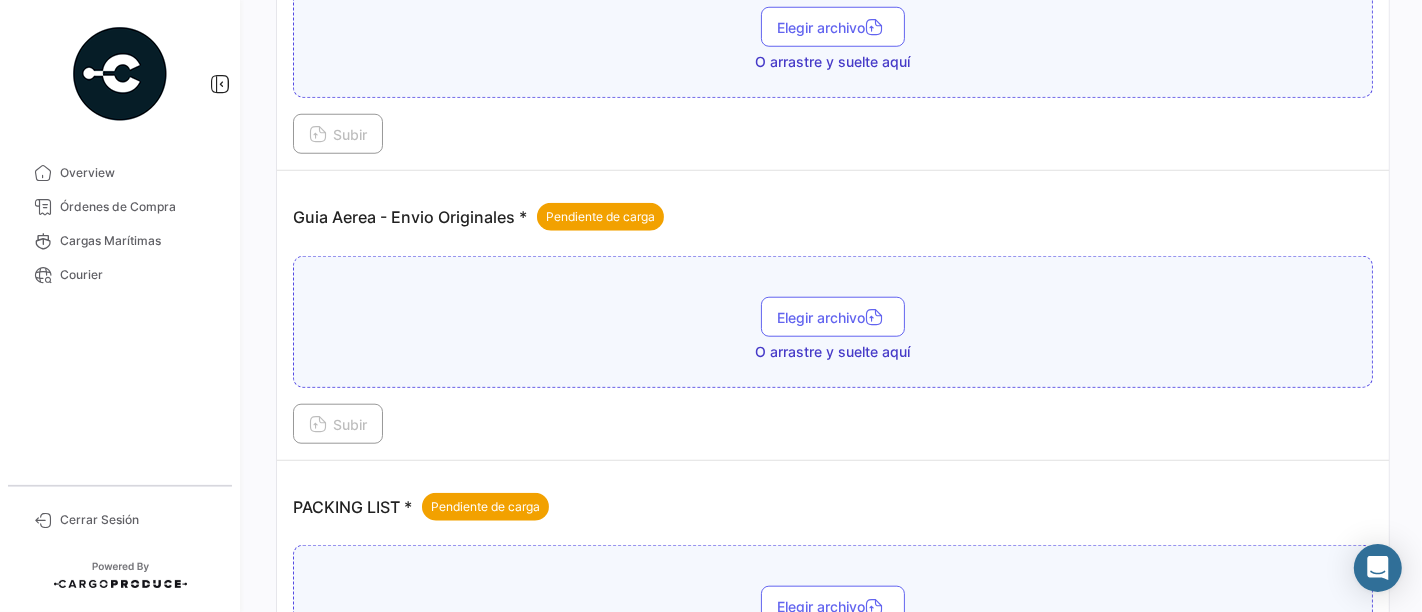 scroll, scrollTop: 1501, scrollLeft: 0, axis: vertical 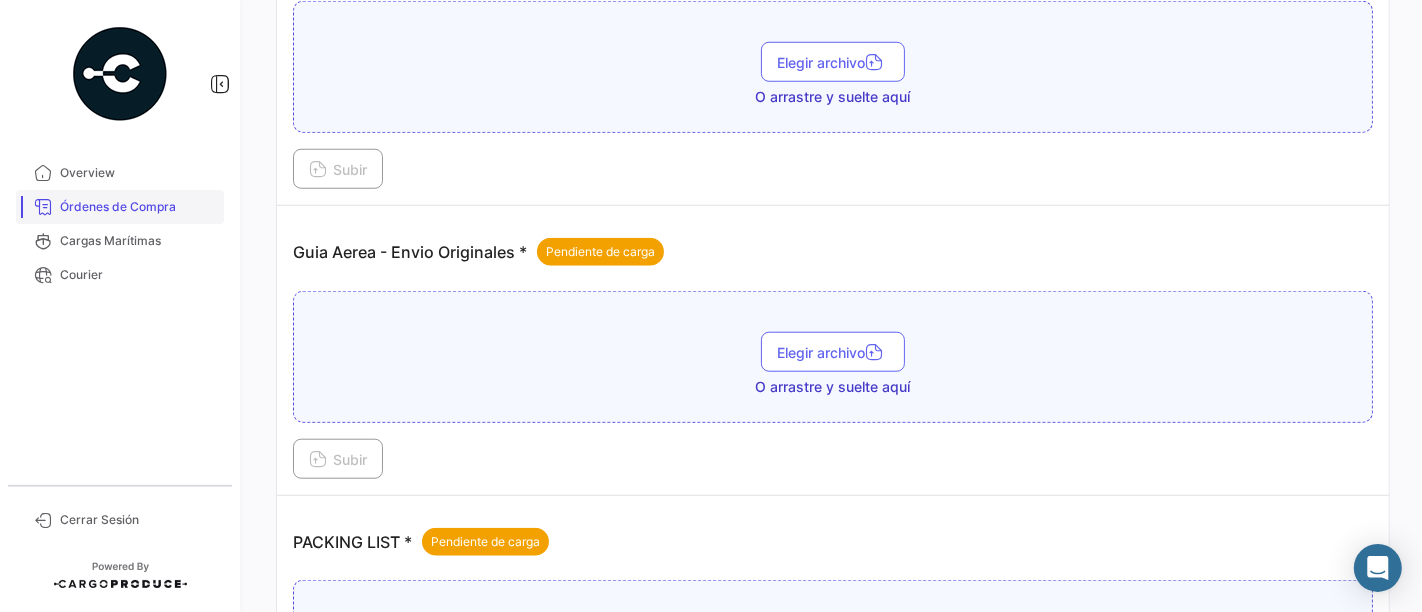 click on "Órdenes de Compra" at bounding box center [120, 207] 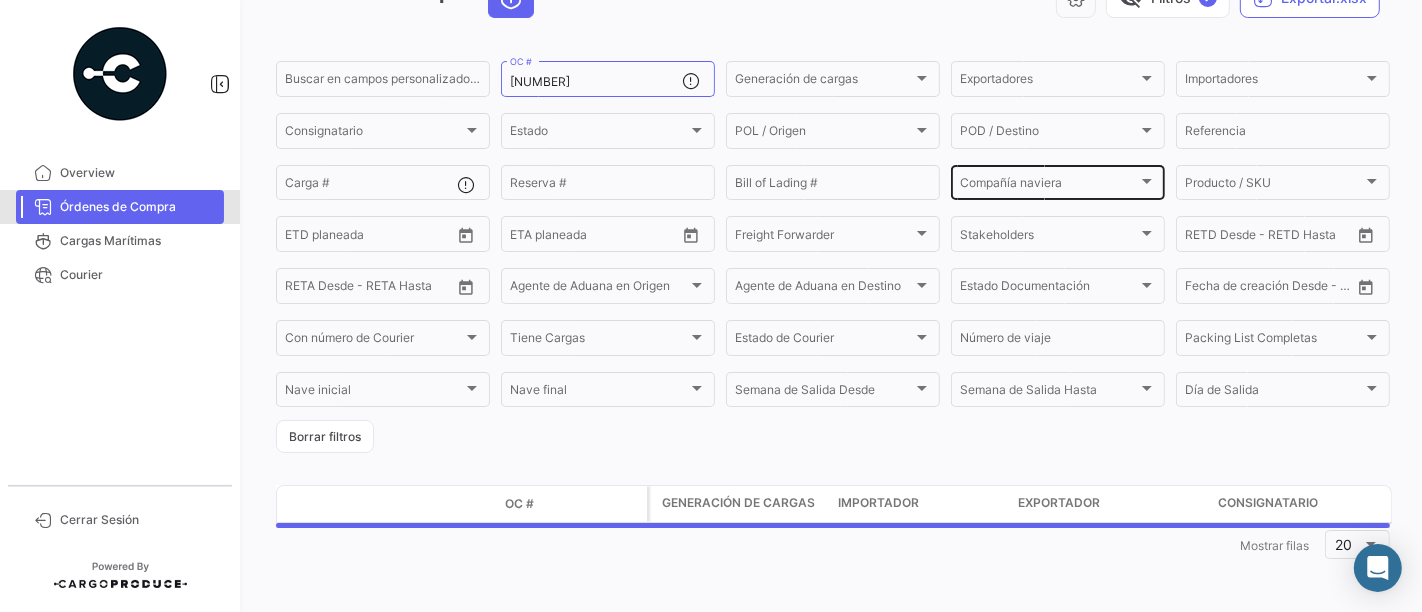 scroll, scrollTop: 0, scrollLeft: 0, axis: both 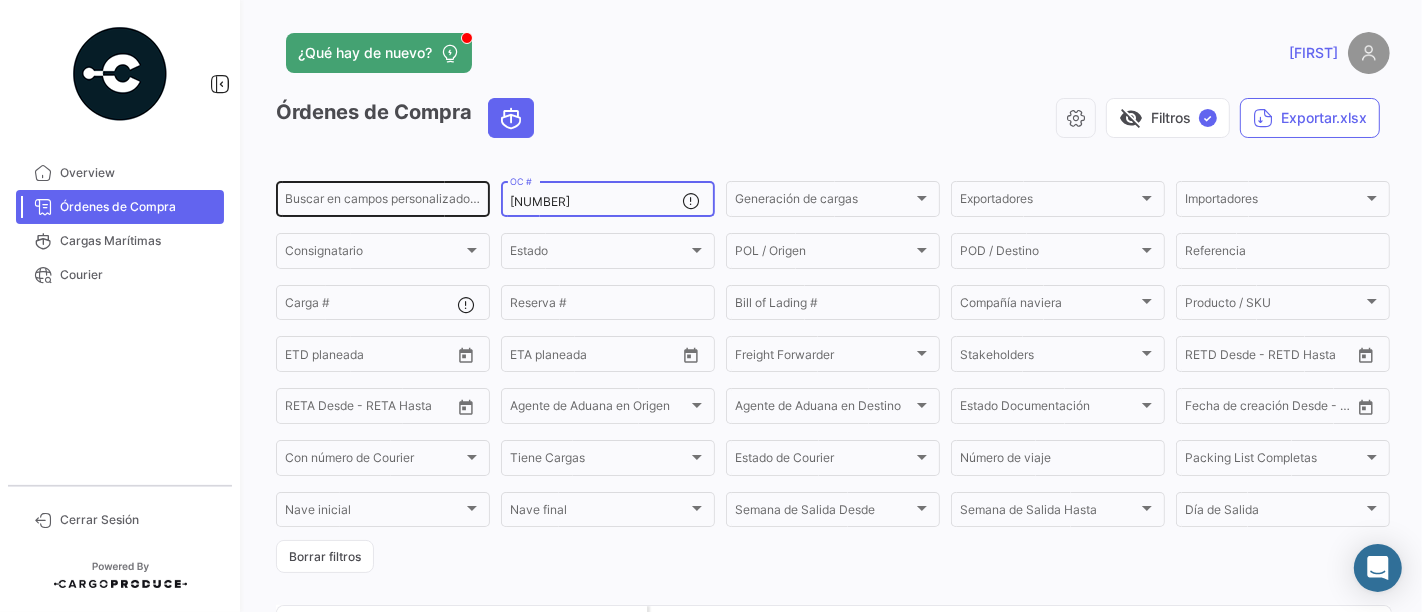 drag, startPoint x: 606, startPoint y: 196, endPoint x: 352, endPoint y: 200, distance: 254.0315 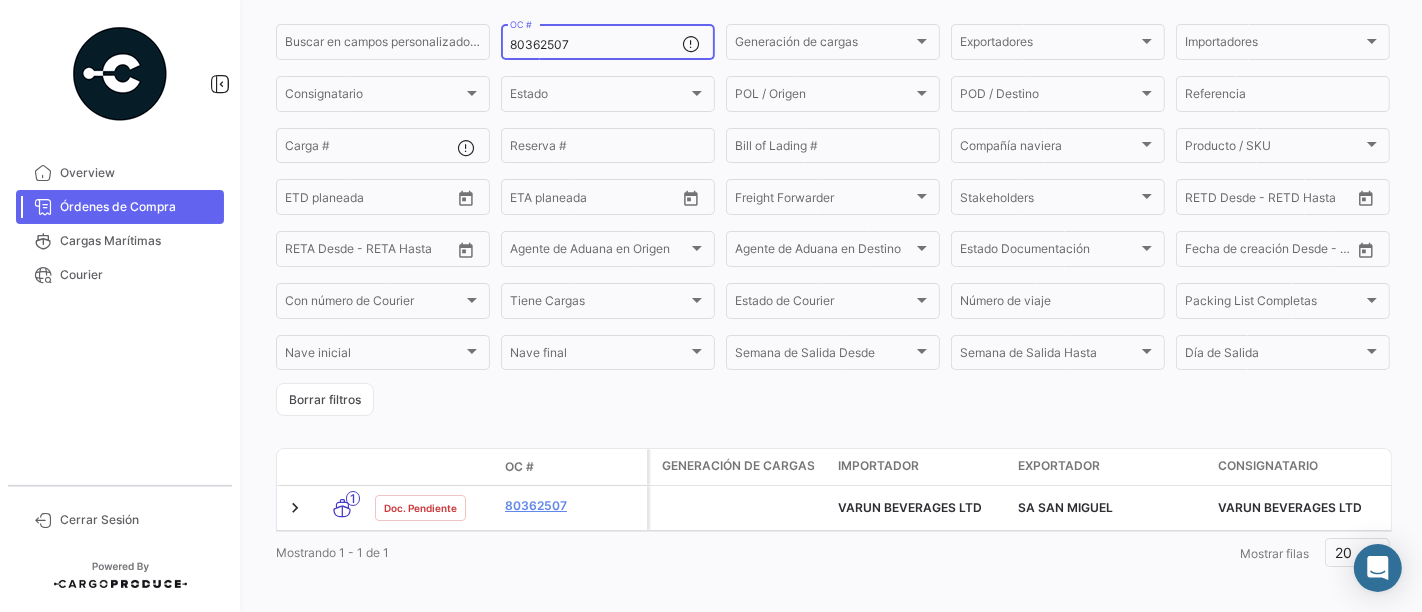 scroll, scrollTop: 183, scrollLeft: 0, axis: vertical 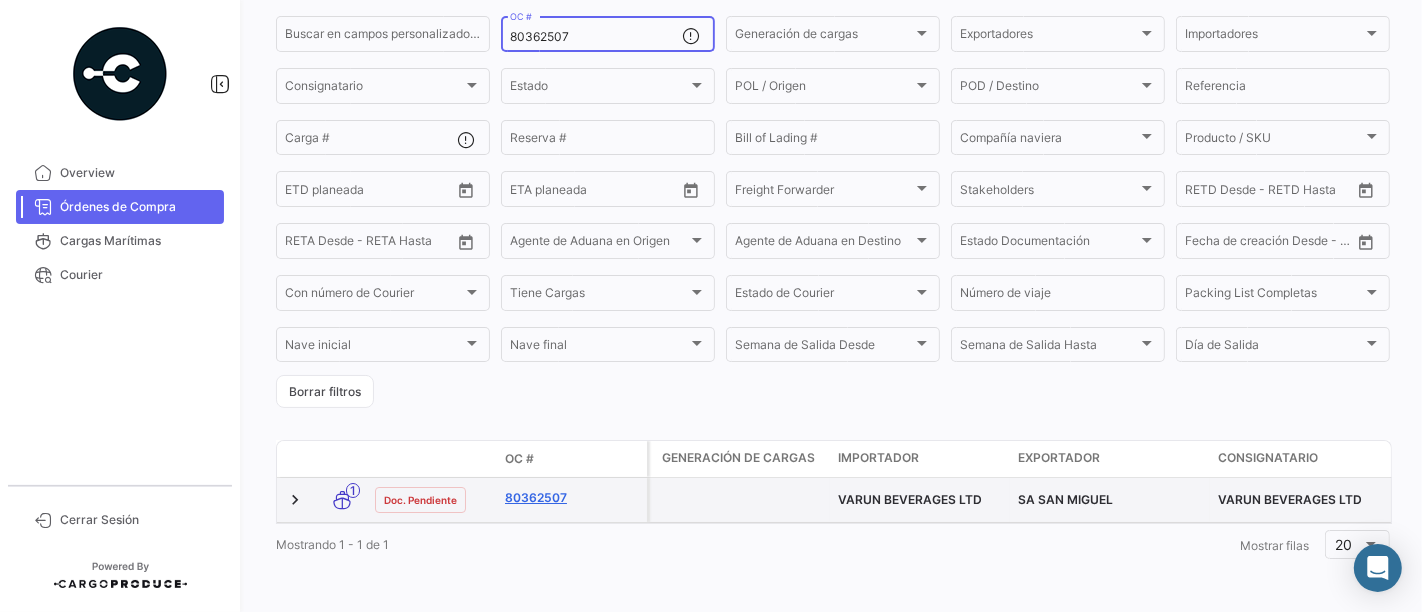 type on "80362507" 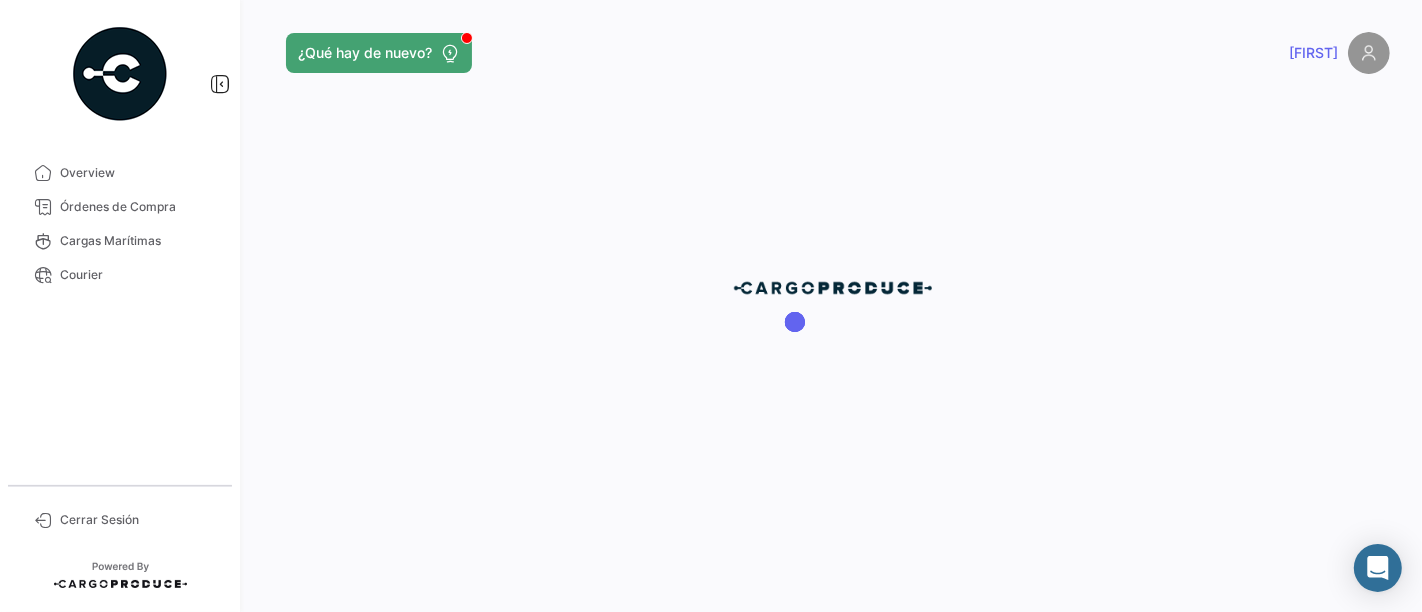 scroll, scrollTop: 0, scrollLeft: 0, axis: both 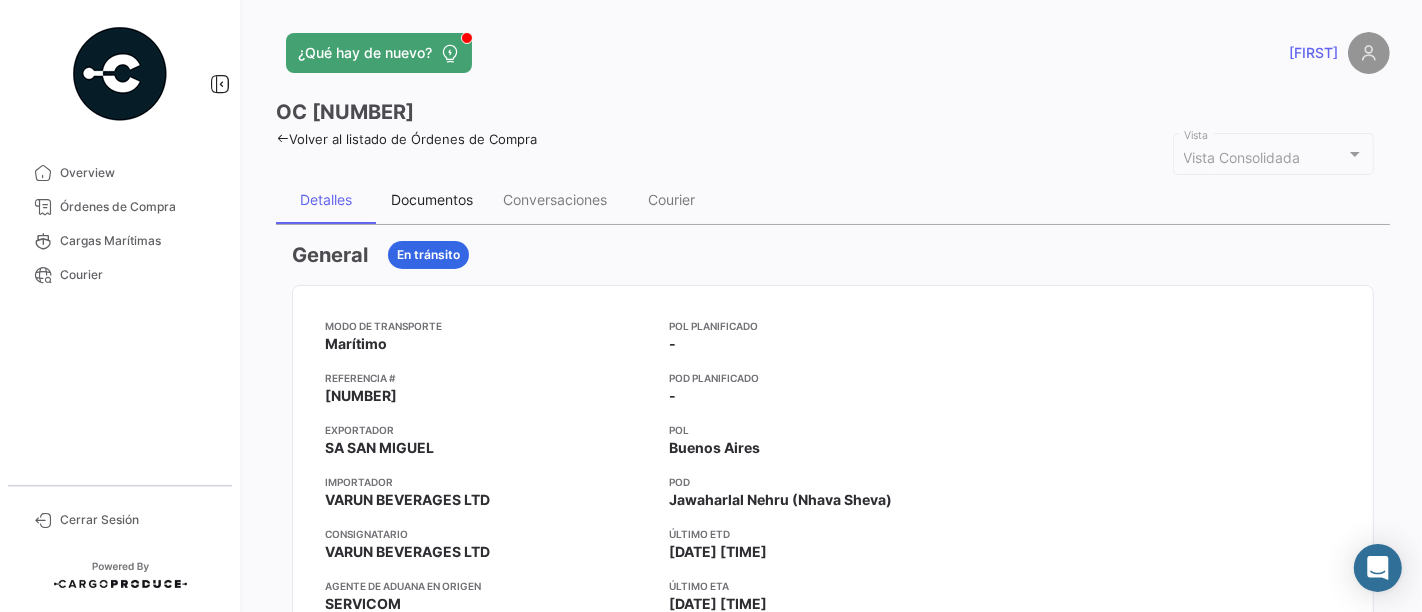click on "Documentos" at bounding box center (432, 200) 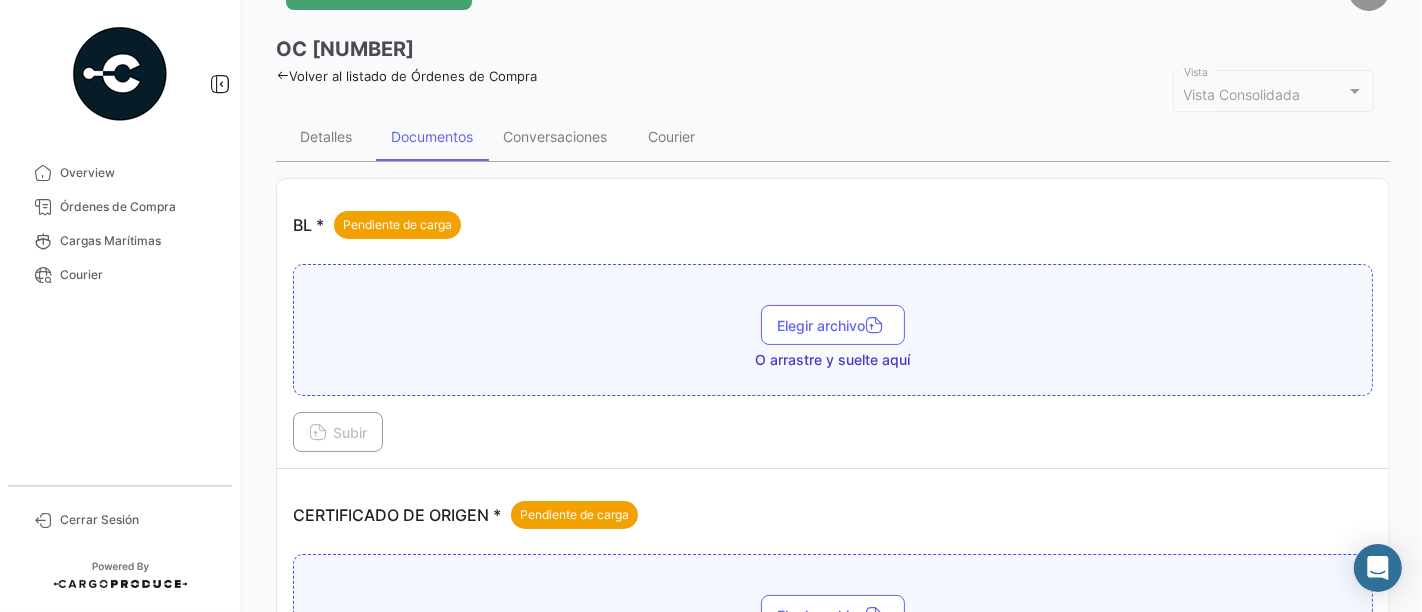 scroll, scrollTop: 111, scrollLeft: 0, axis: vertical 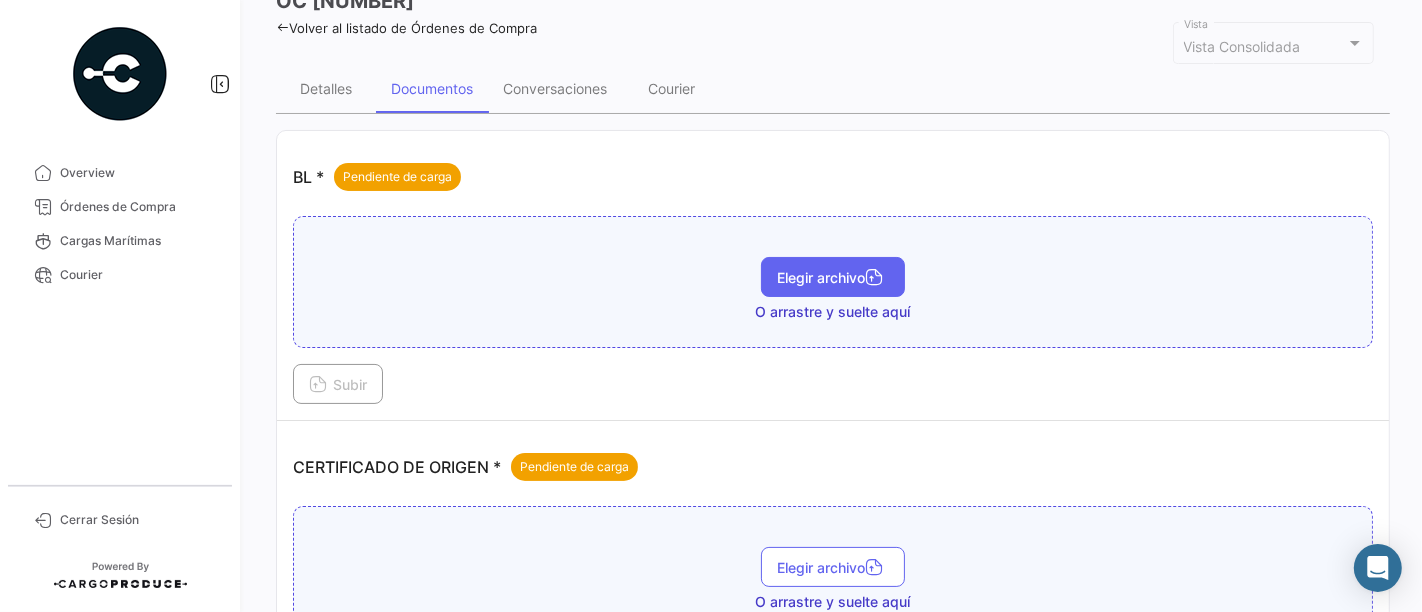 click on "Elegir archivo" at bounding box center (833, 277) 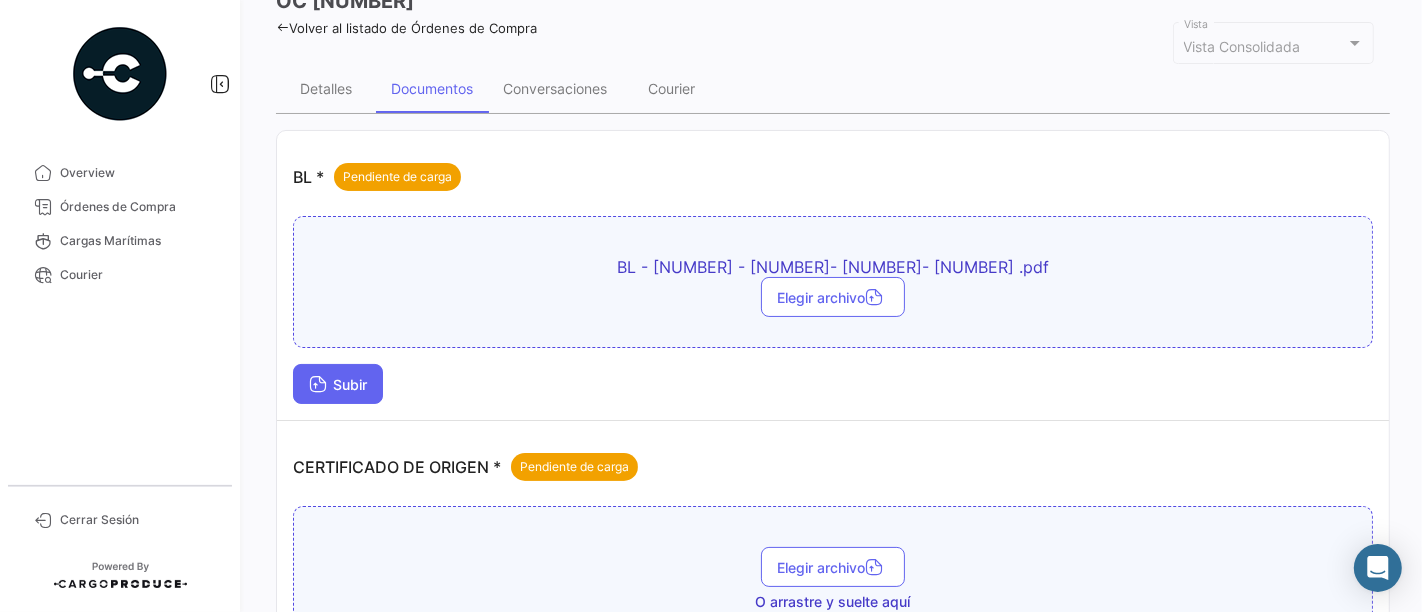 click on "Subir" at bounding box center (338, 384) 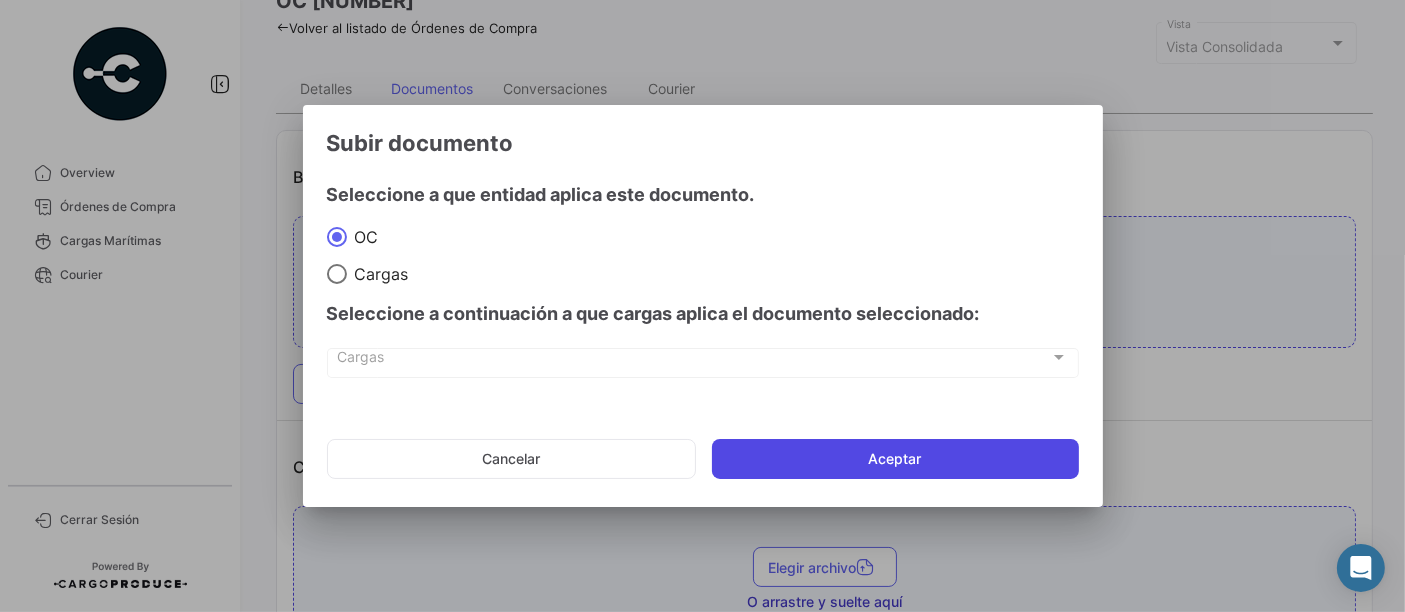 click on "Aceptar" 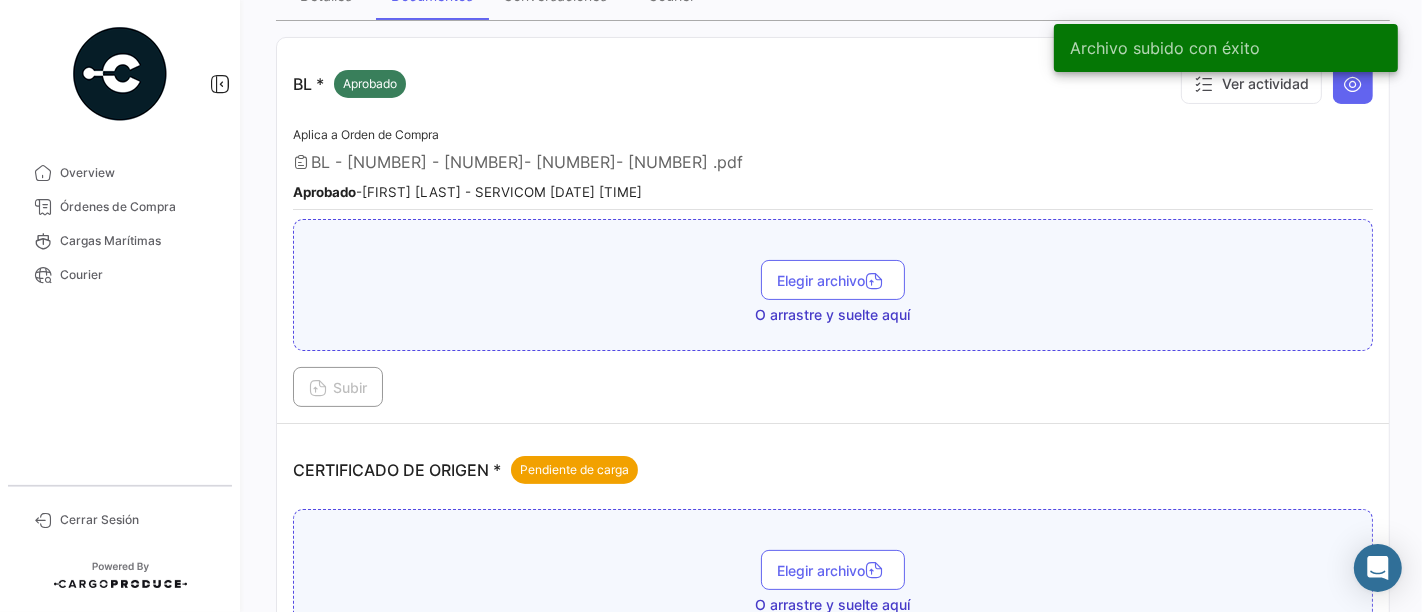 scroll, scrollTop: 333, scrollLeft: 0, axis: vertical 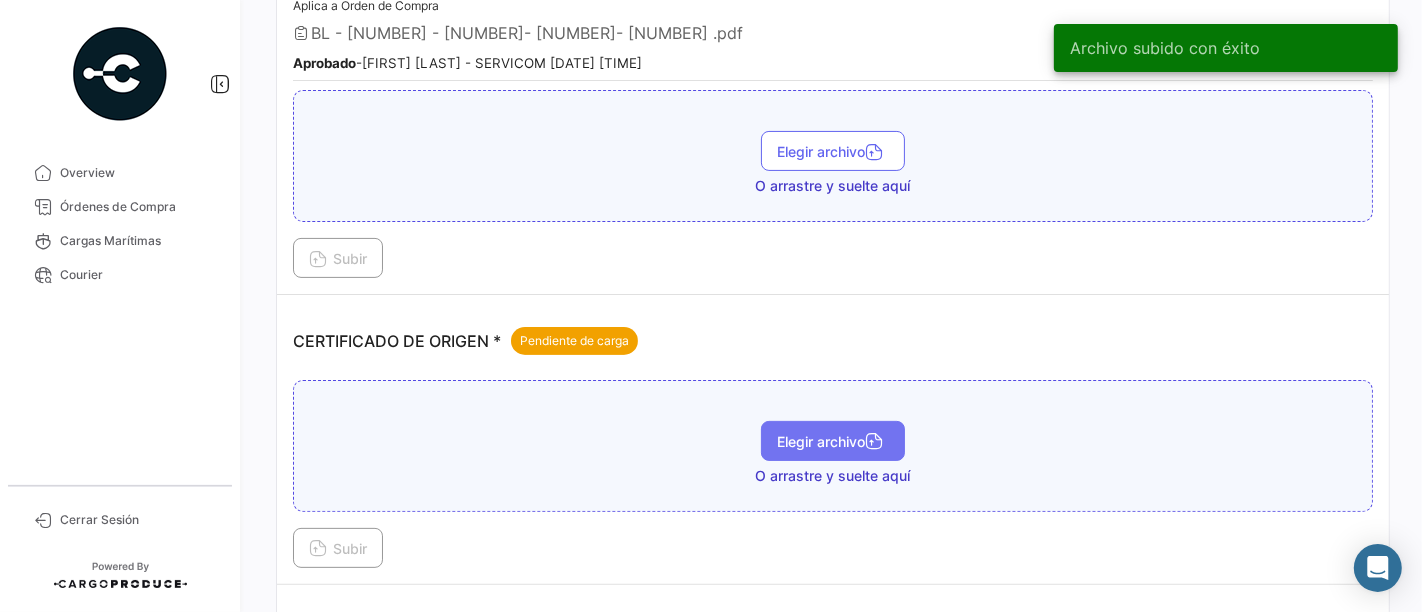 click on "Elegir archivo" at bounding box center (833, 441) 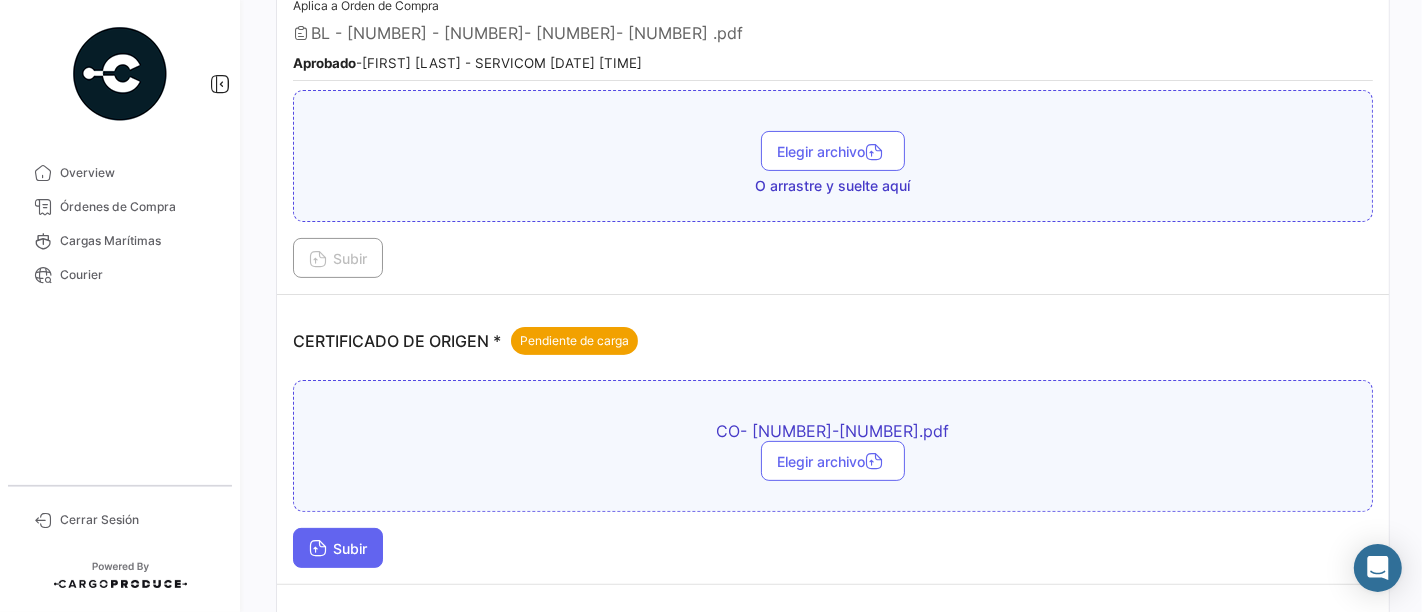 click on "Subir" at bounding box center (338, 548) 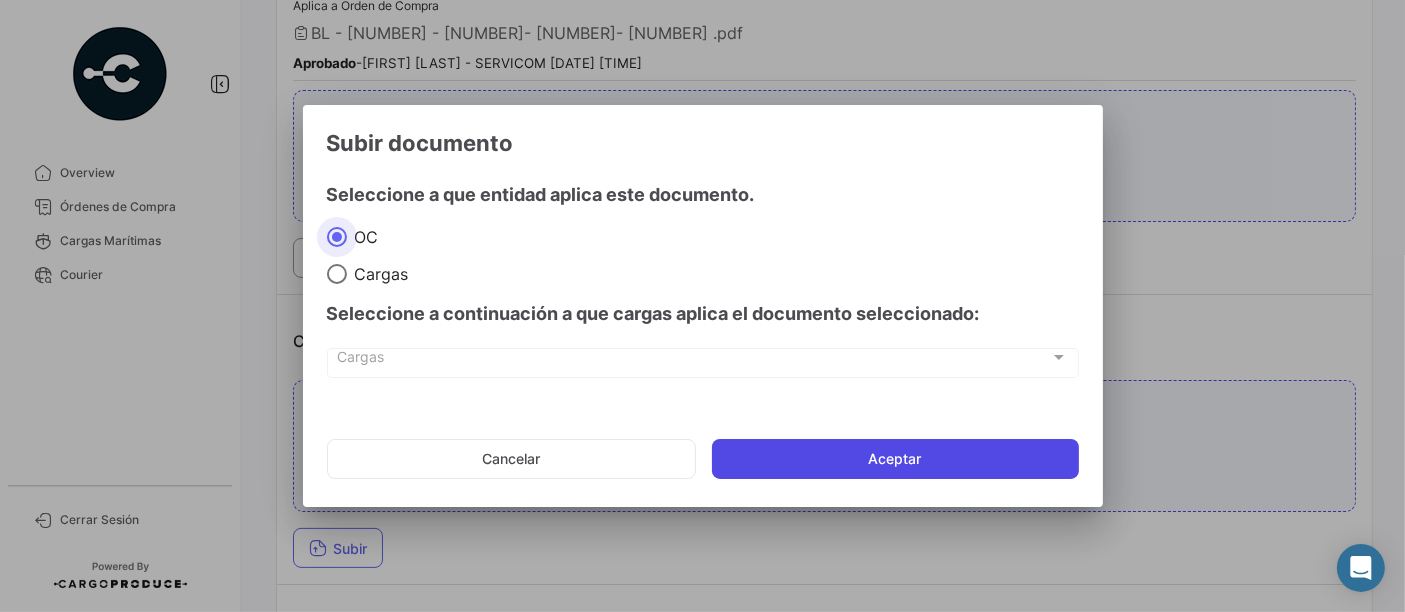 click on "Aceptar" 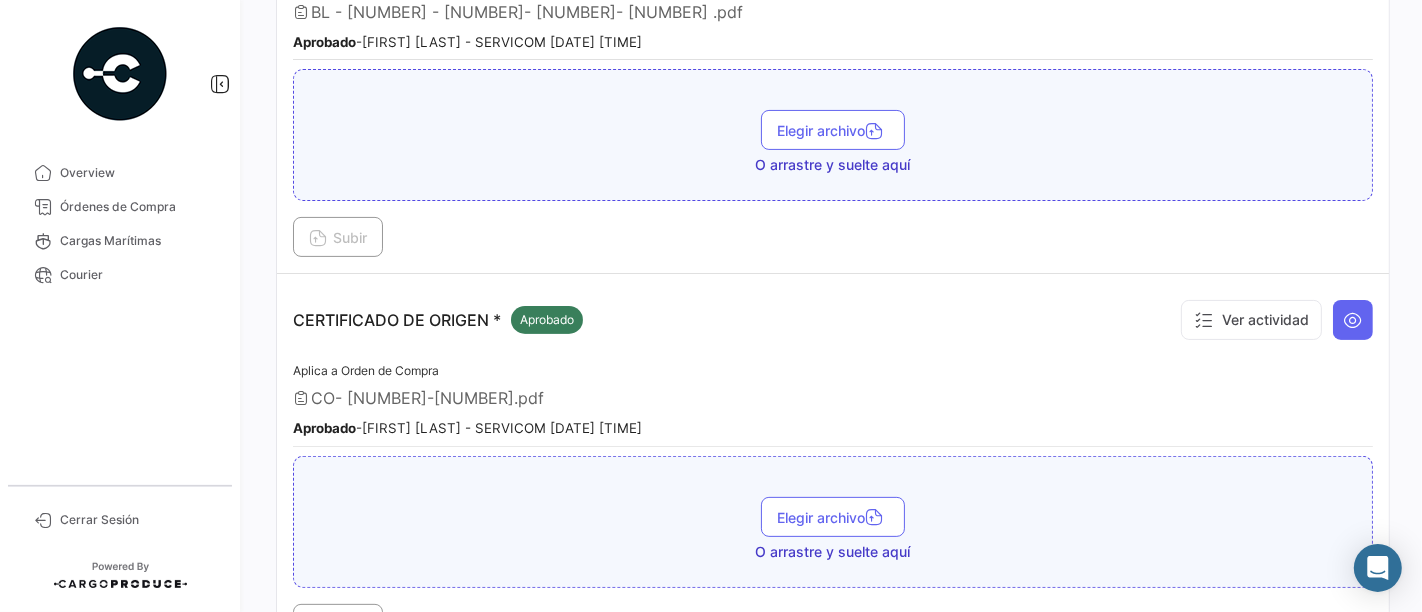 scroll, scrollTop: 333, scrollLeft: 0, axis: vertical 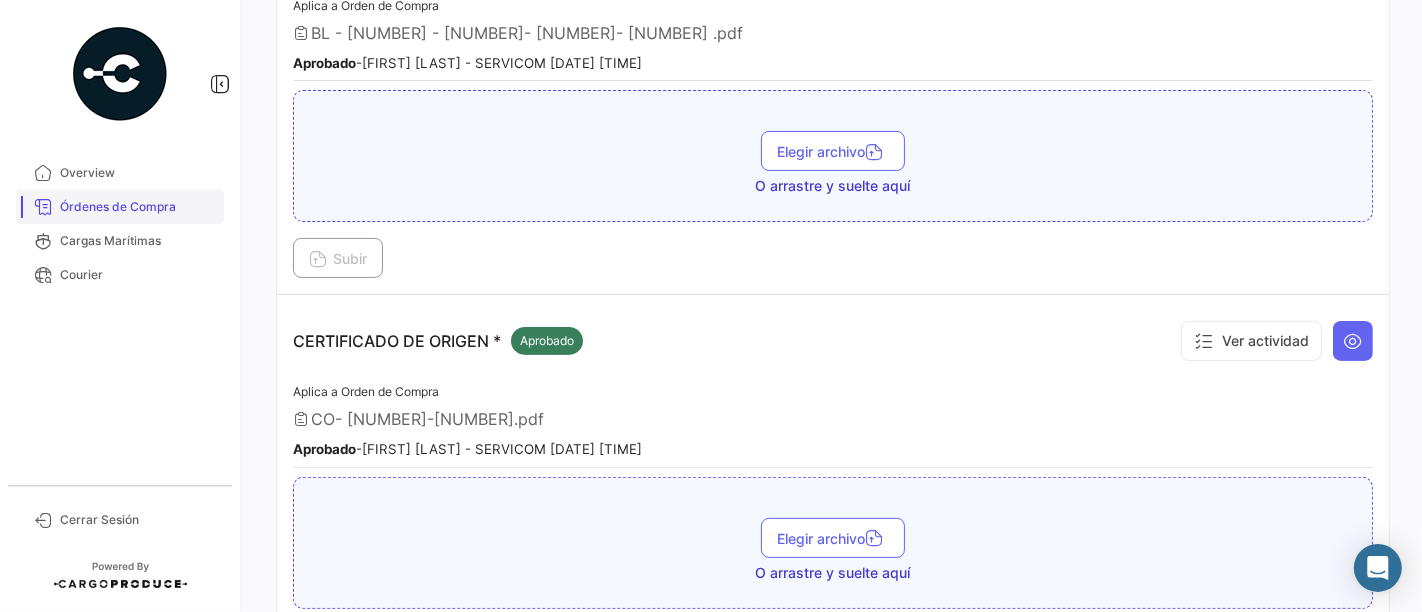 click on "Órdenes de Compra" at bounding box center (138, 207) 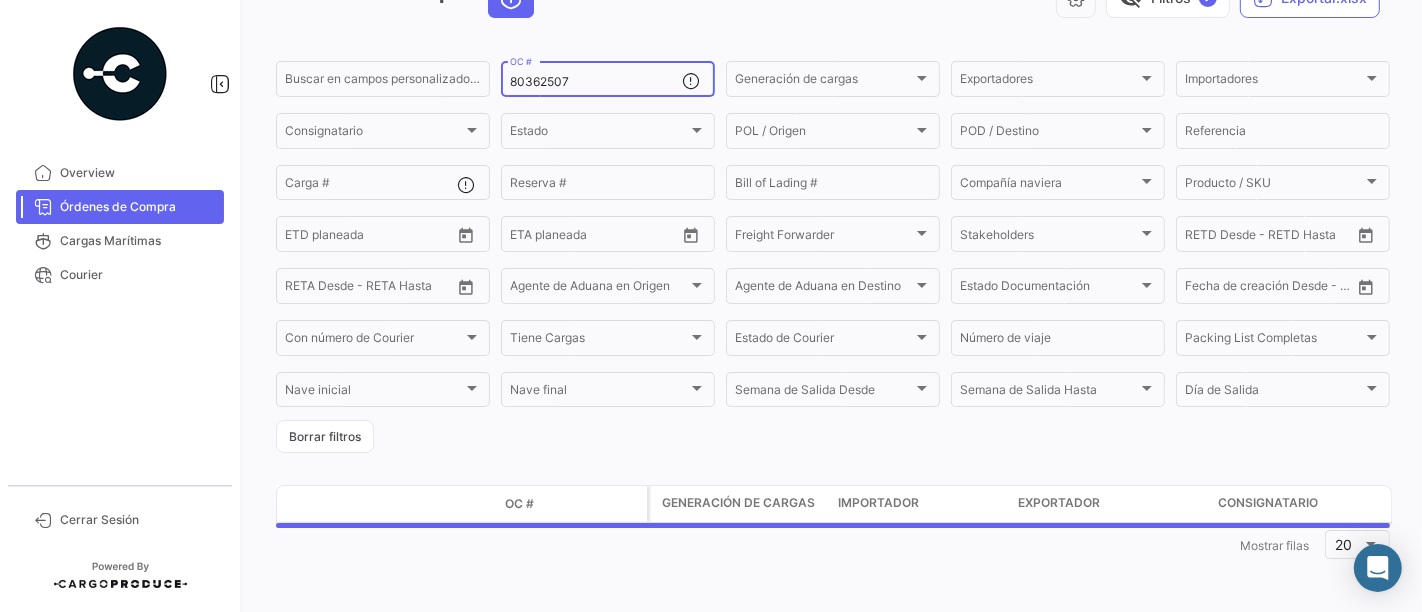 scroll, scrollTop: 0, scrollLeft: 0, axis: both 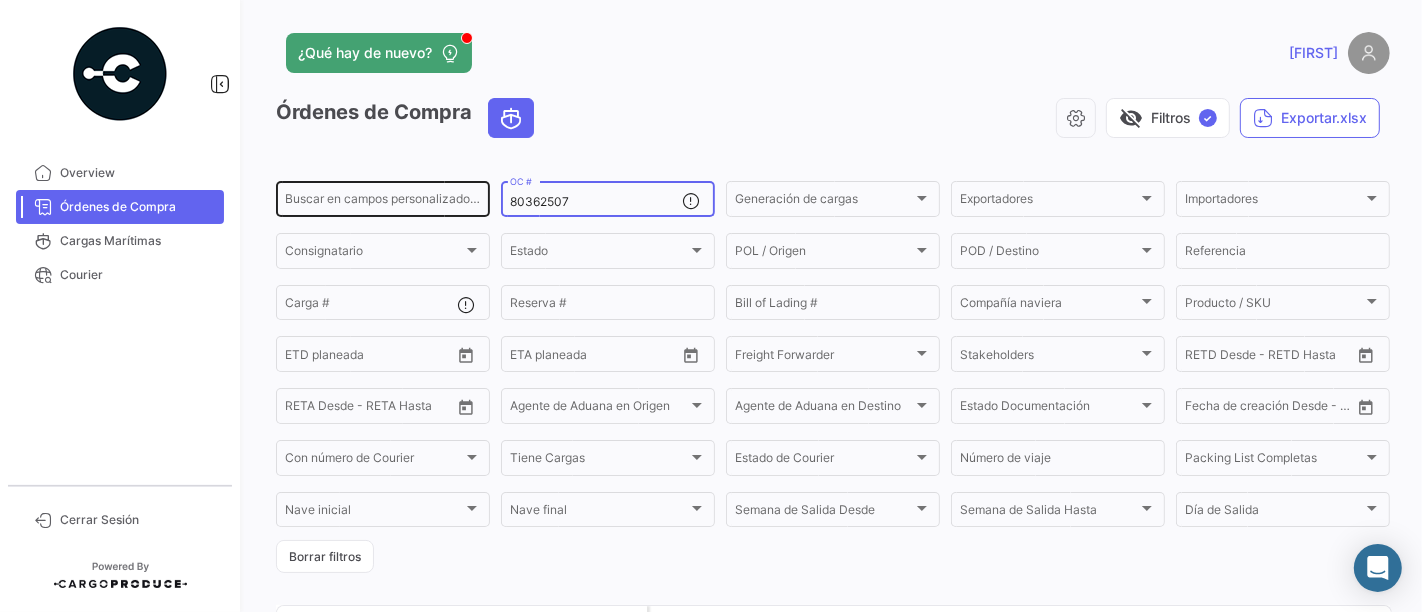 drag, startPoint x: 646, startPoint y: 194, endPoint x: 485, endPoint y: 216, distance: 162.49615 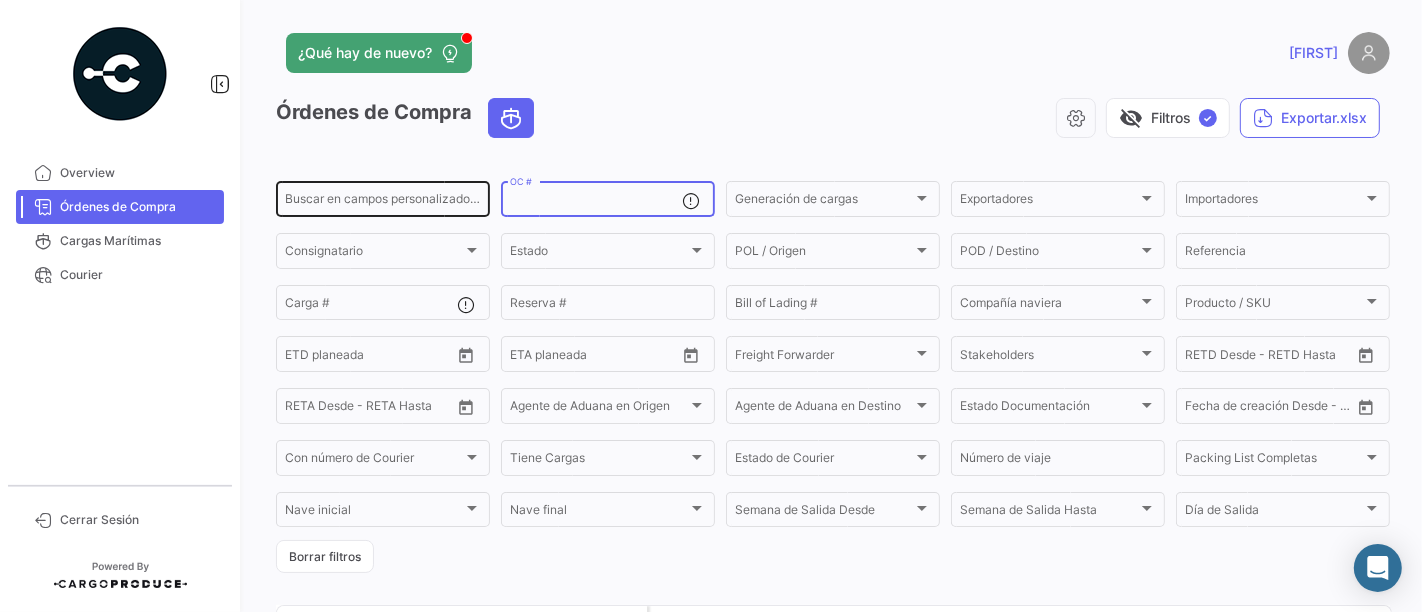 paste on "[NUMBER]" 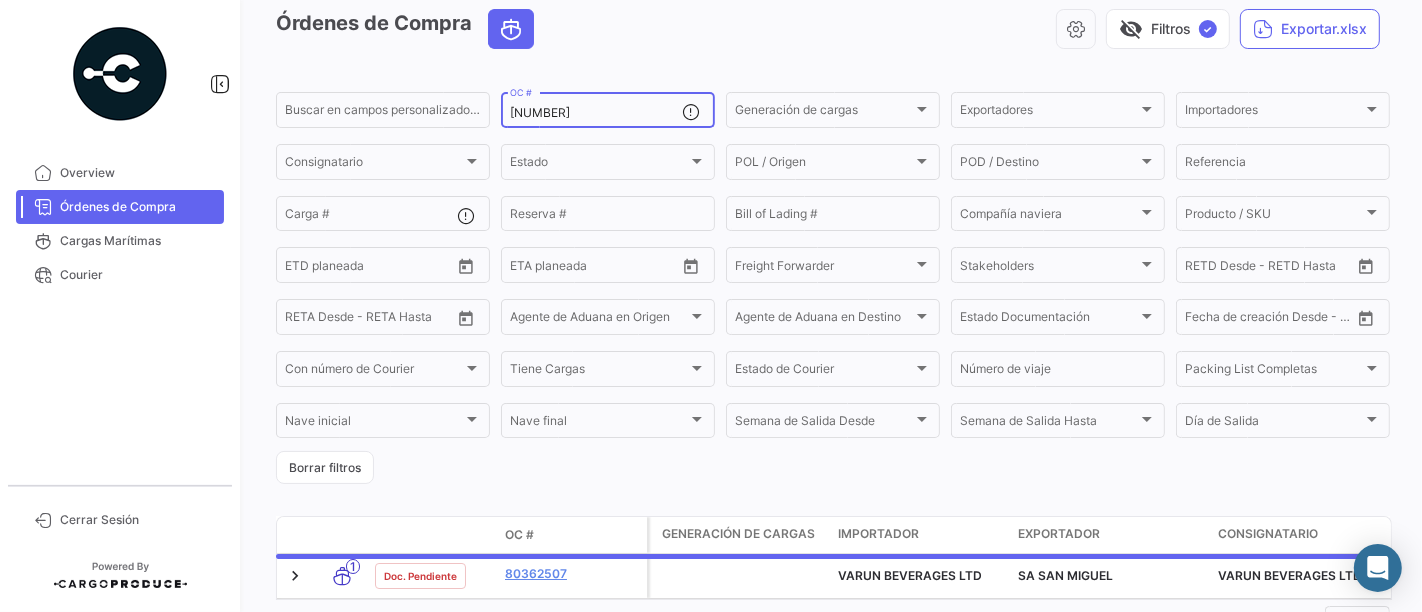 scroll, scrollTop: 183, scrollLeft: 0, axis: vertical 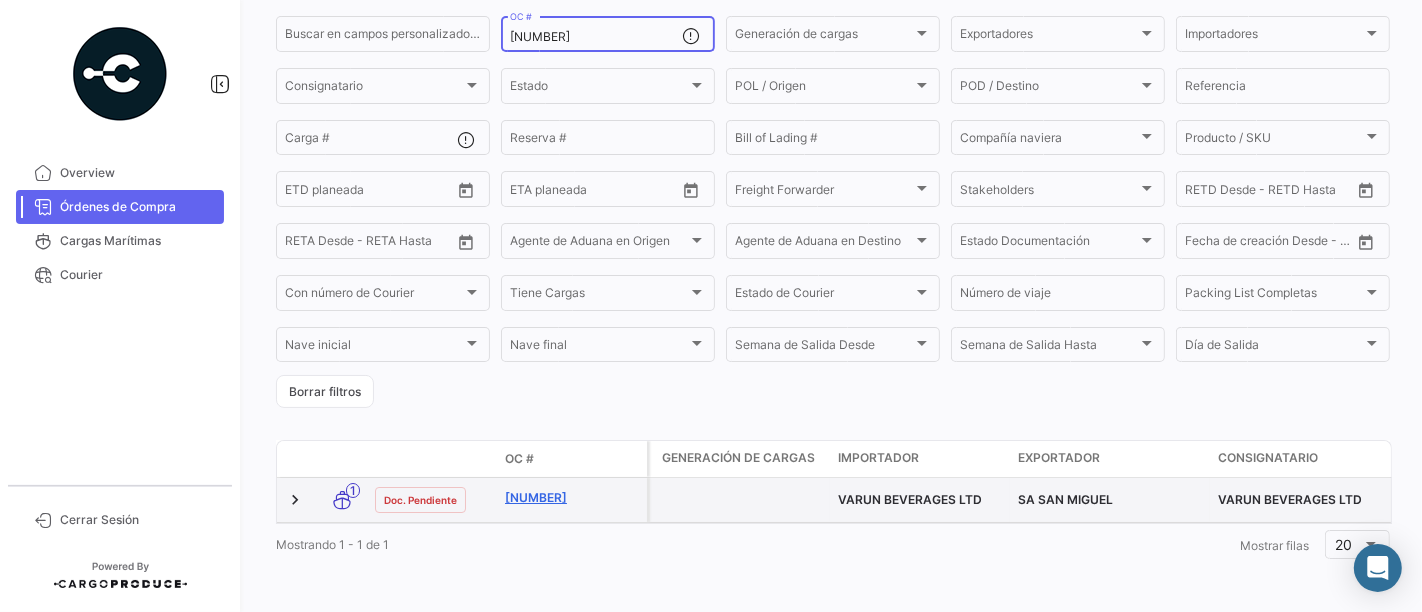 type on "[NUMBER]" 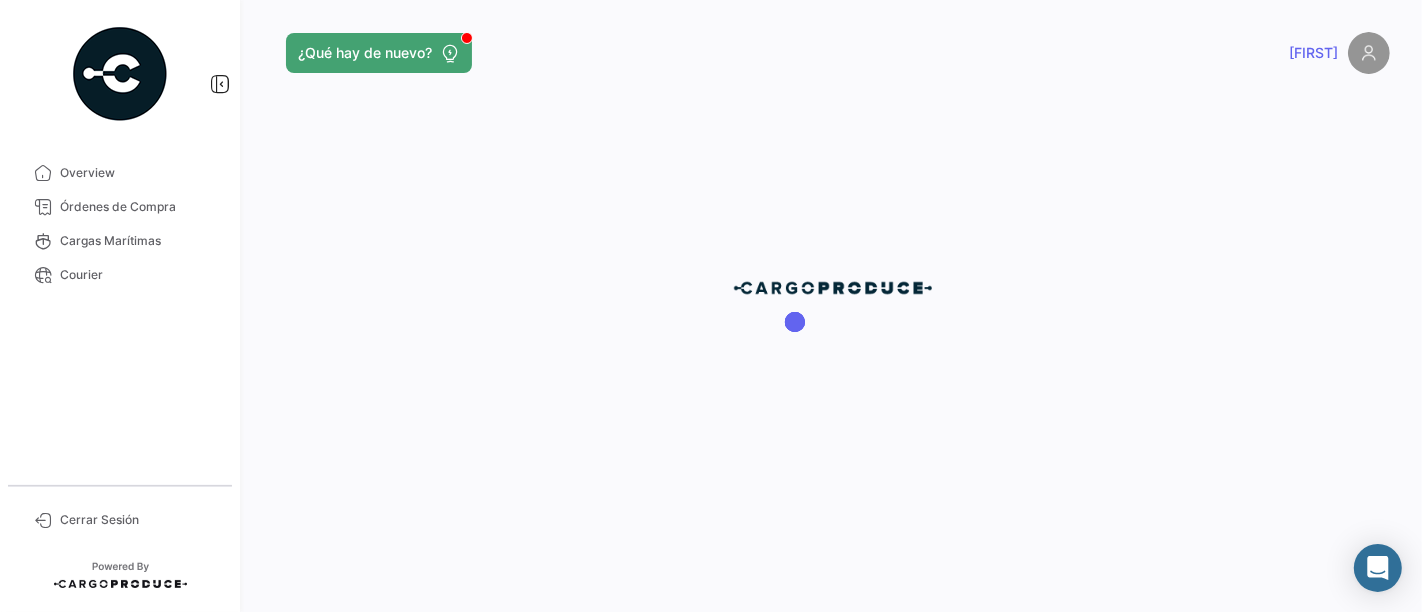 scroll, scrollTop: 0, scrollLeft: 0, axis: both 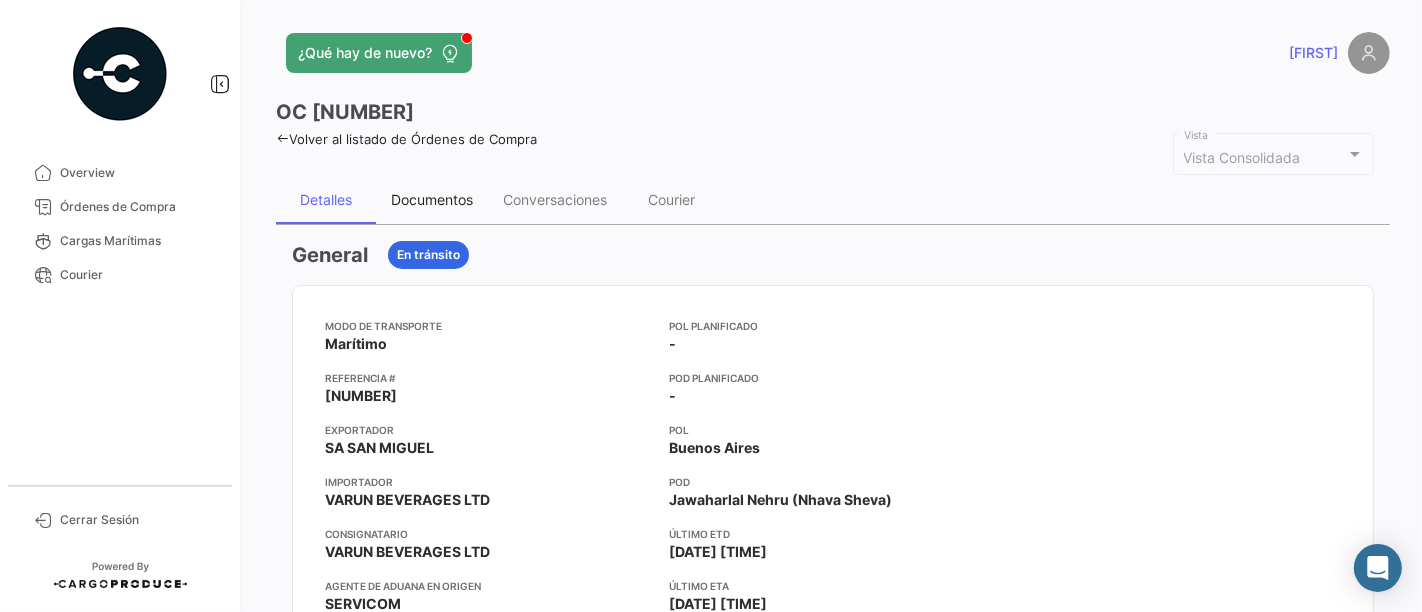 click on "Documentos" at bounding box center (432, 200) 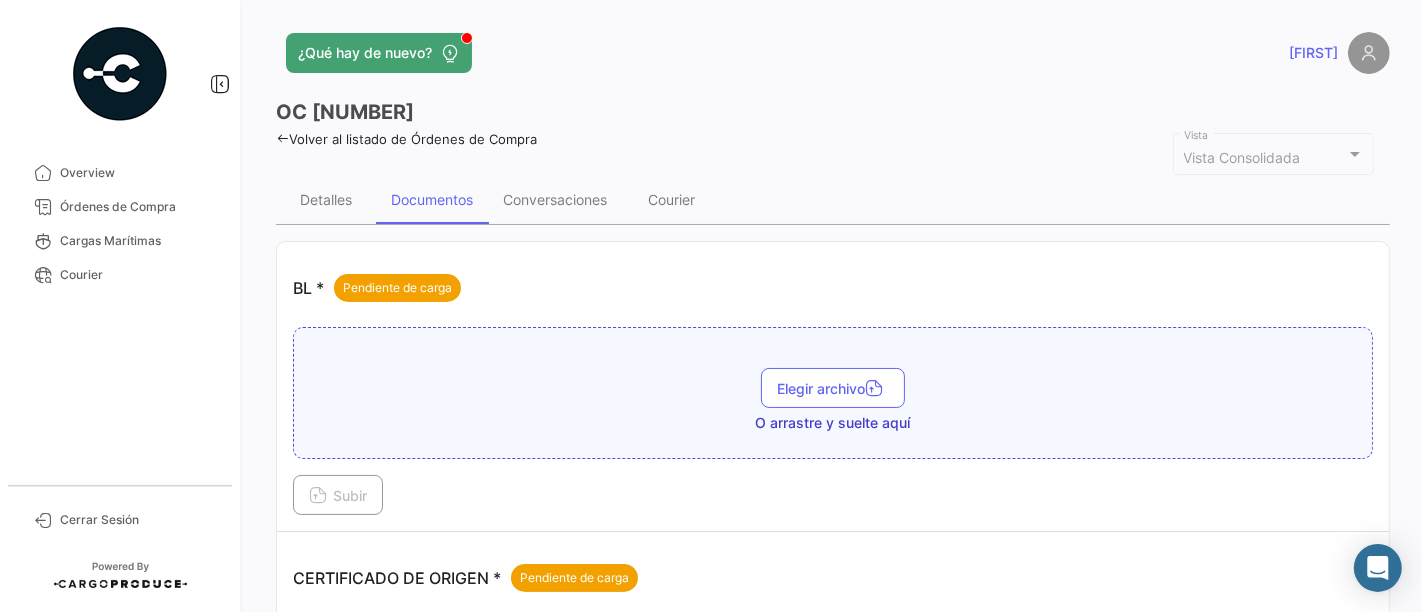 drag, startPoint x: 811, startPoint y: 392, endPoint x: 813, endPoint y: 407, distance: 15.132746 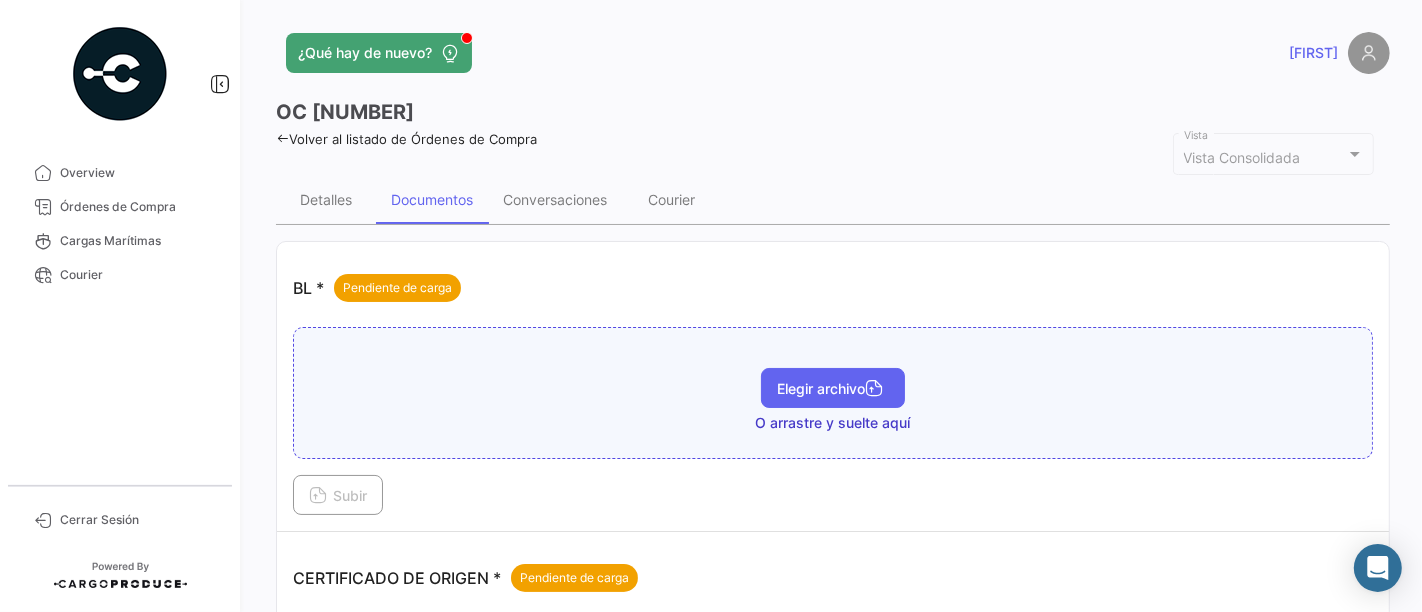 click on "Elegir archivo" at bounding box center (833, 388) 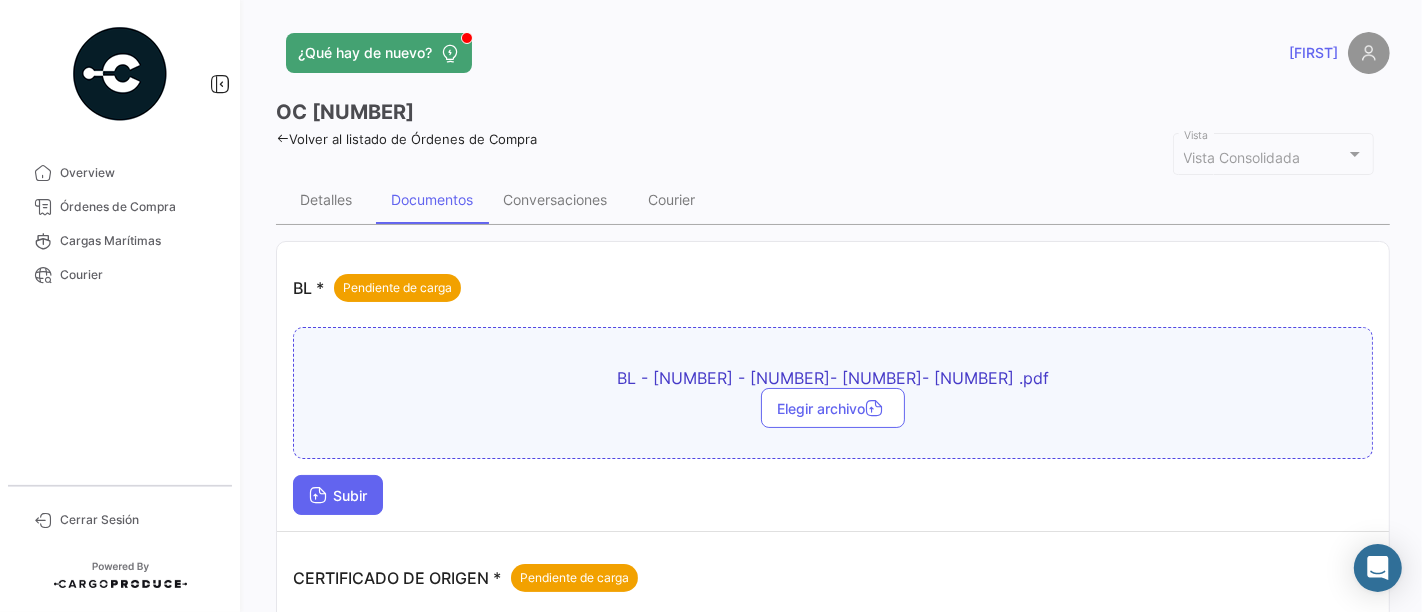 click on "Subir" at bounding box center [338, 495] 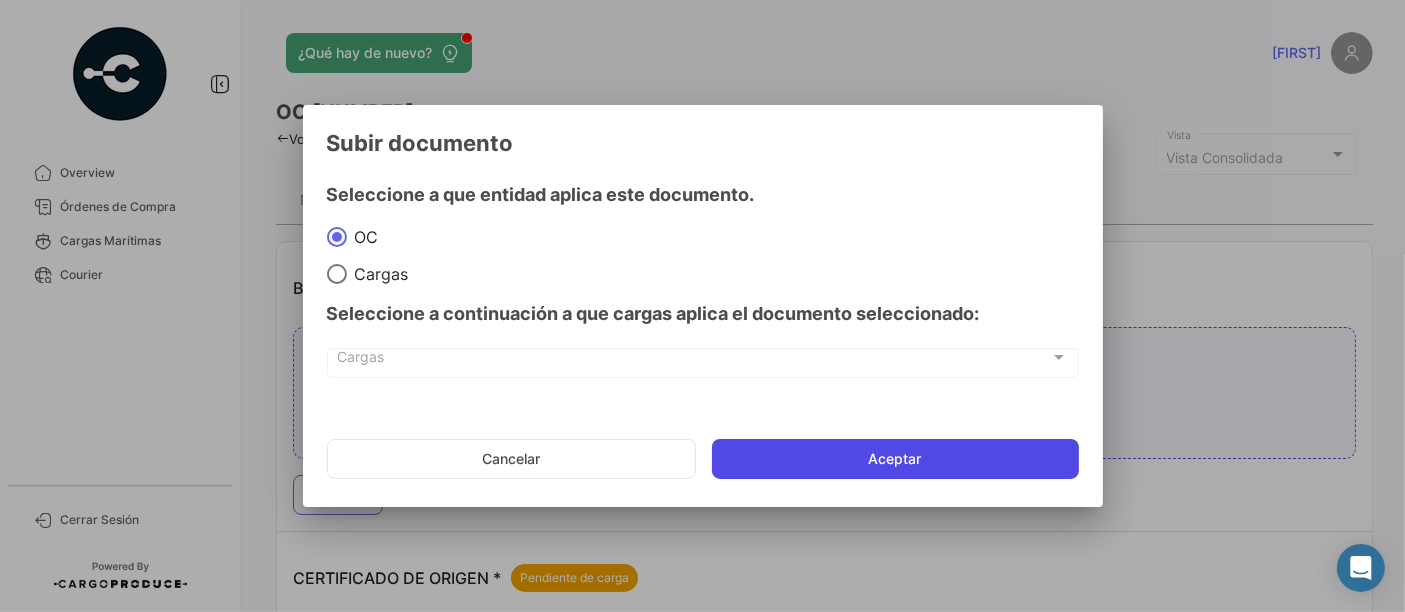 click on "Aceptar" 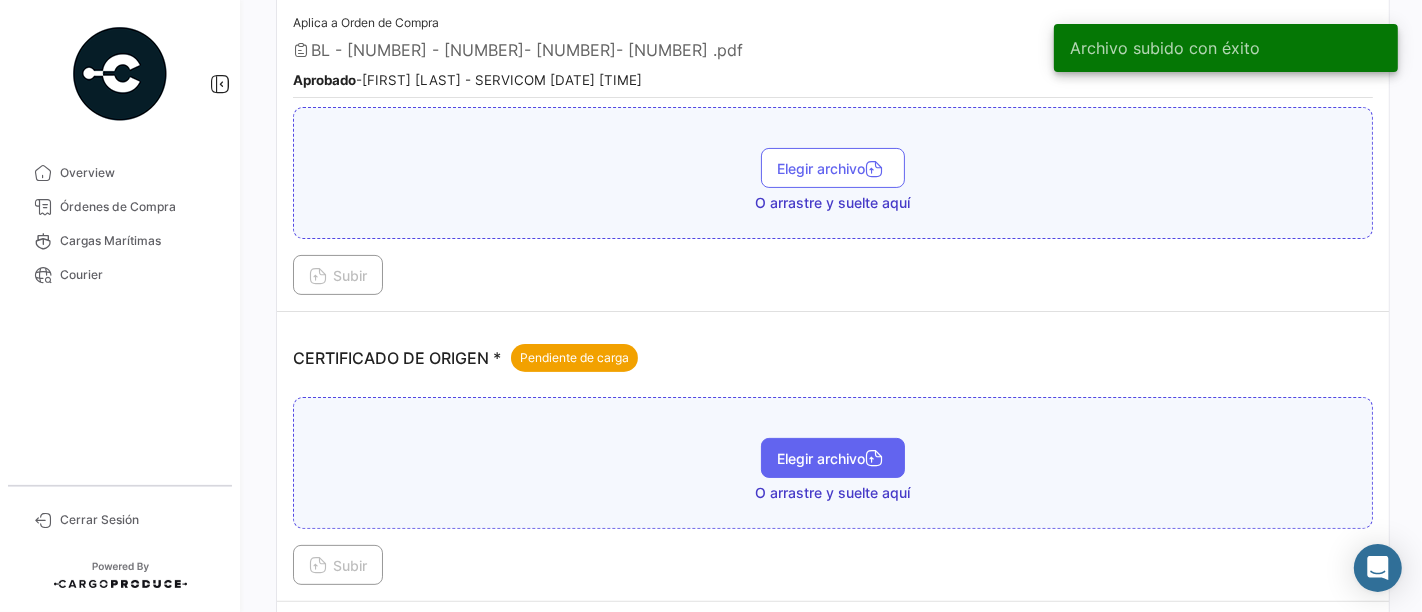 scroll, scrollTop: 333, scrollLeft: 0, axis: vertical 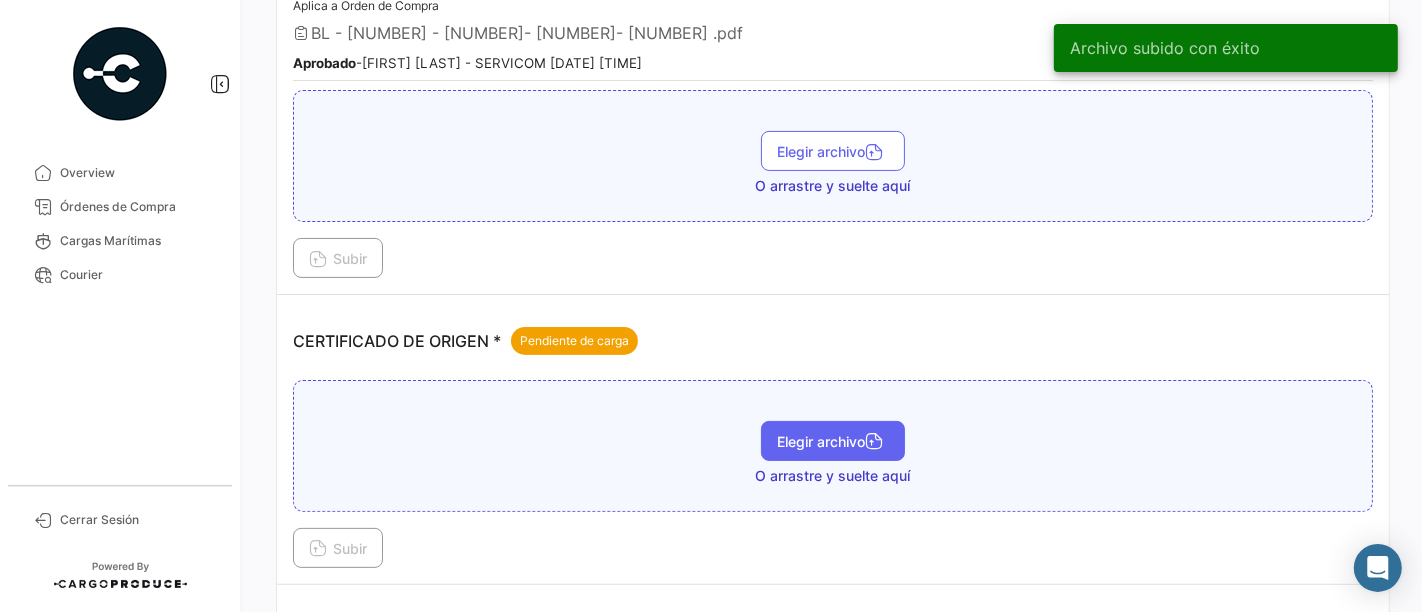 click on "Elegir archivo" at bounding box center [833, 441] 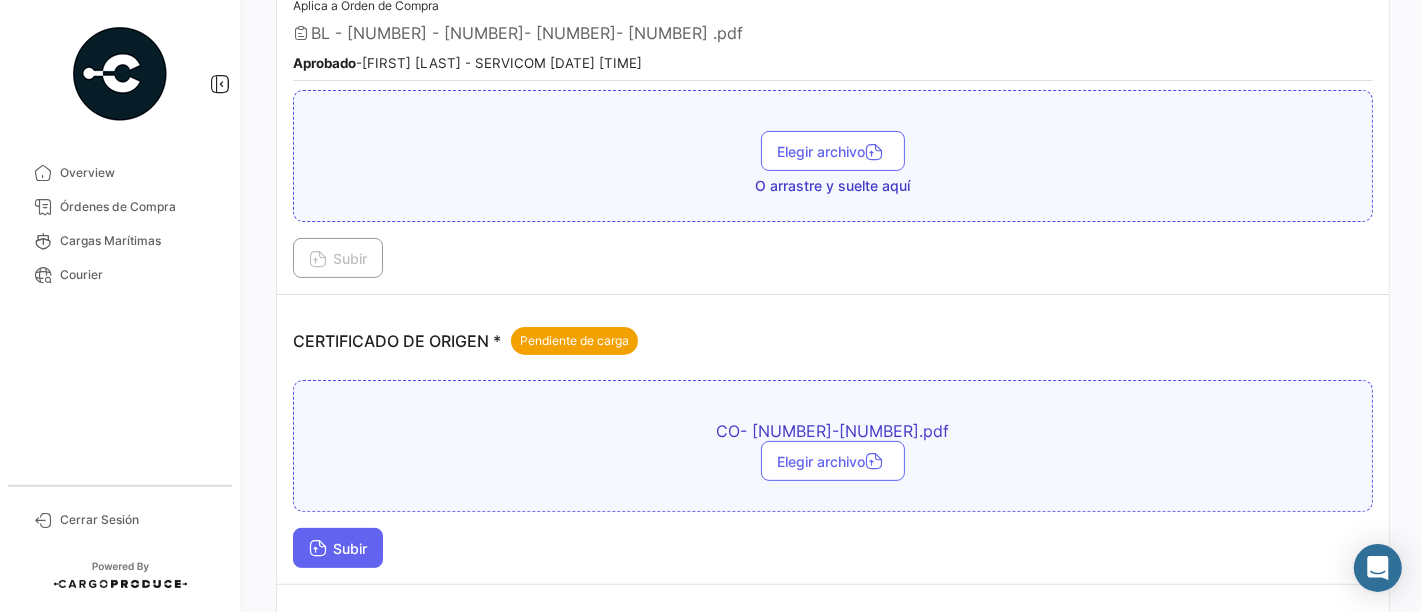 click on "Subir" at bounding box center [338, 548] 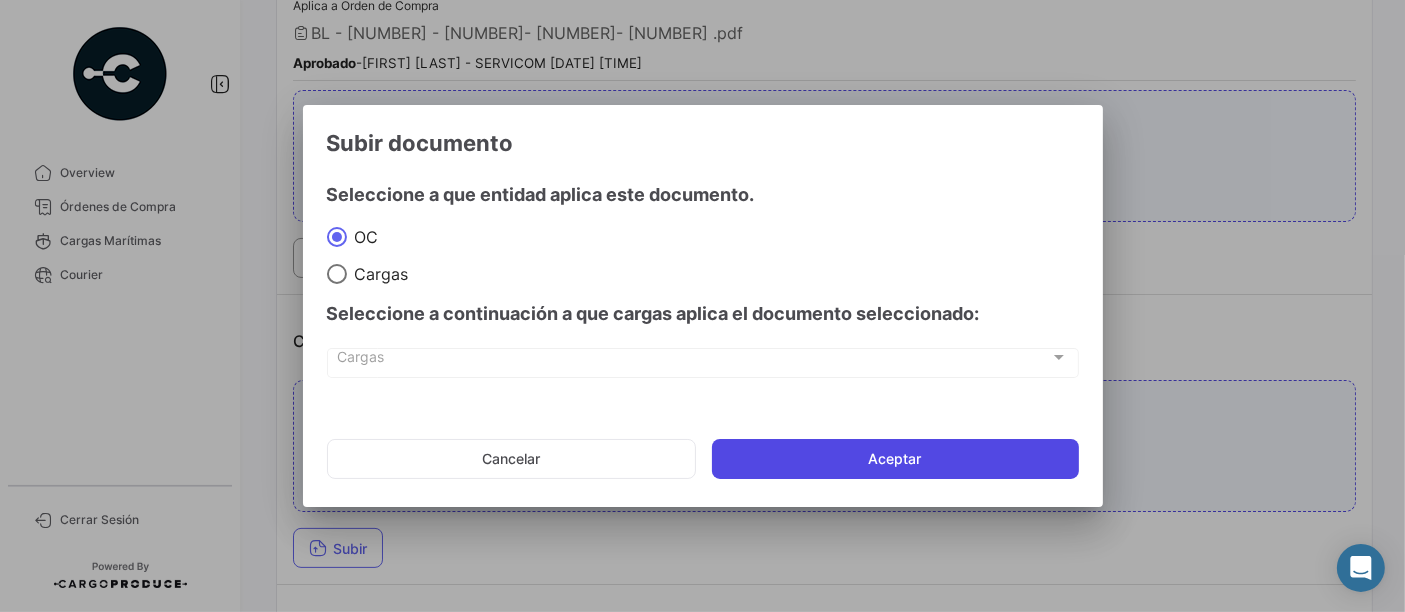 click on "Aceptar" 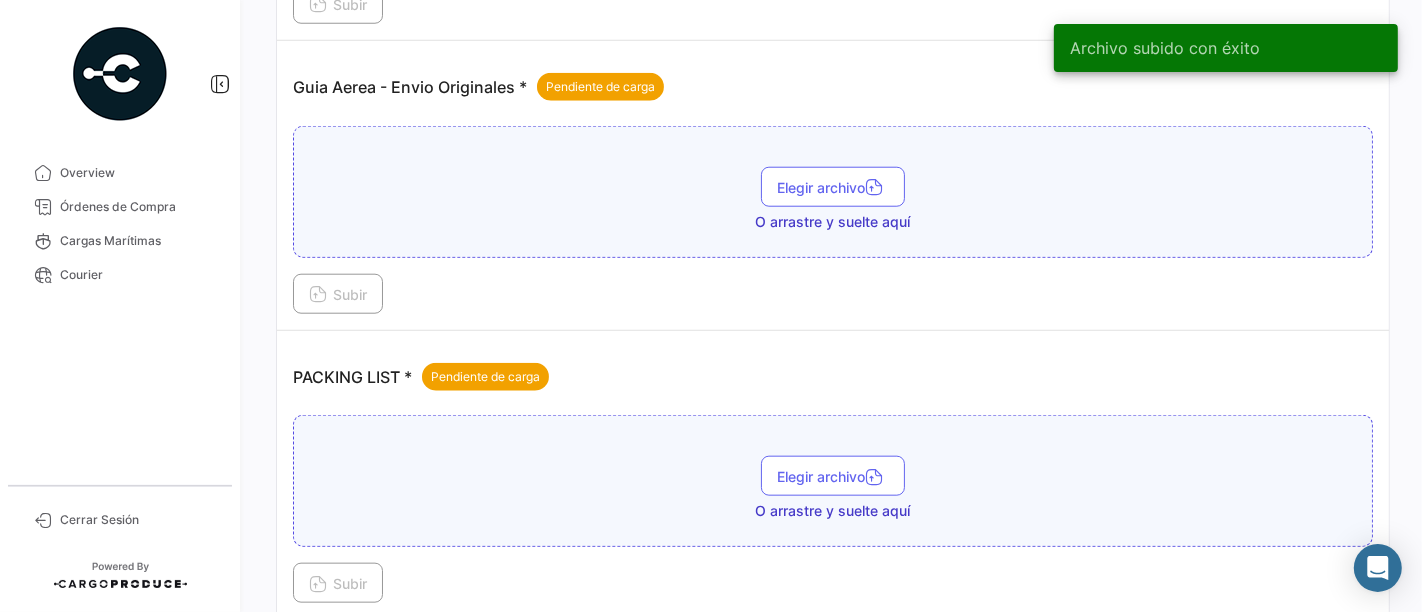 scroll, scrollTop: 1777, scrollLeft: 0, axis: vertical 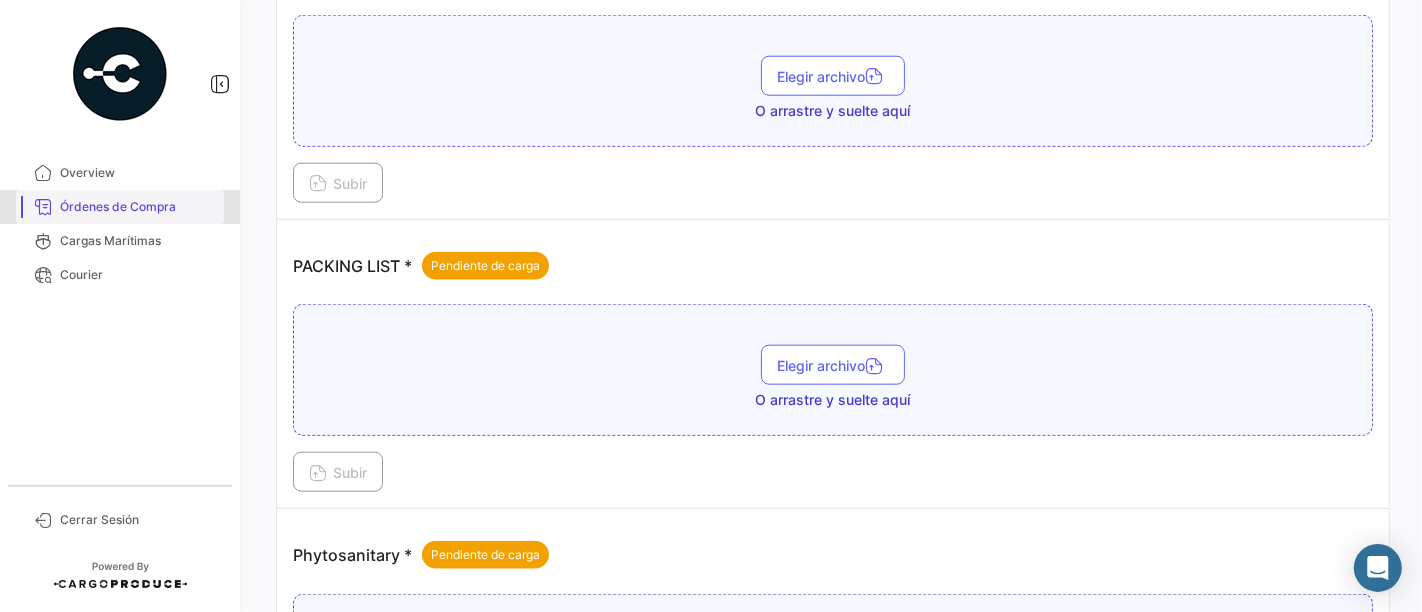 click on "Órdenes de Compra" at bounding box center [138, 207] 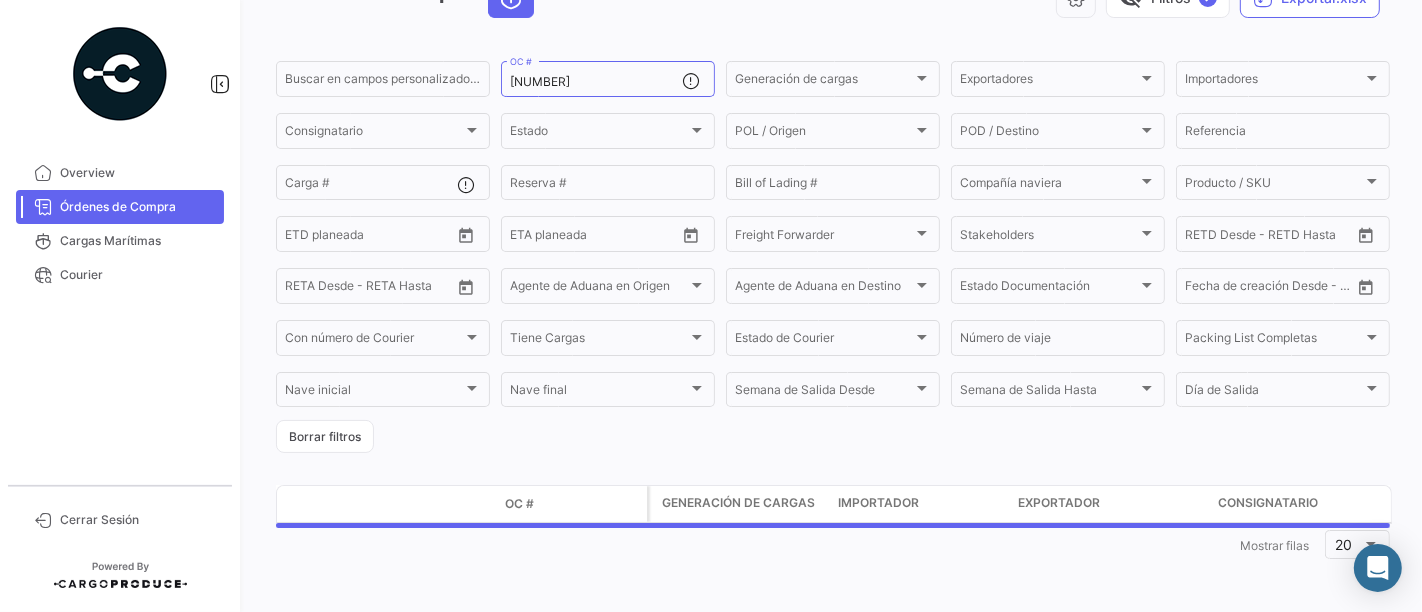 scroll, scrollTop: 0, scrollLeft: 0, axis: both 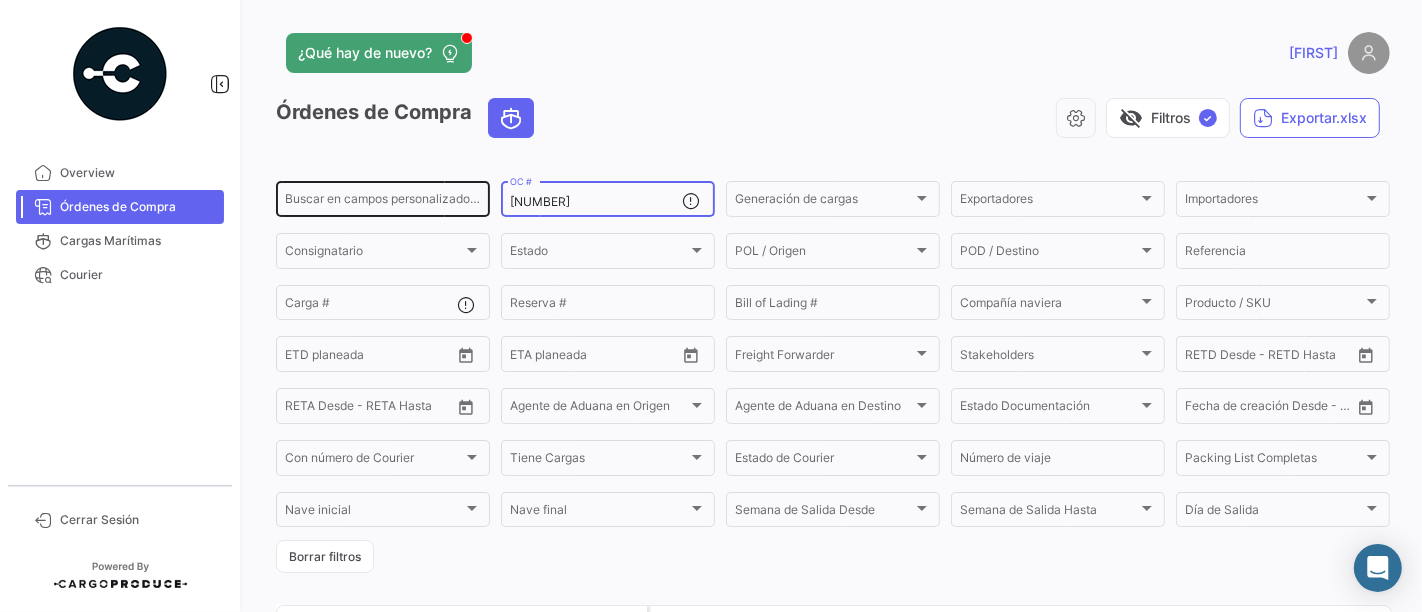 drag, startPoint x: 625, startPoint y: 200, endPoint x: 340, endPoint y: 184, distance: 285.44876 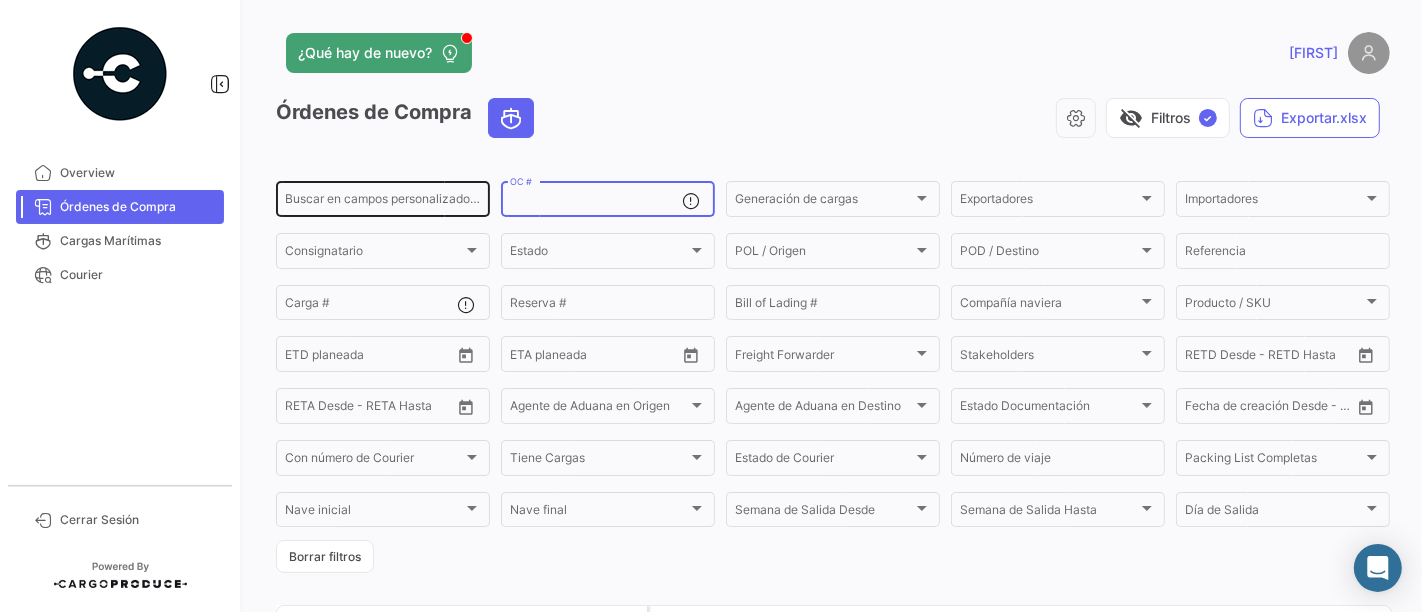 paste on "[NUMBER]" 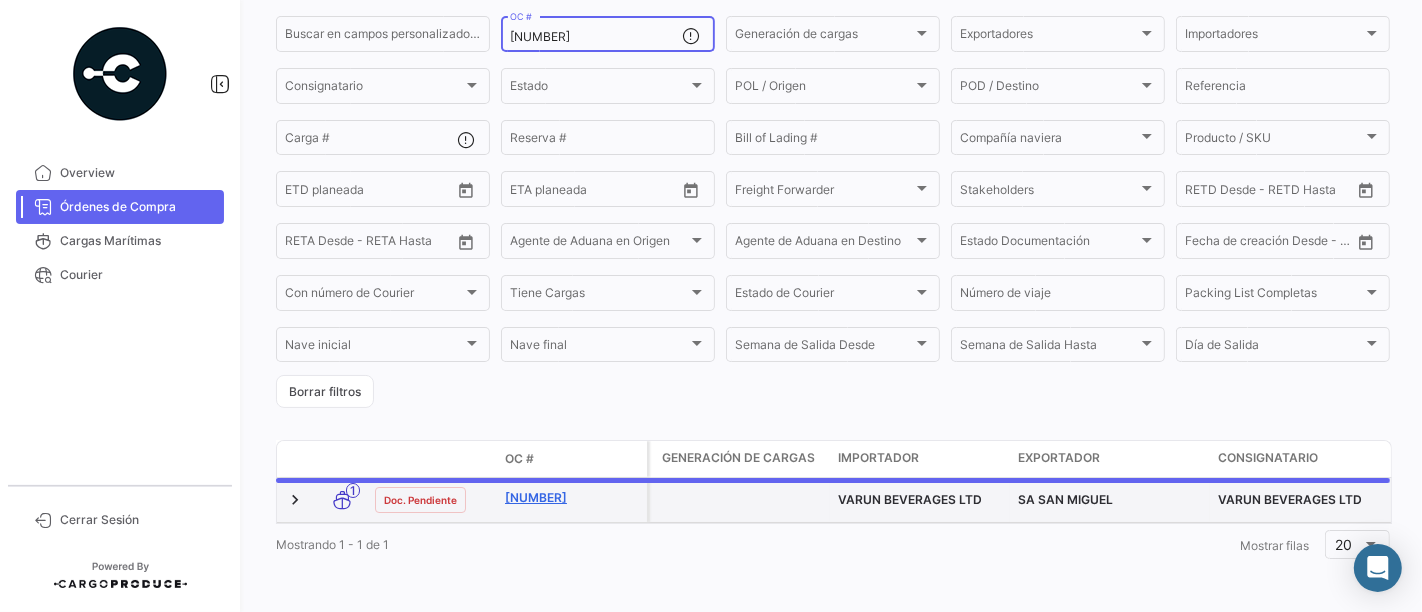 scroll, scrollTop: 183, scrollLeft: 0, axis: vertical 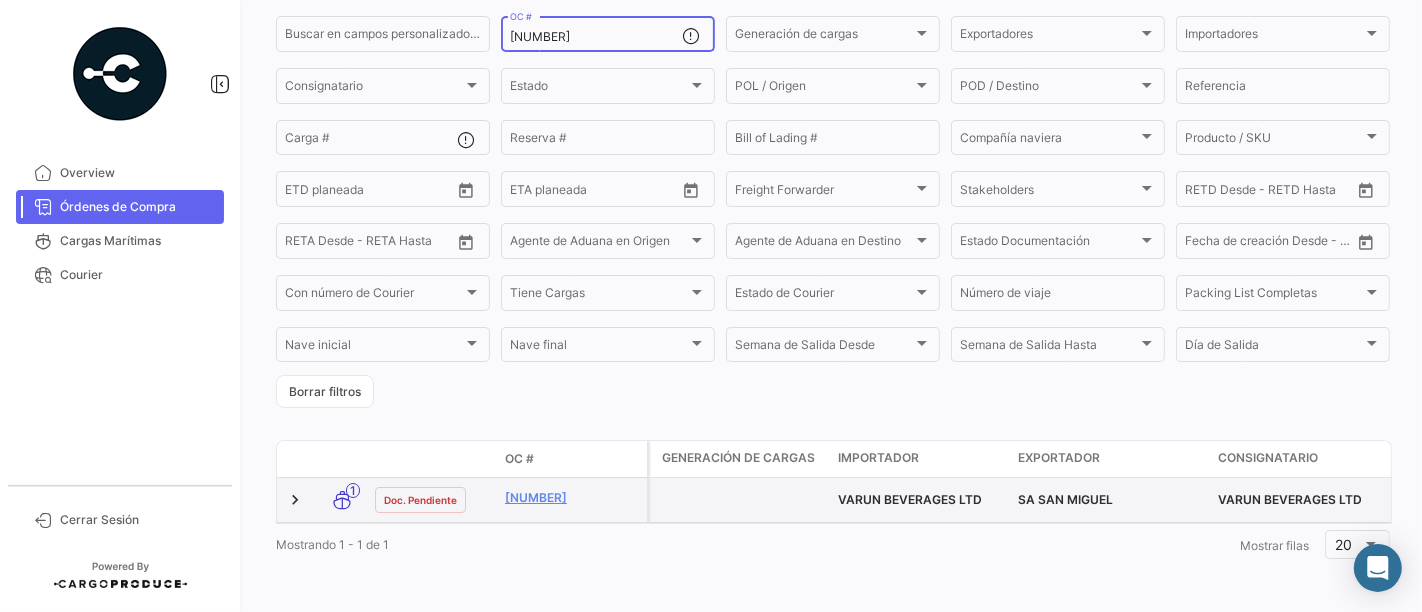 type on "[NUMBER]" 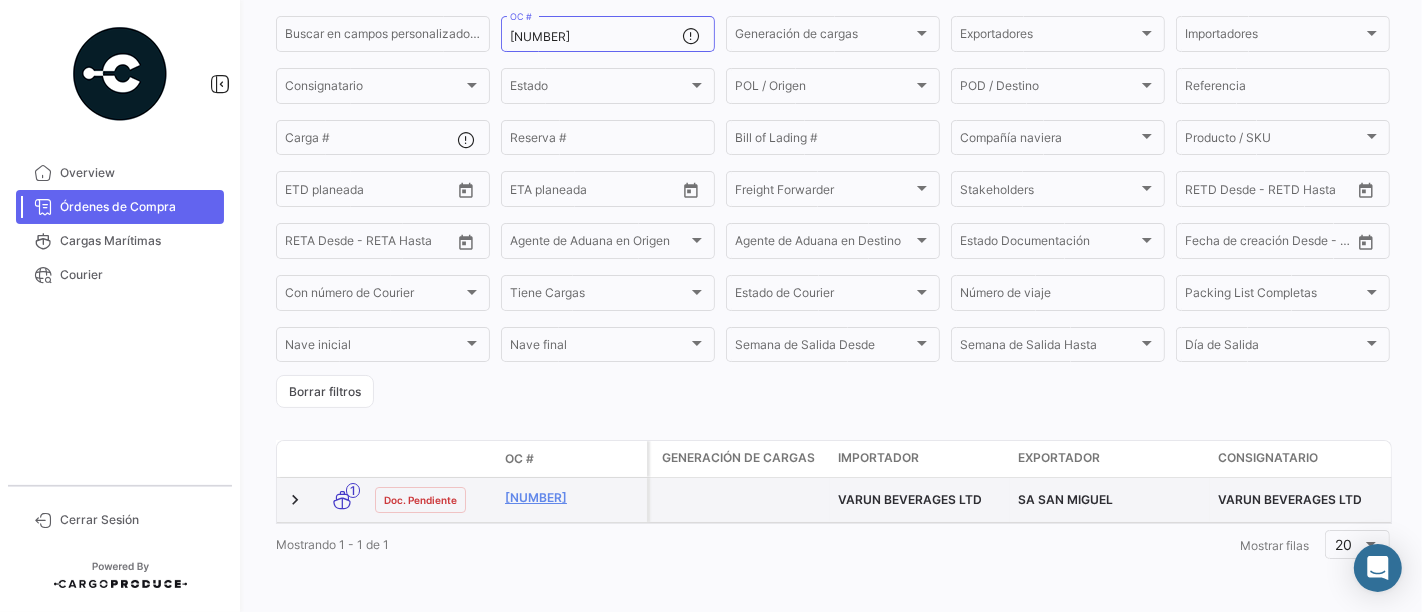 click on "[NUMBER]" 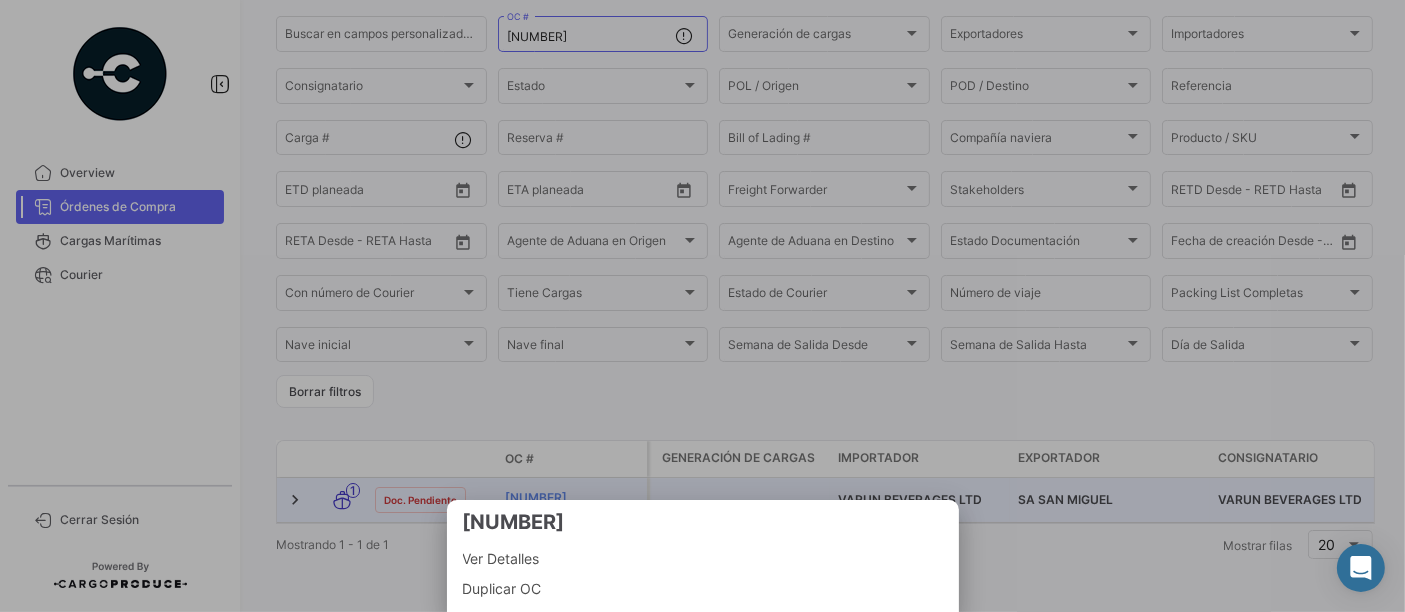 click at bounding box center (702, 306) 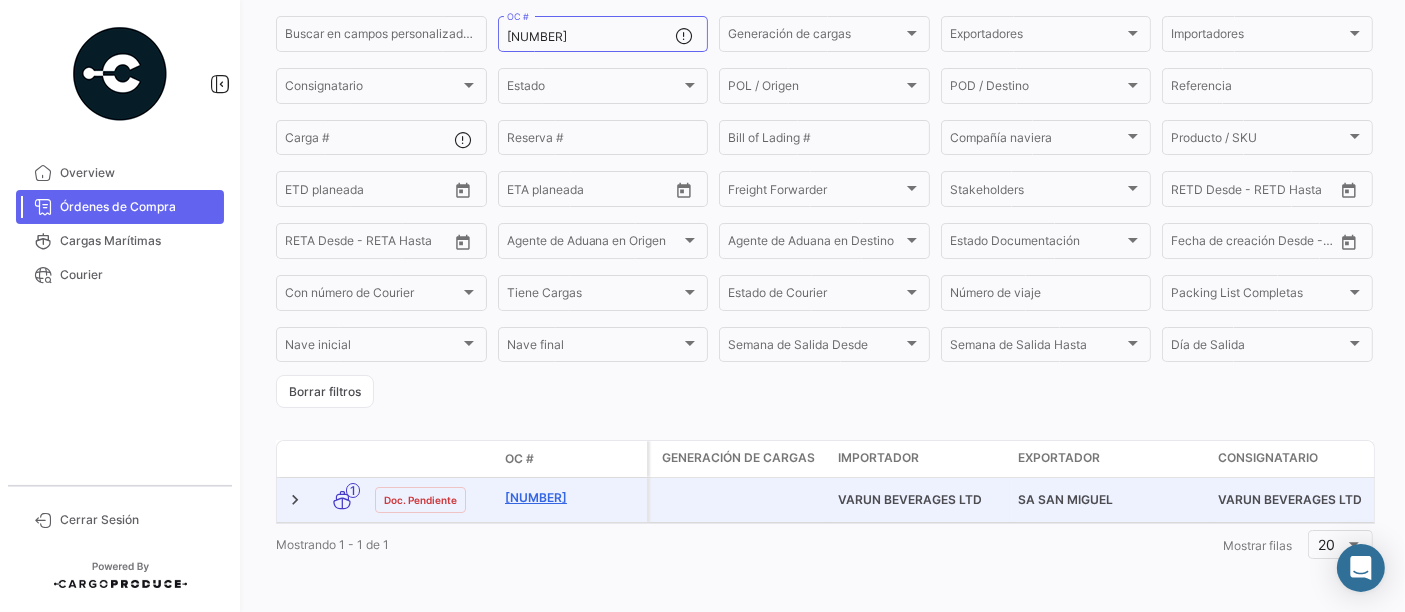 click on "[NUMBER]" 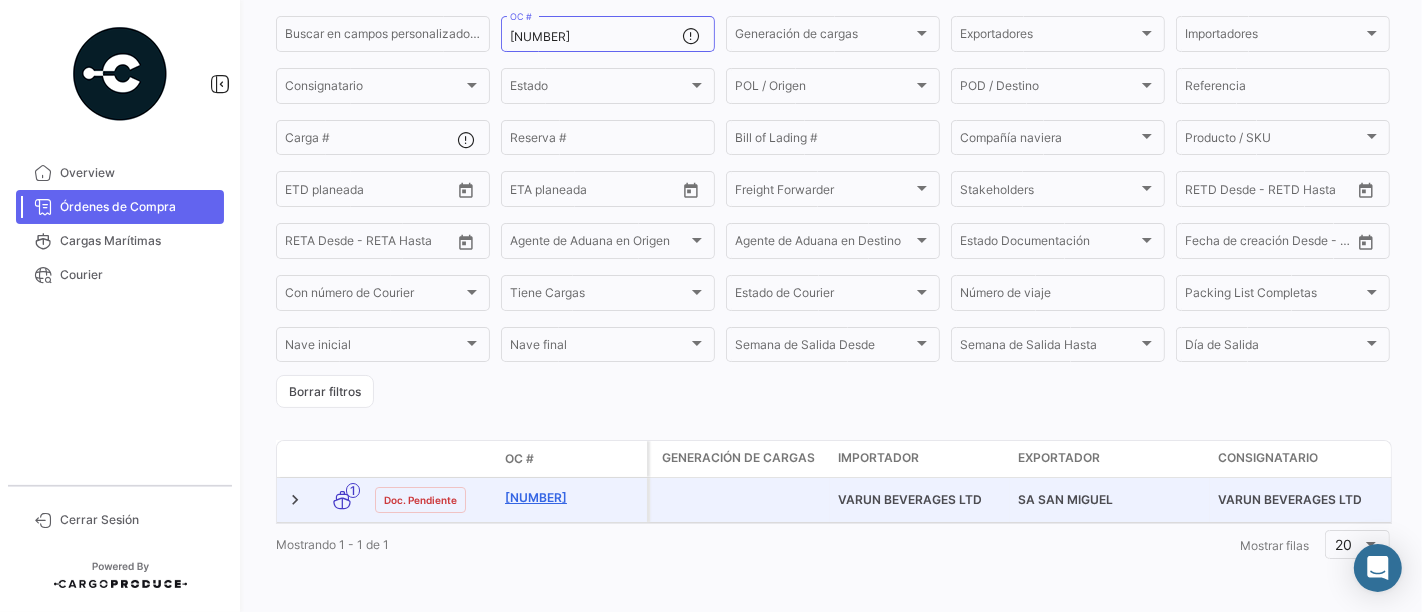 scroll, scrollTop: 0, scrollLeft: 0, axis: both 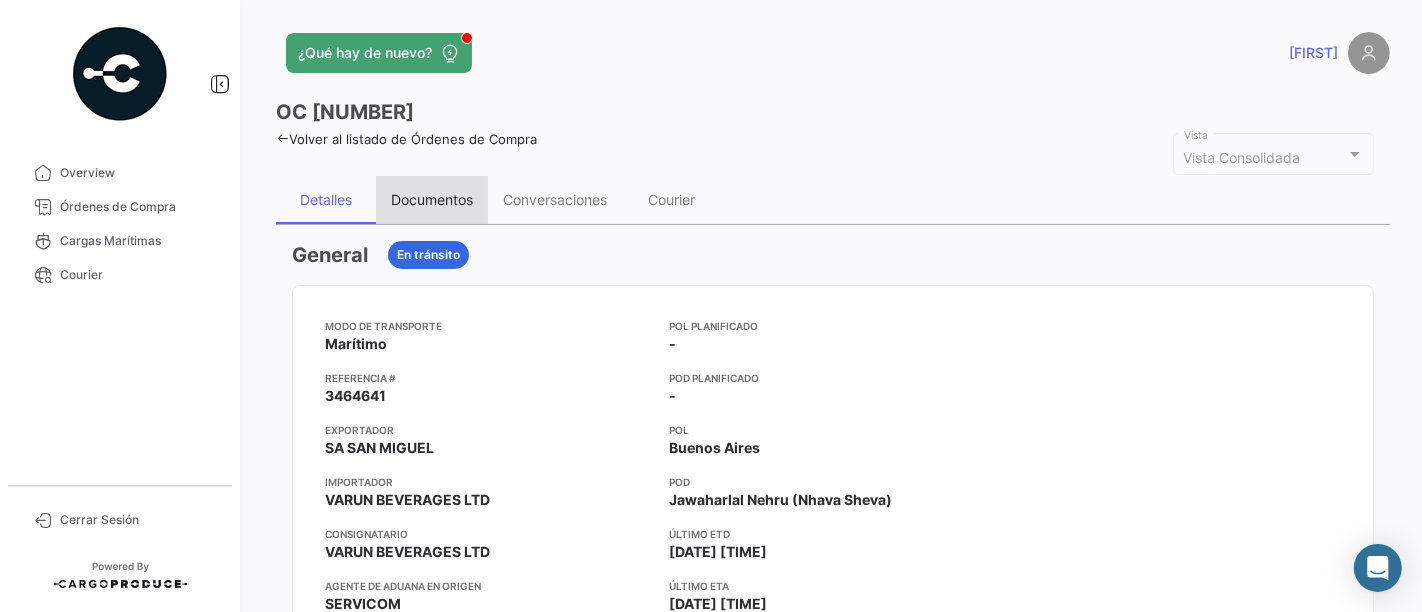 click on "Documentos" at bounding box center (432, 199) 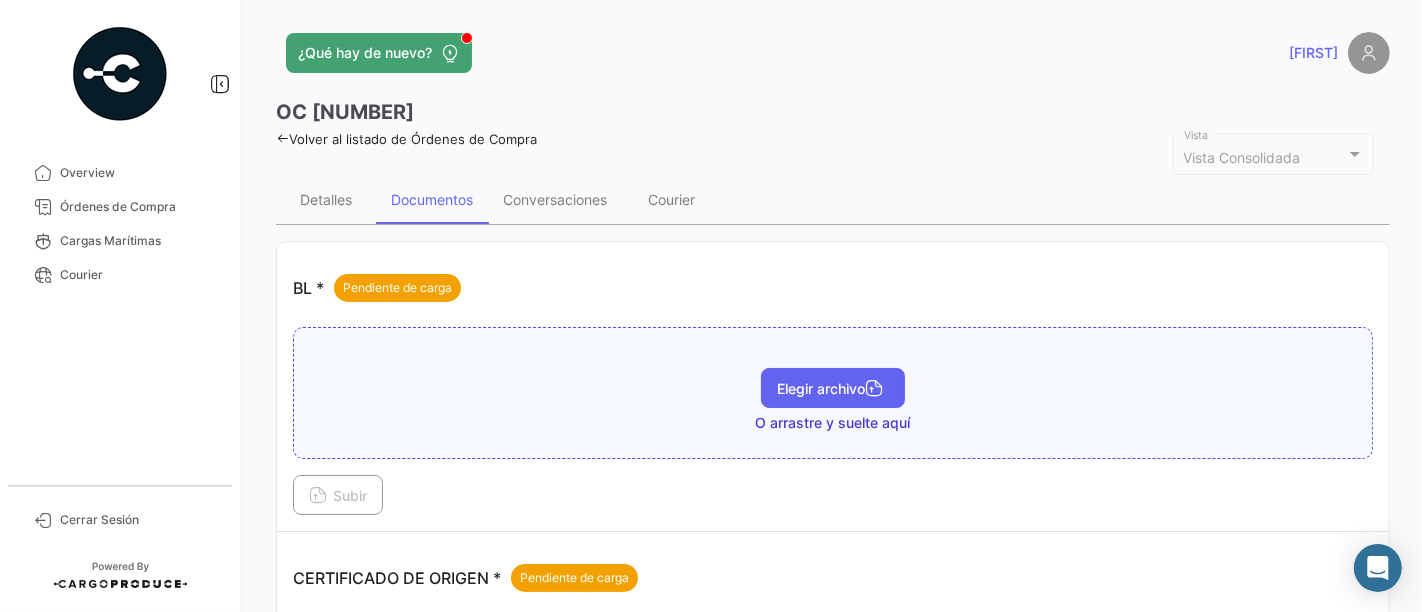 click on "Elegir archivo" at bounding box center [833, 388] 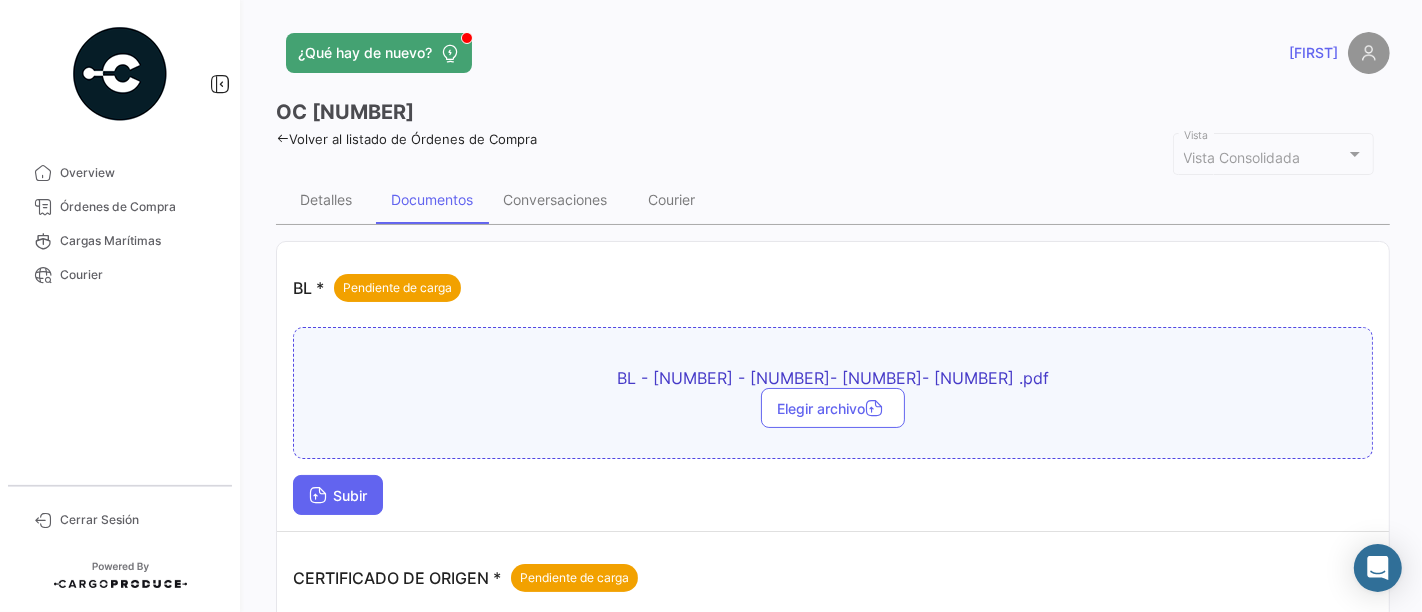 click on "Subir" at bounding box center [338, 495] 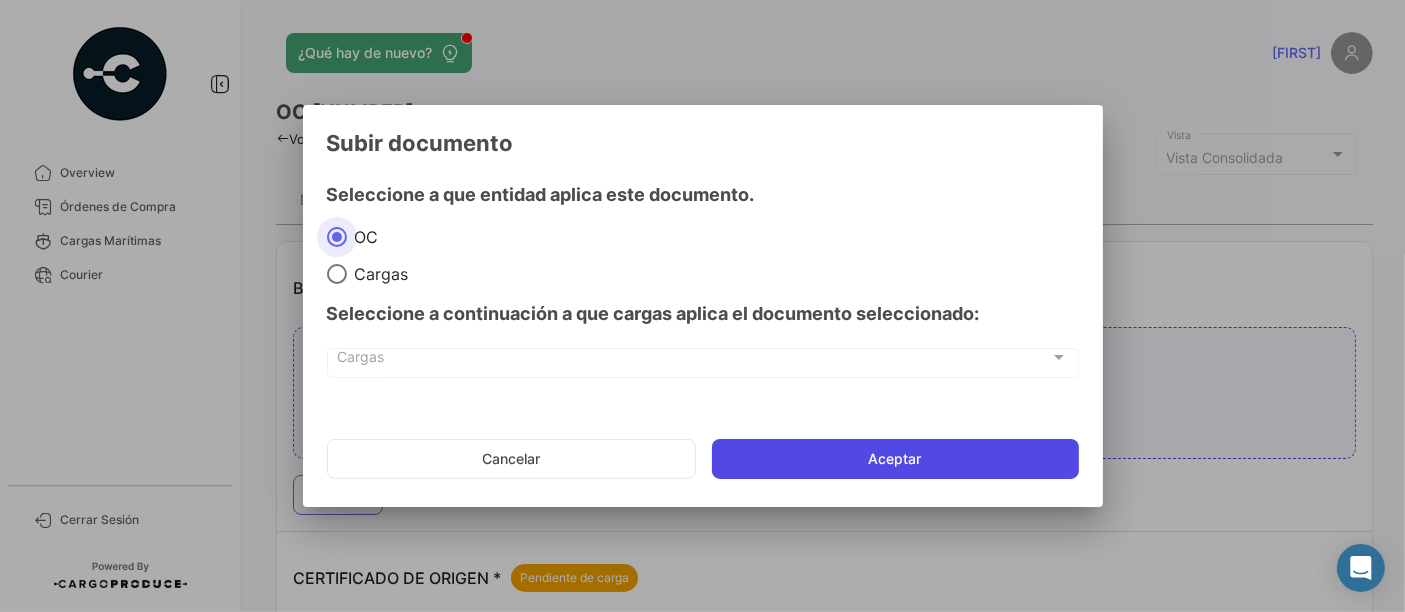 click on "Aceptar" 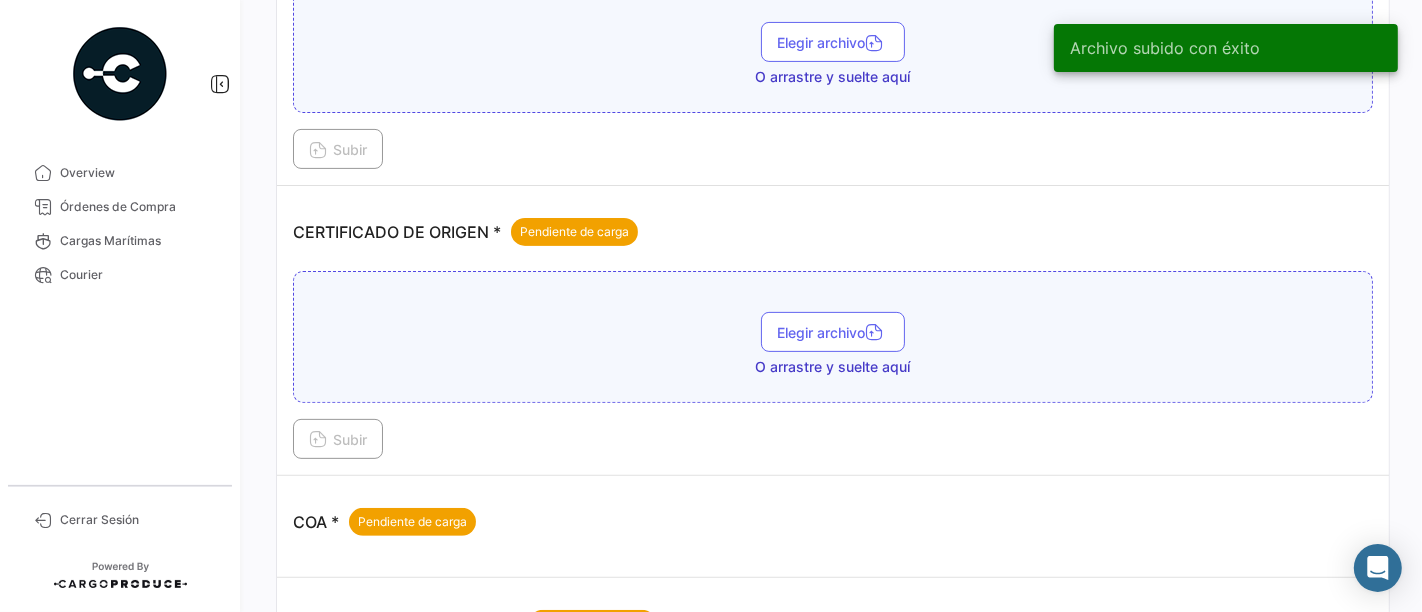 scroll, scrollTop: 444, scrollLeft: 0, axis: vertical 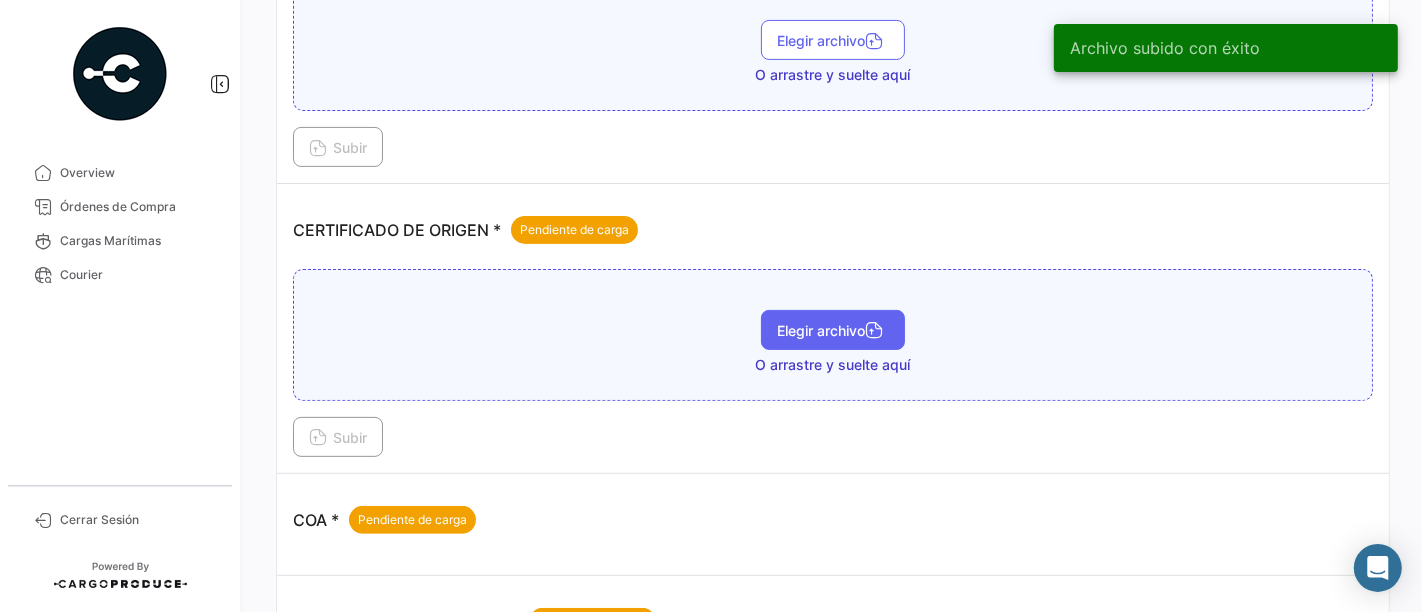 click on "Elegir archivo" at bounding box center [833, 330] 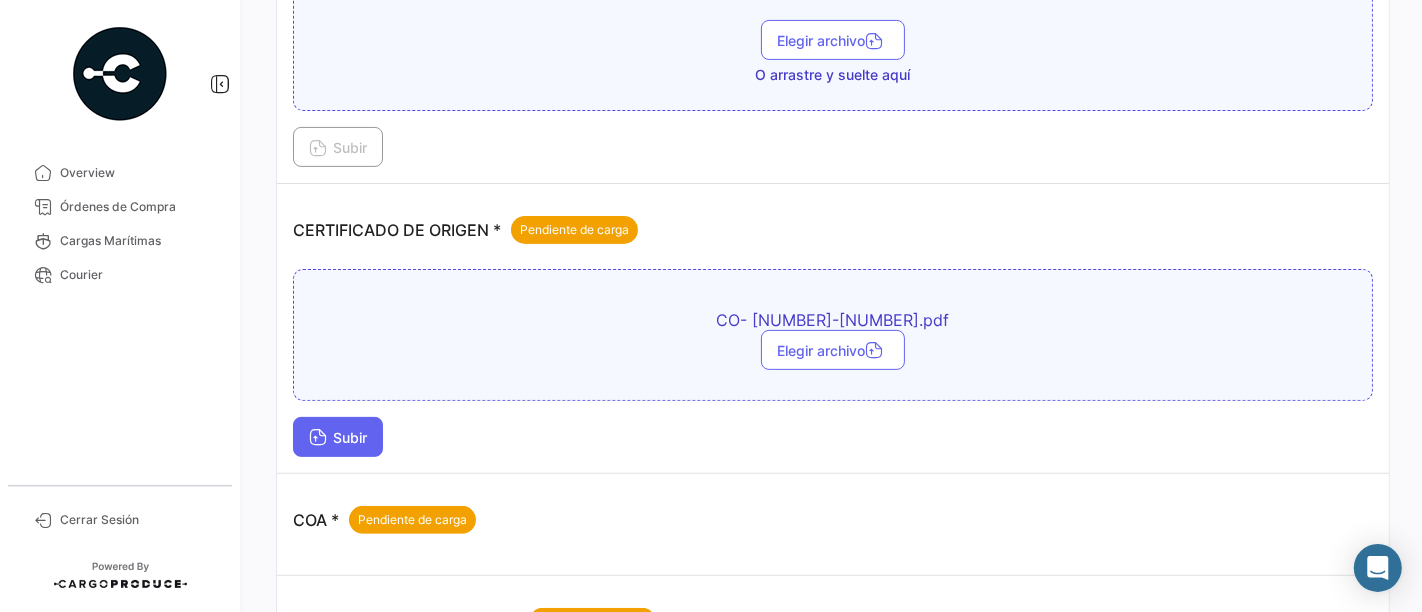 click on "Subir" at bounding box center [338, 437] 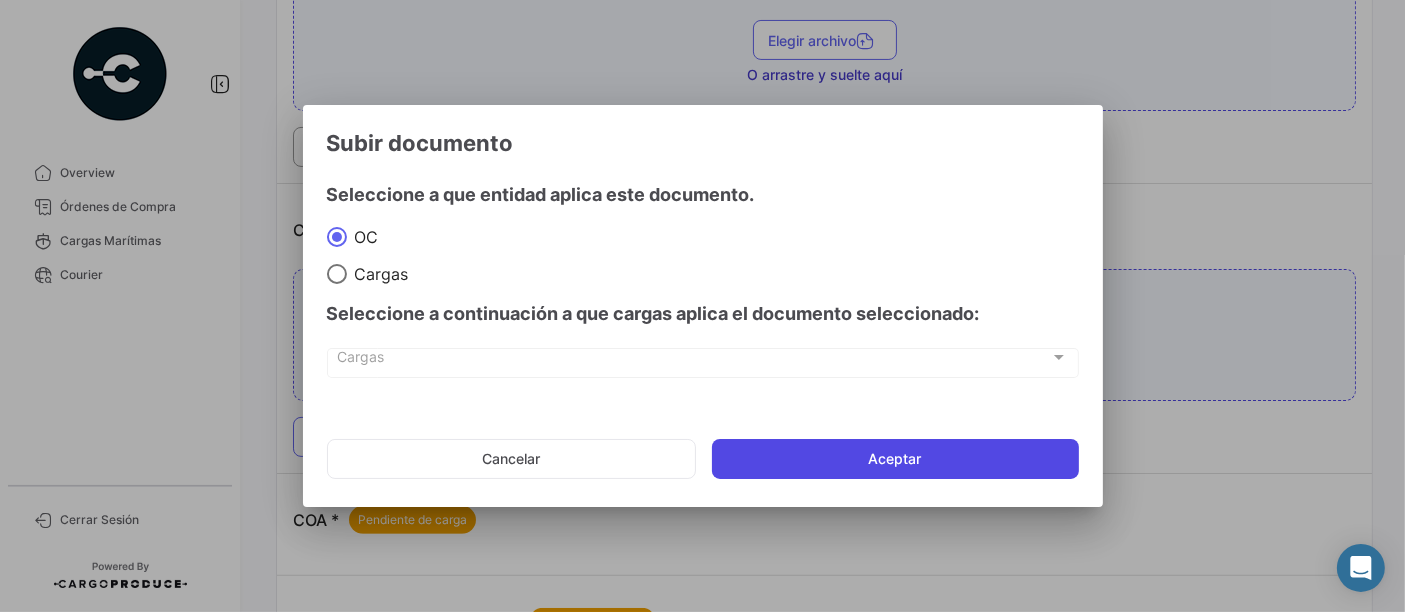 click on "Aceptar" 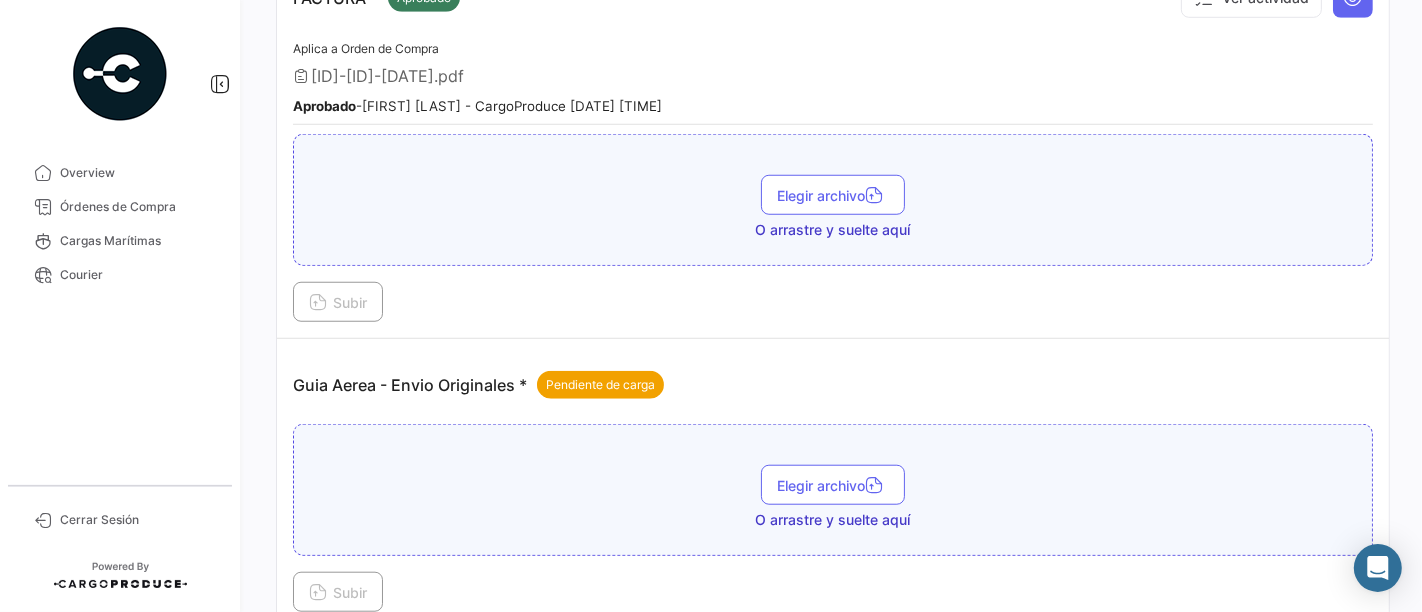 scroll, scrollTop: 1333, scrollLeft: 0, axis: vertical 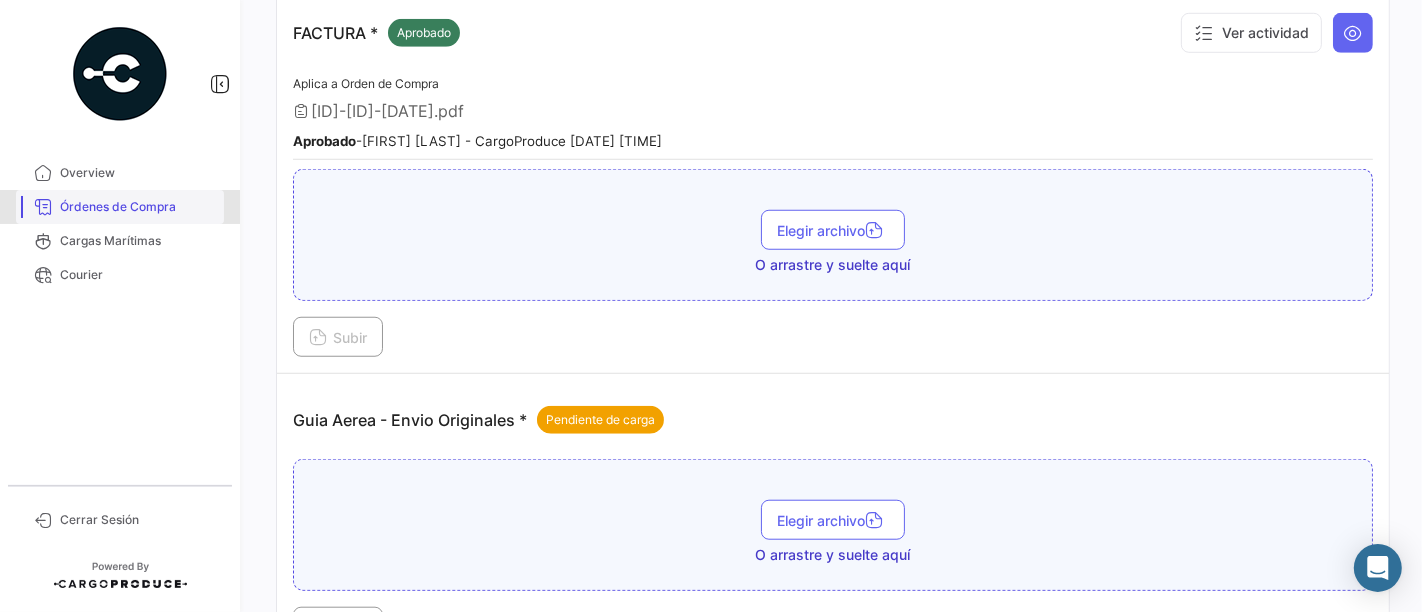 click on "Órdenes de Compra" at bounding box center (120, 207) 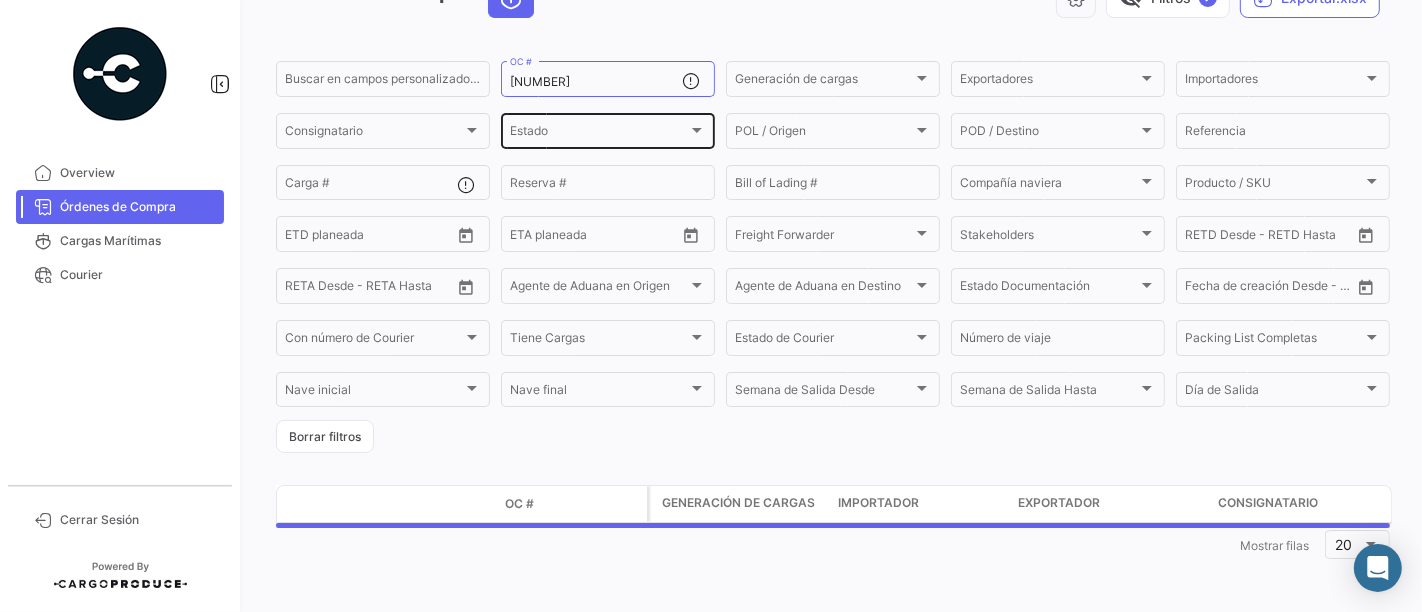 scroll, scrollTop: 0, scrollLeft: 0, axis: both 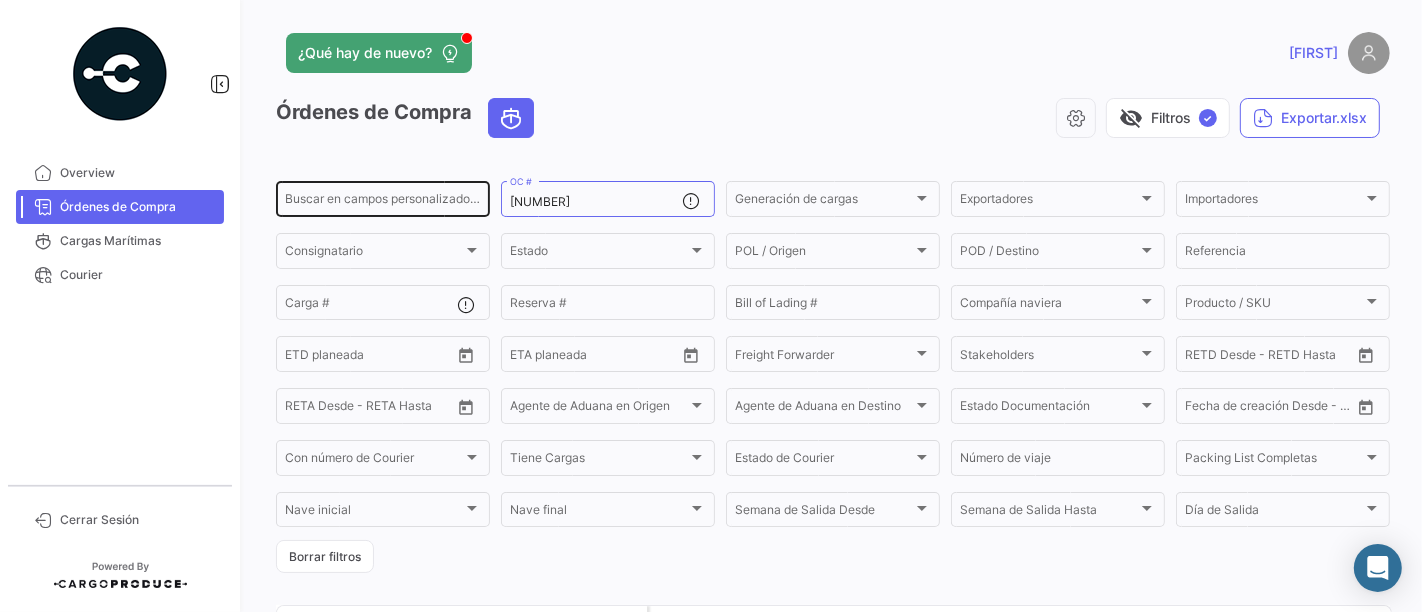 drag, startPoint x: 540, startPoint y: 205, endPoint x: 423, endPoint y: 197, distance: 117.273186 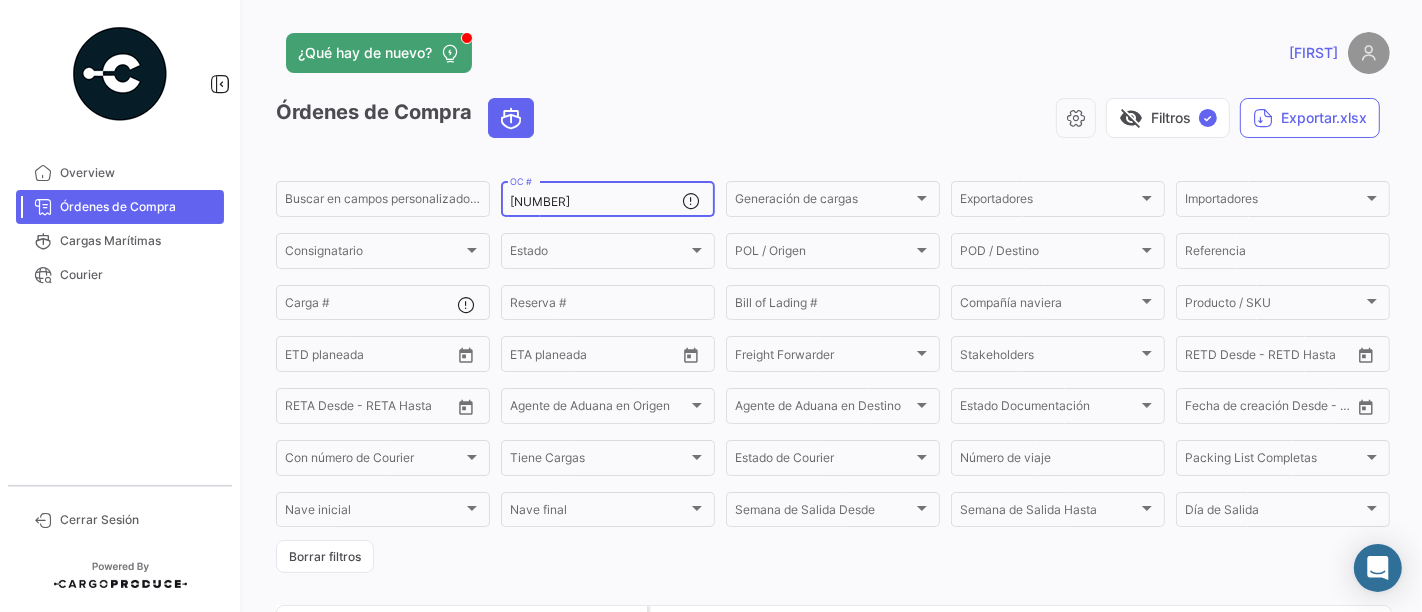 click on "[NUMBER]" at bounding box center (596, 202) 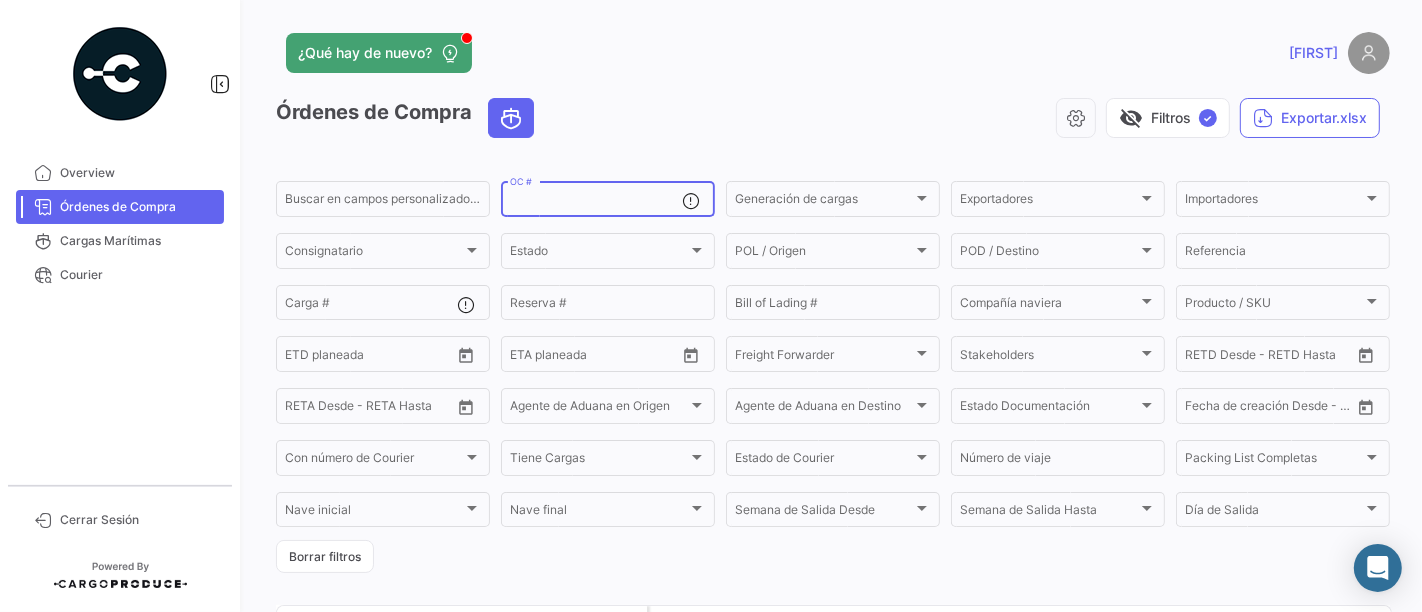 paste on "[NUMBER]" 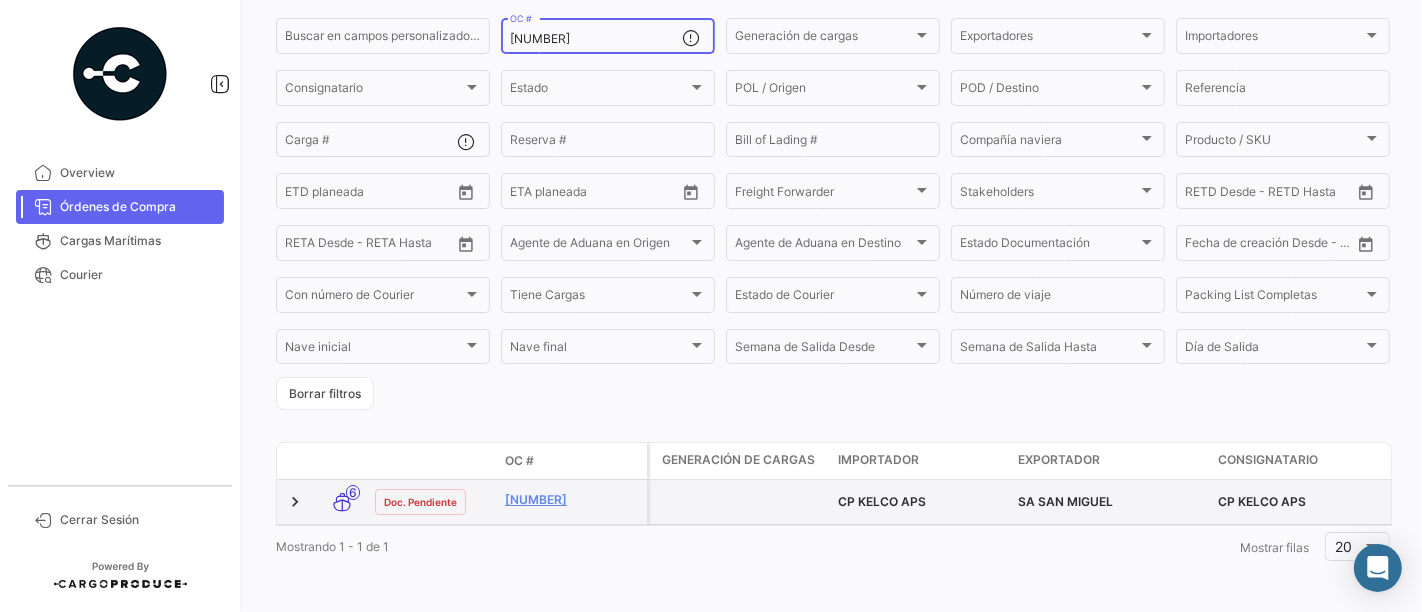 scroll, scrollTop: 183, scrollLeft: 0, axis: vertical 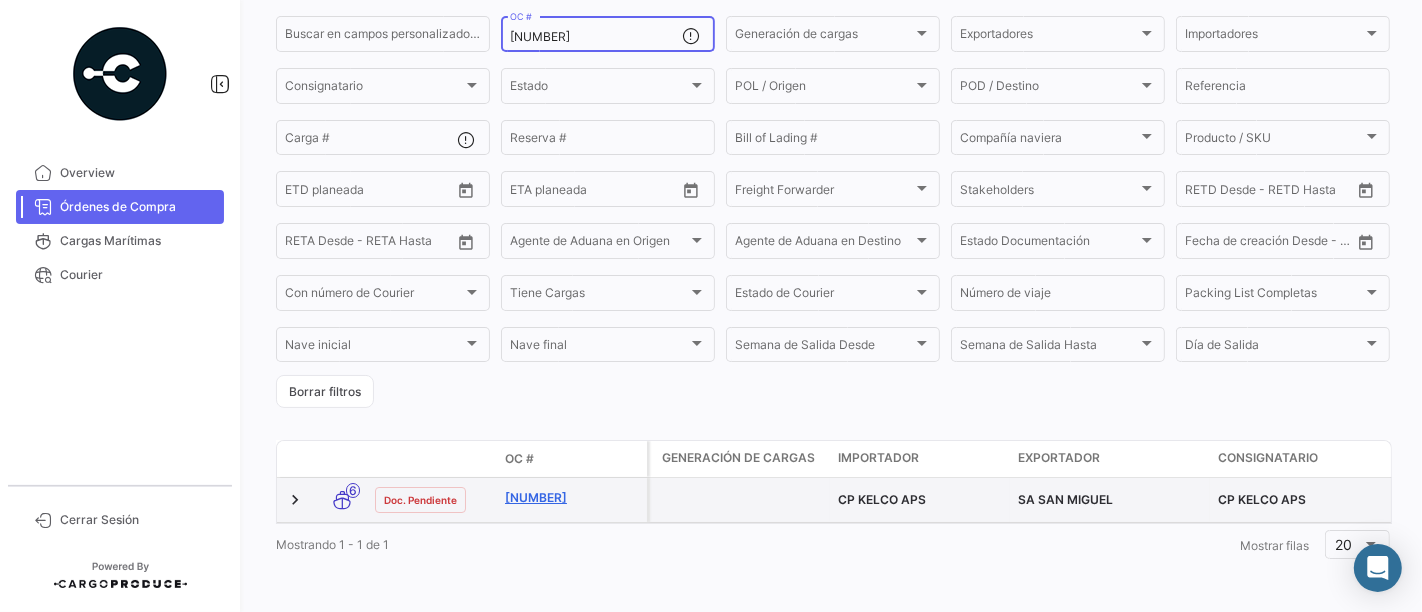 type on "[NUMBER]" 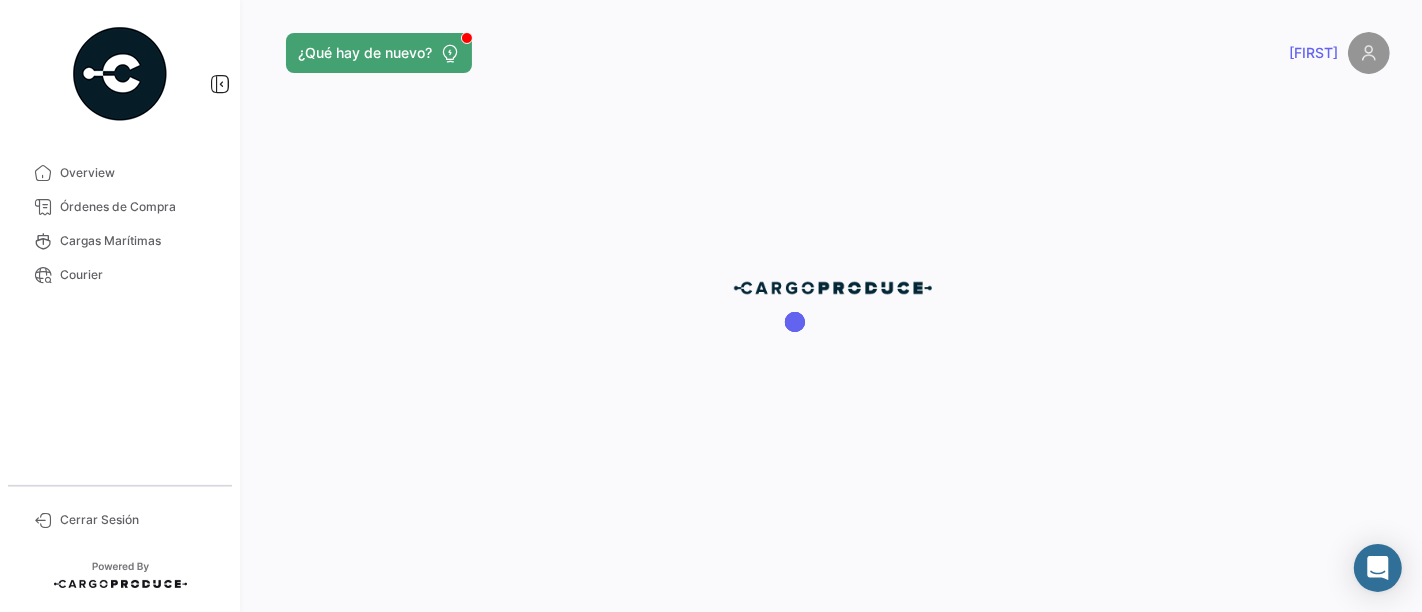 scroll, scrollTop: 0, scrollLeft: 0, axis: both 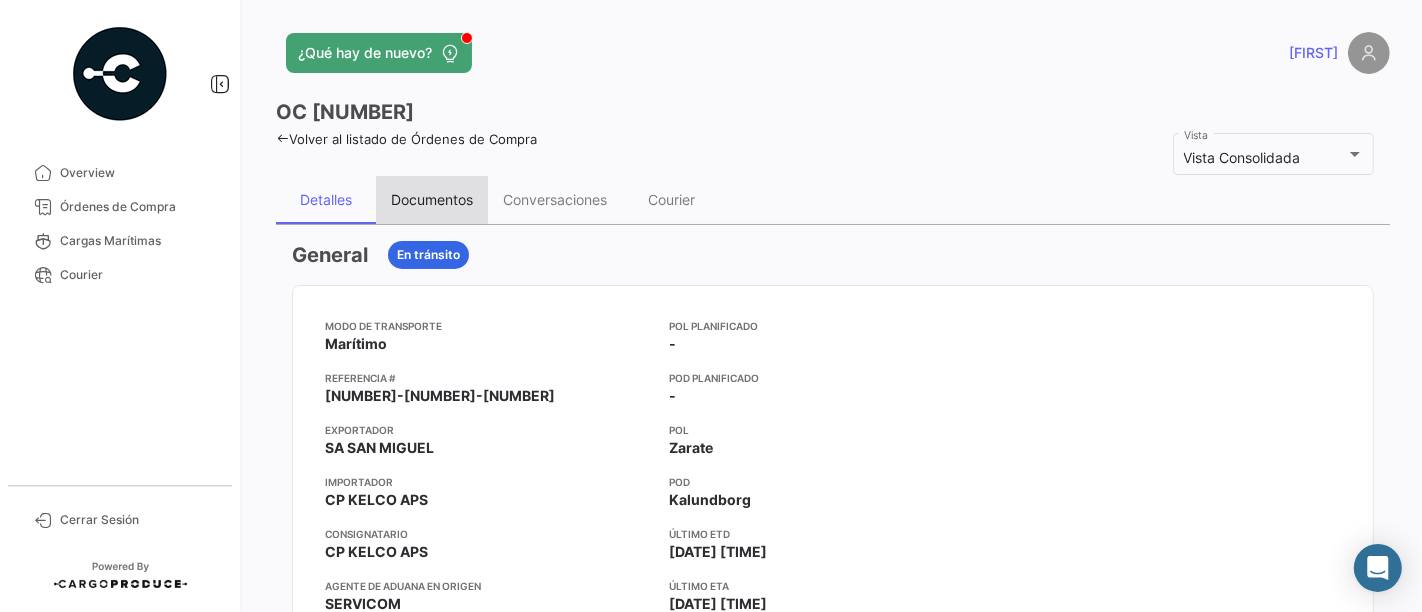 click on "Documentos" at bounding box center [432, 199] 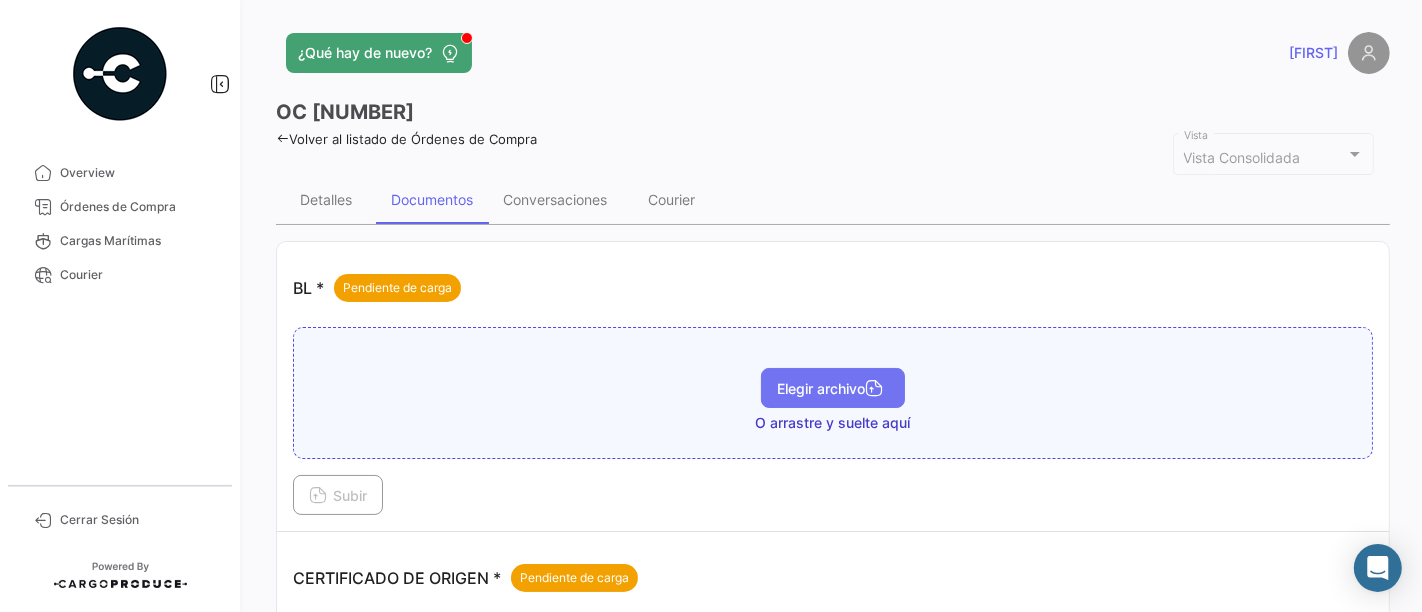 click on "Elegir archivo" at bounding box center [833, 388] 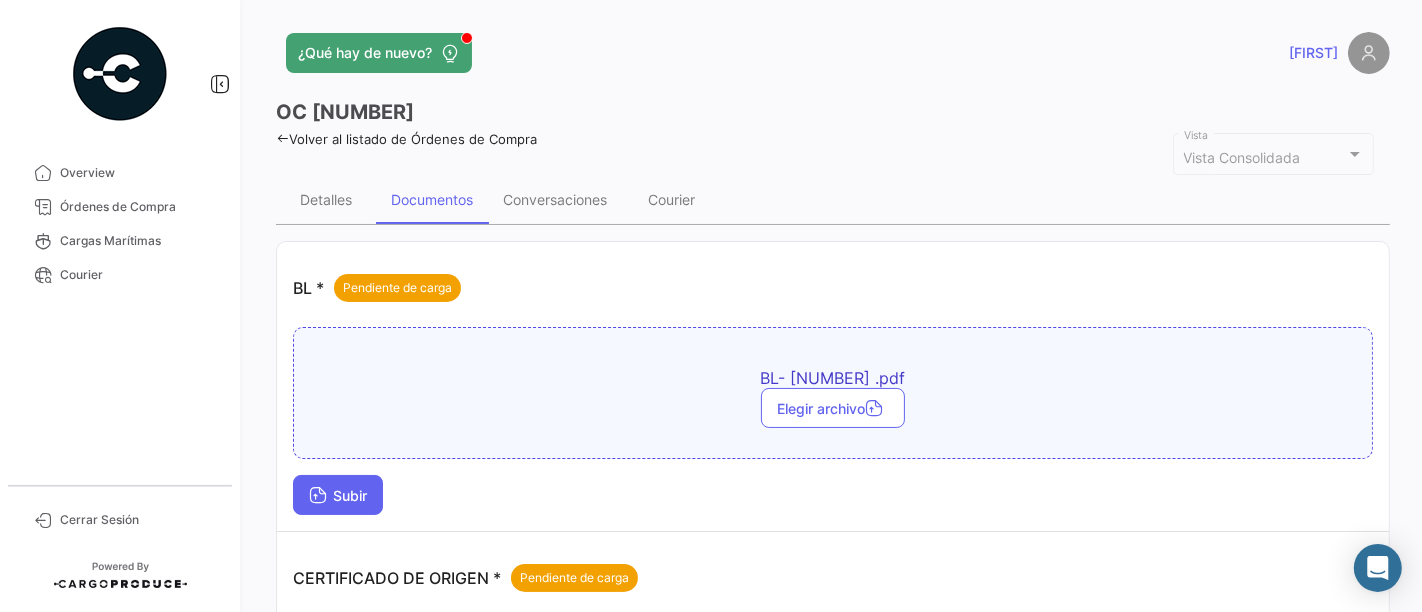 click on "Subir" at bounding box center (338, 495) 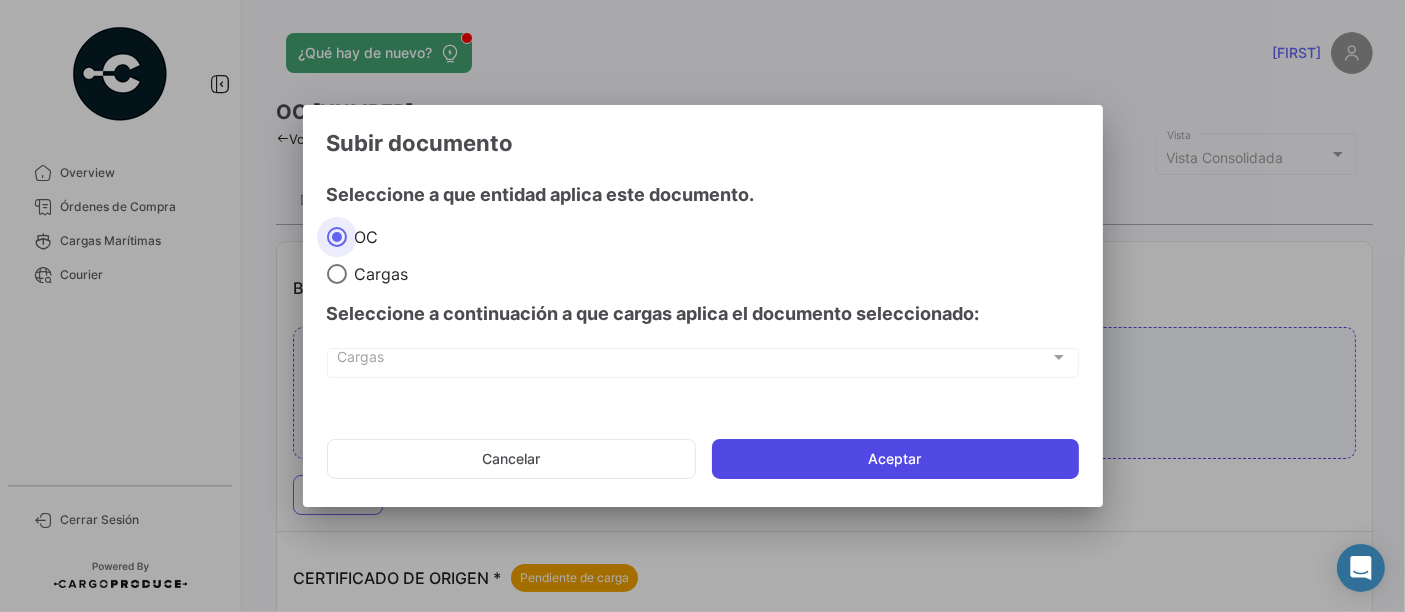 click on "Aceptar" 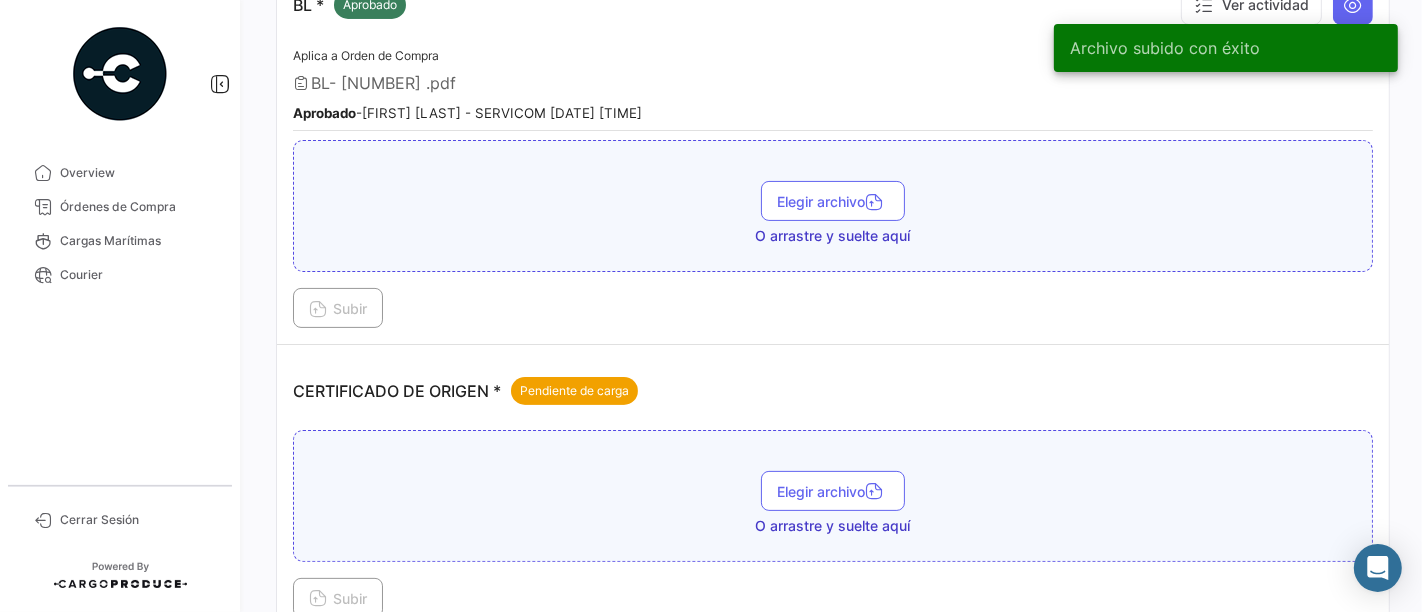 scroll, scrollTop: 333, scrollLeft: 0, axis: vertical 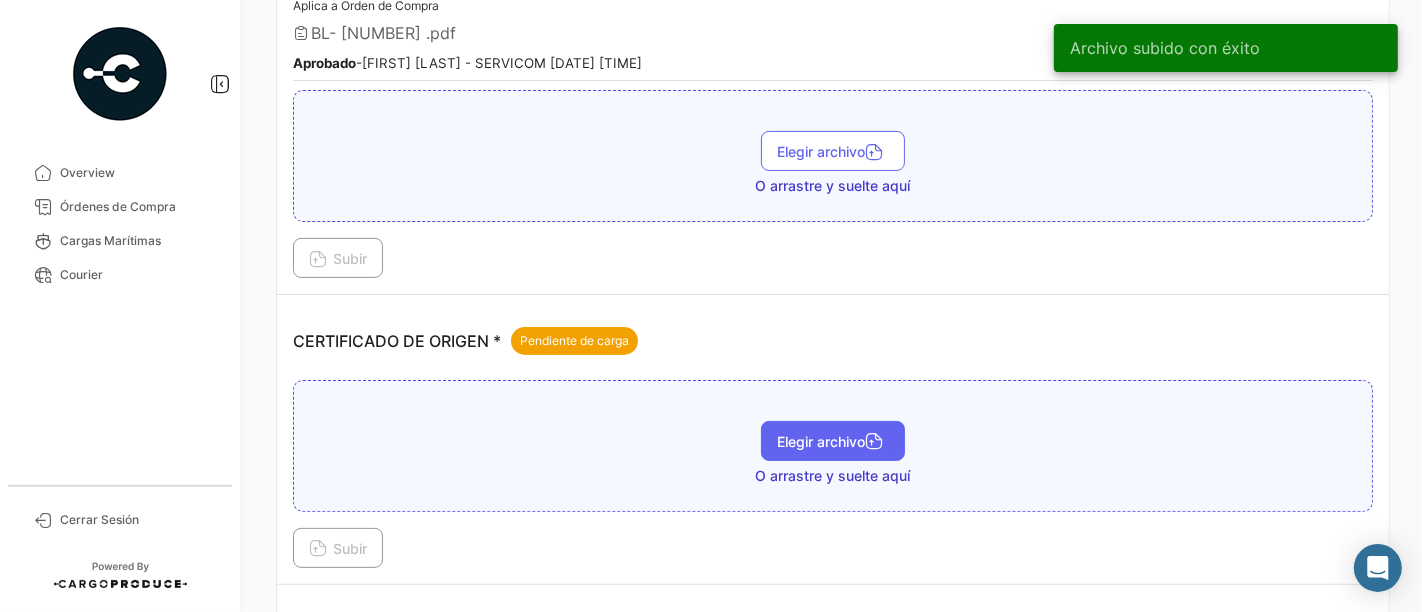 click on "Elegir archivo" at bounding box center [833, 441] 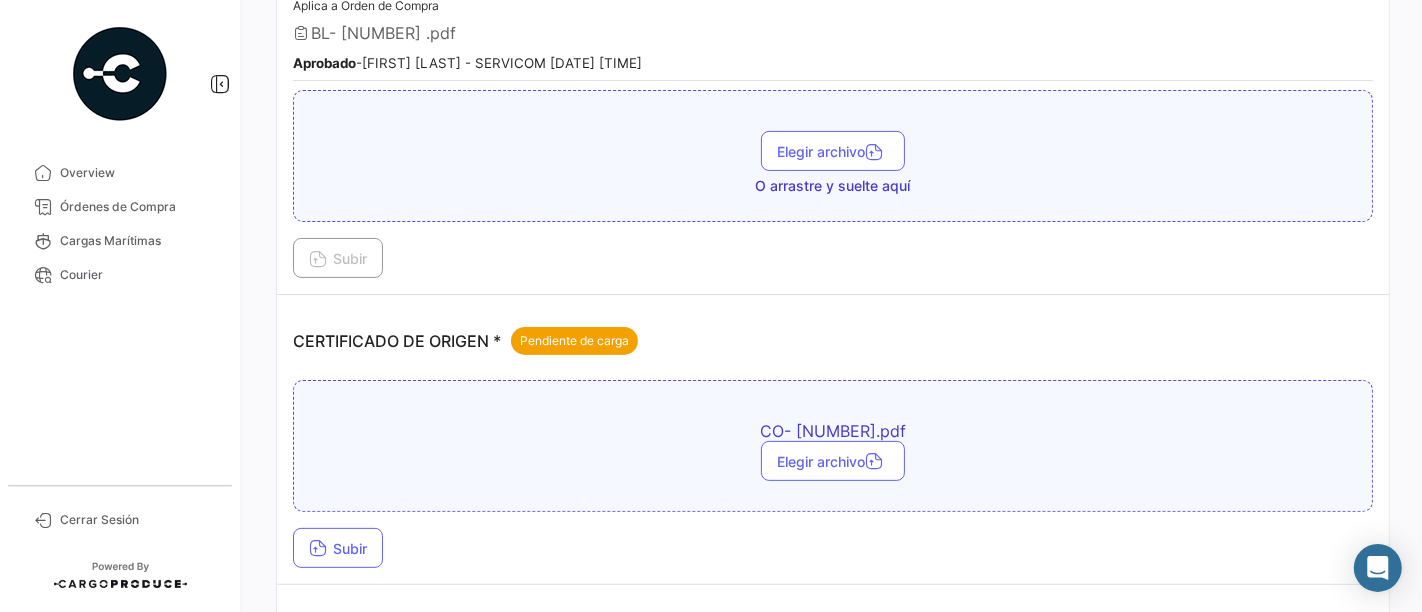 click on "CO- [ID].pdf   Elegir archivo   Subir" at bounding box center [833, 474] 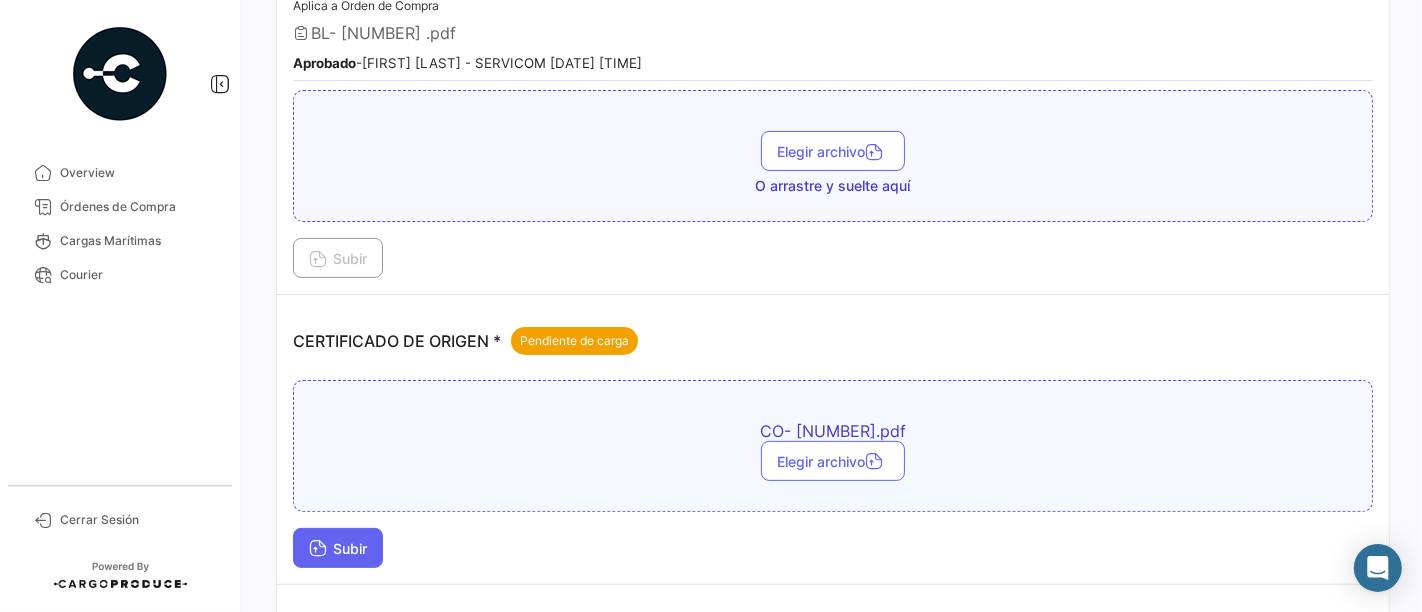 click on "Subir" at bounding box center (338, 548) 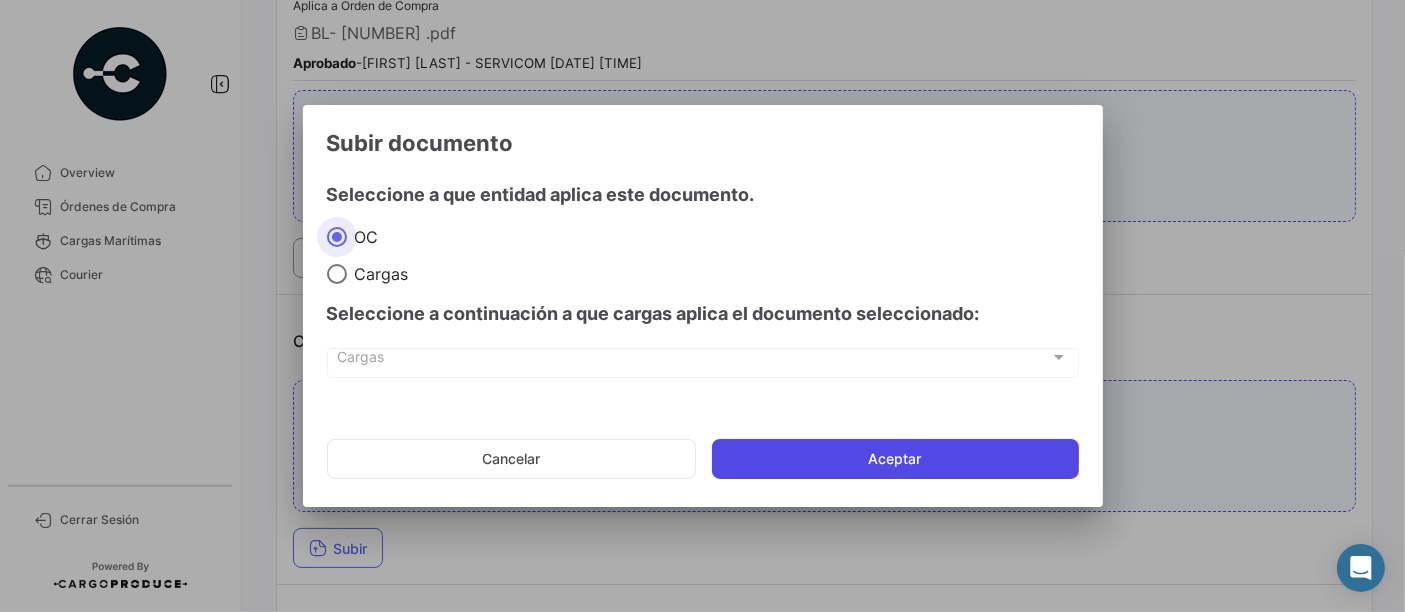 click on "Aceptar" 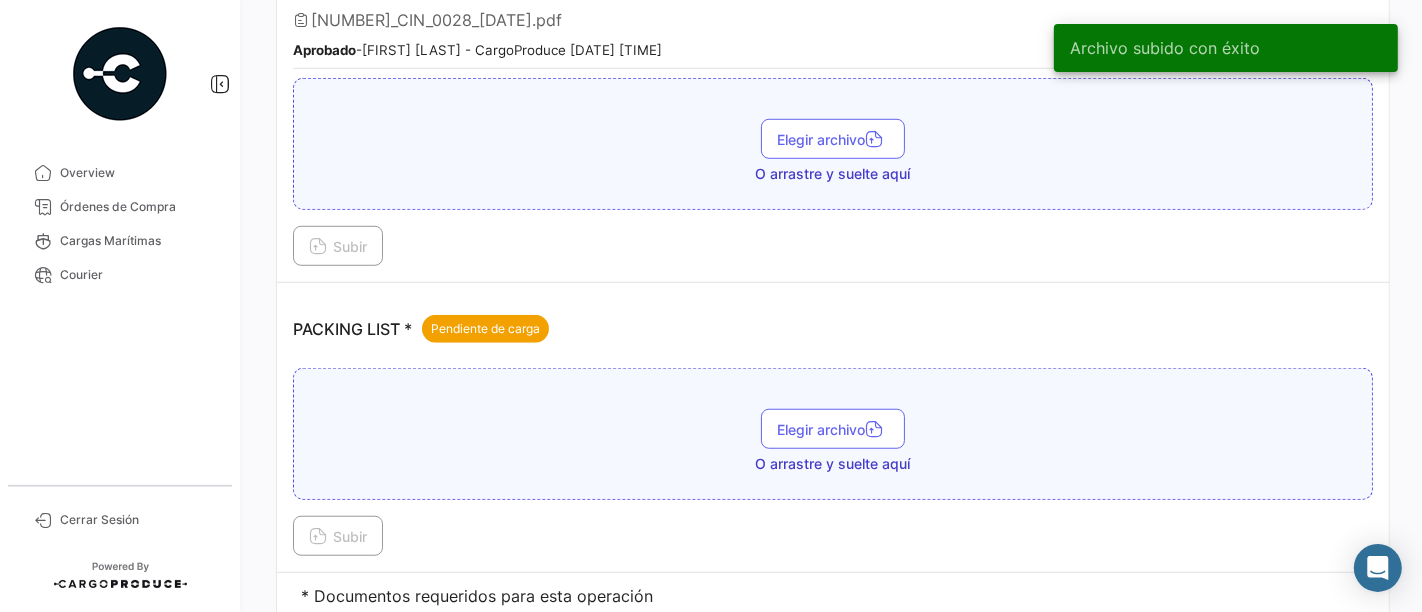 scroll, scrollTop: 1277, scrollLeft: 0, axis: vertical 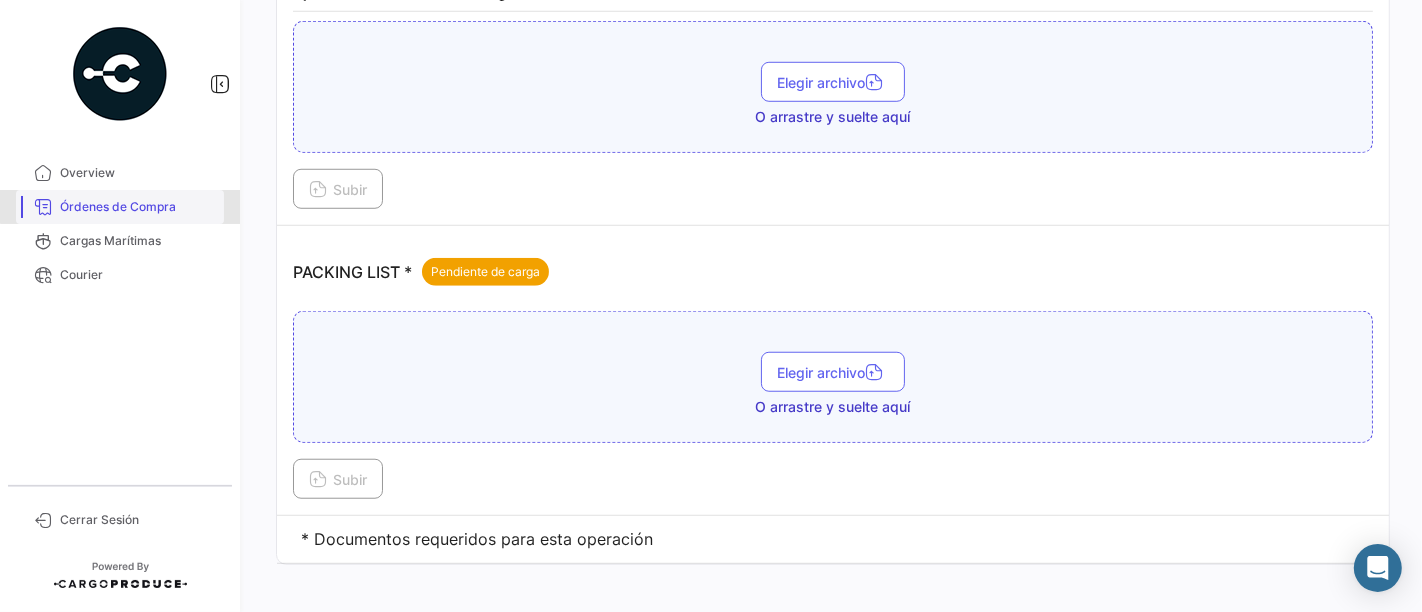 click on "Órdenes de Compra" at bounding box center (138, 207) 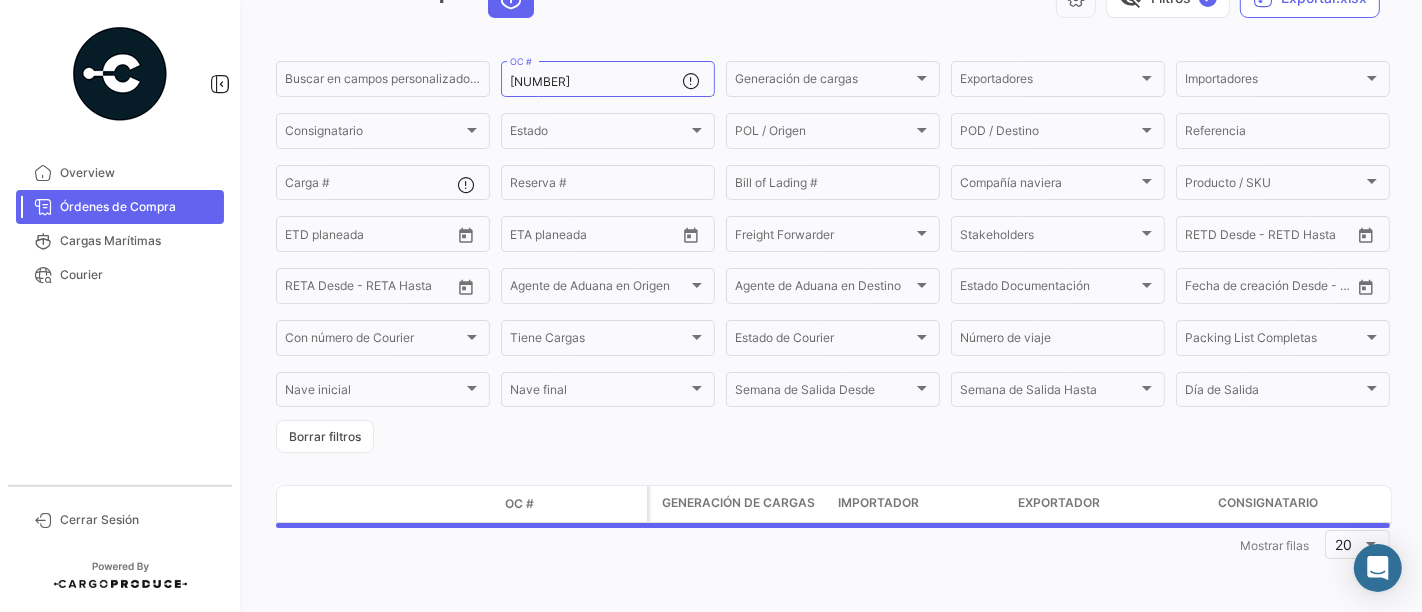 scroll, scrollTop: 0, scrollLeft: 0, axis: both 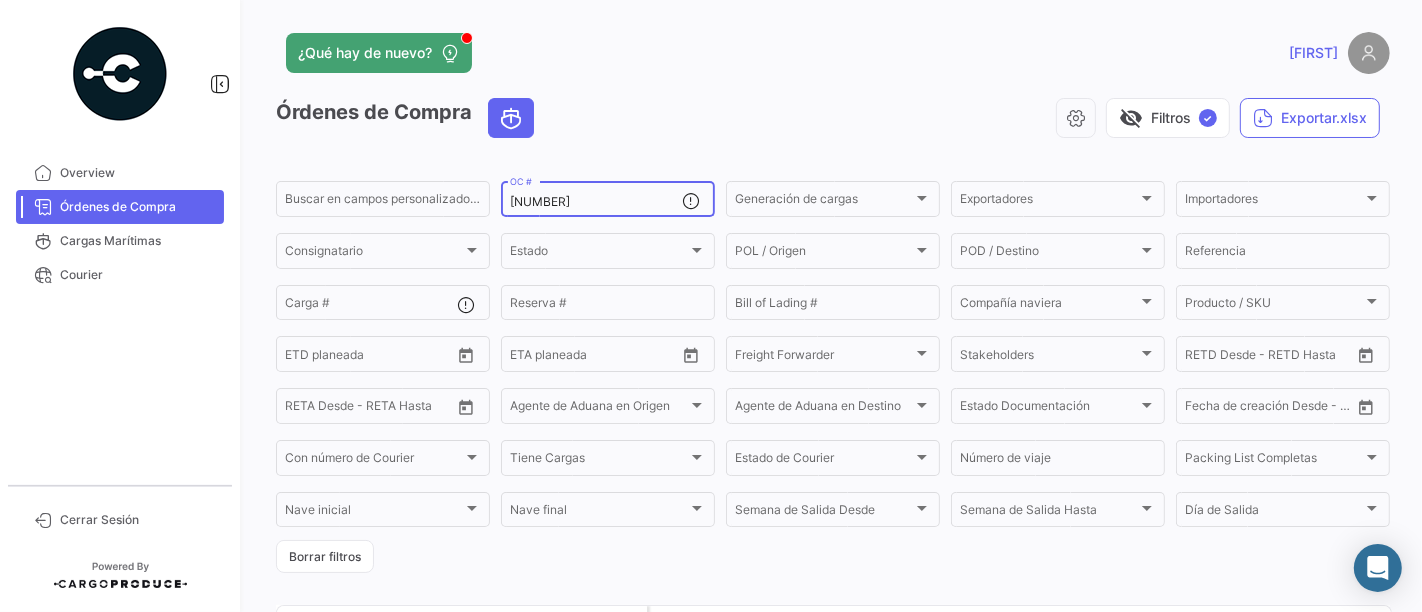 drag, startPoint x: 628, startPoint y: 201, endPoint x: 542, endPoint y: 202, distance: 86.00581 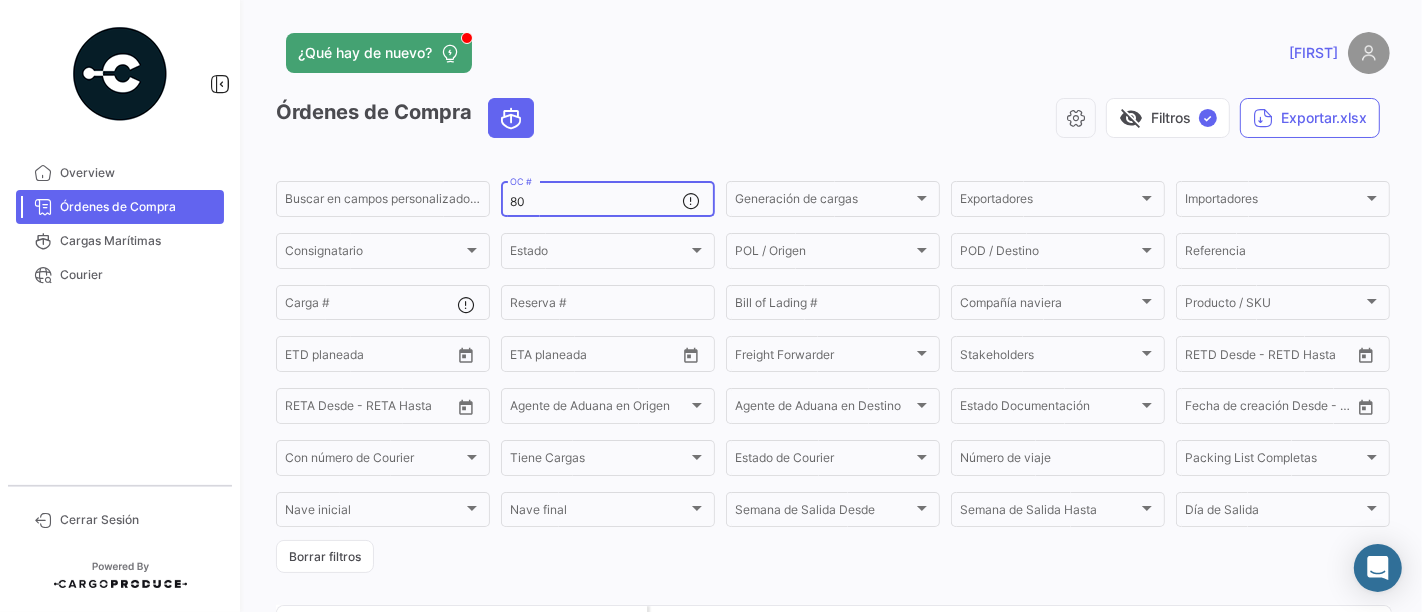 type on "8" 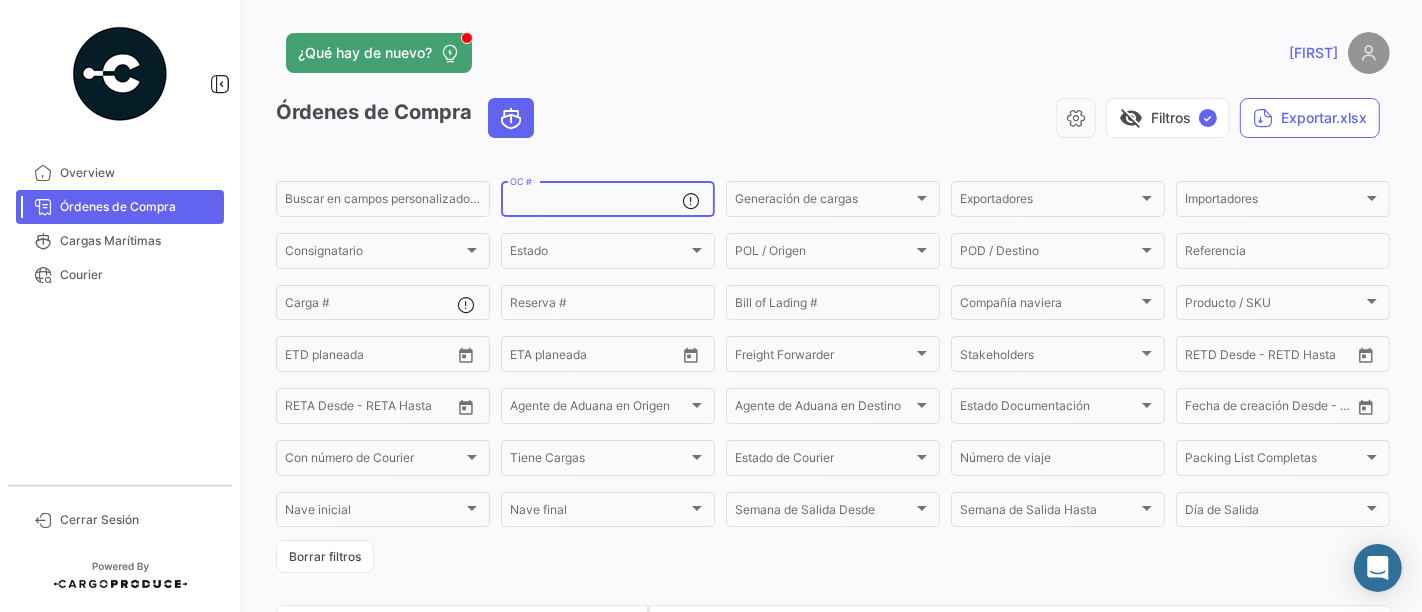 paste on "[NUMBER]" 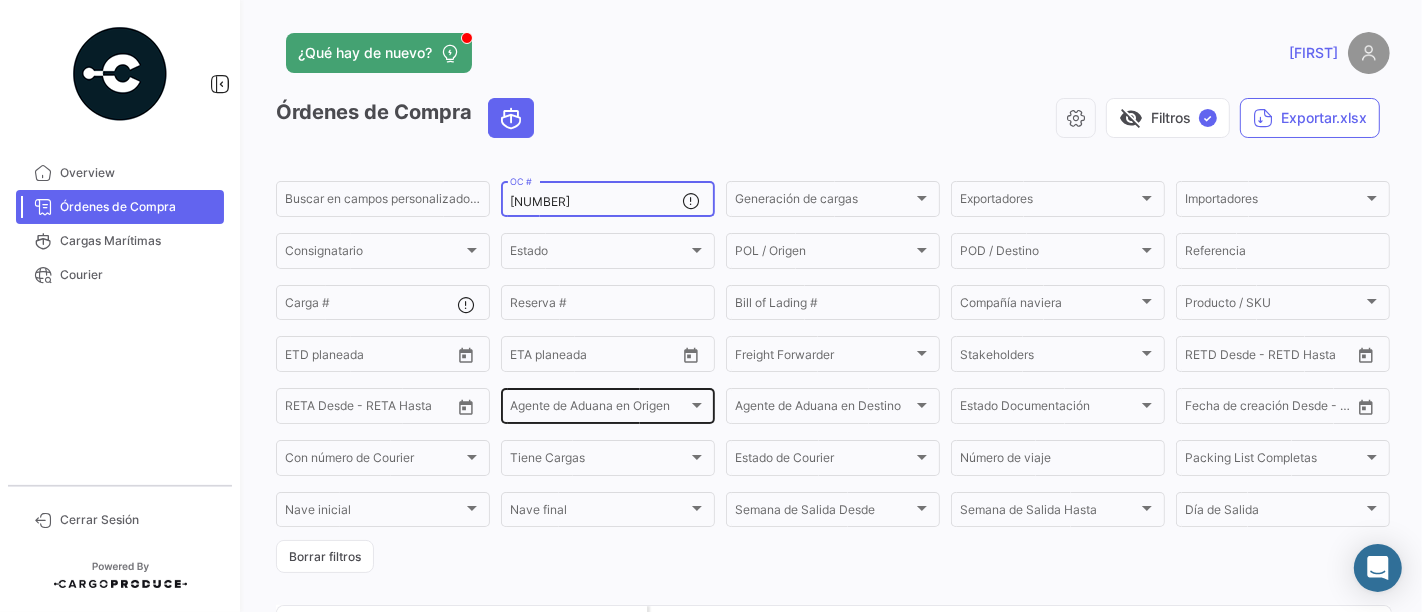 scroll, scrollTop: 183, scrollLeft: 0, axis: vertical 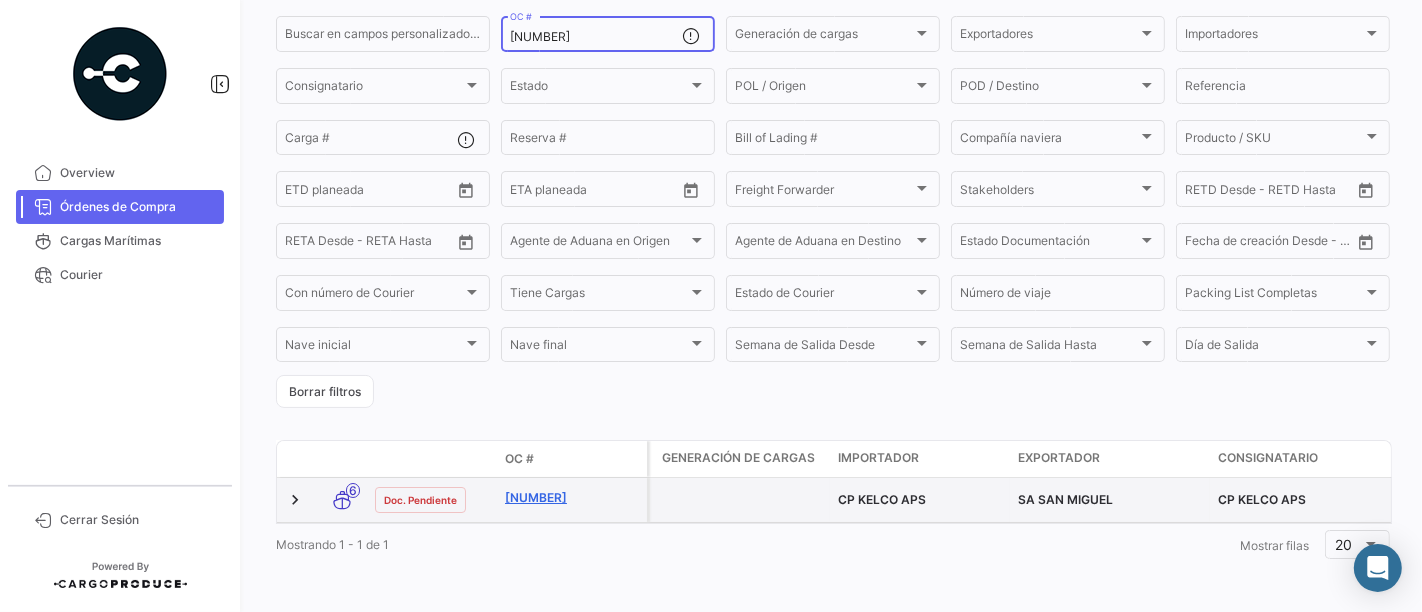 type on "[NUMBER]" 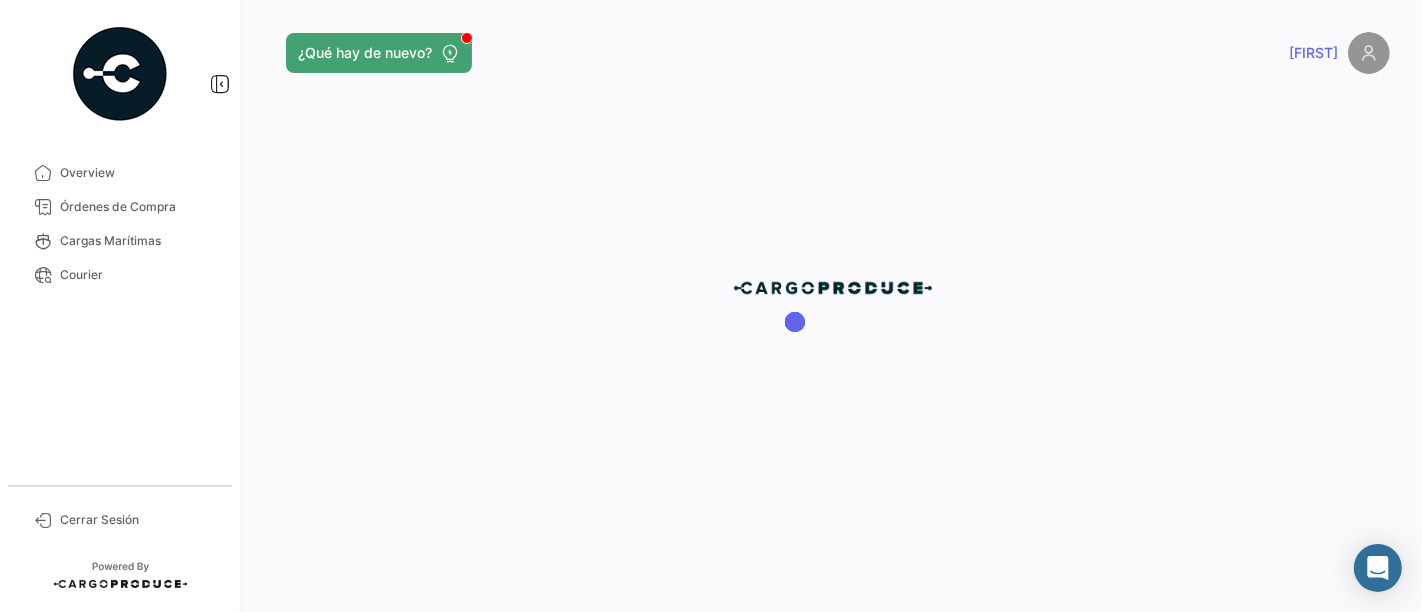 scroll, scrollTop: 0, scrollLeft: 0, axis: both 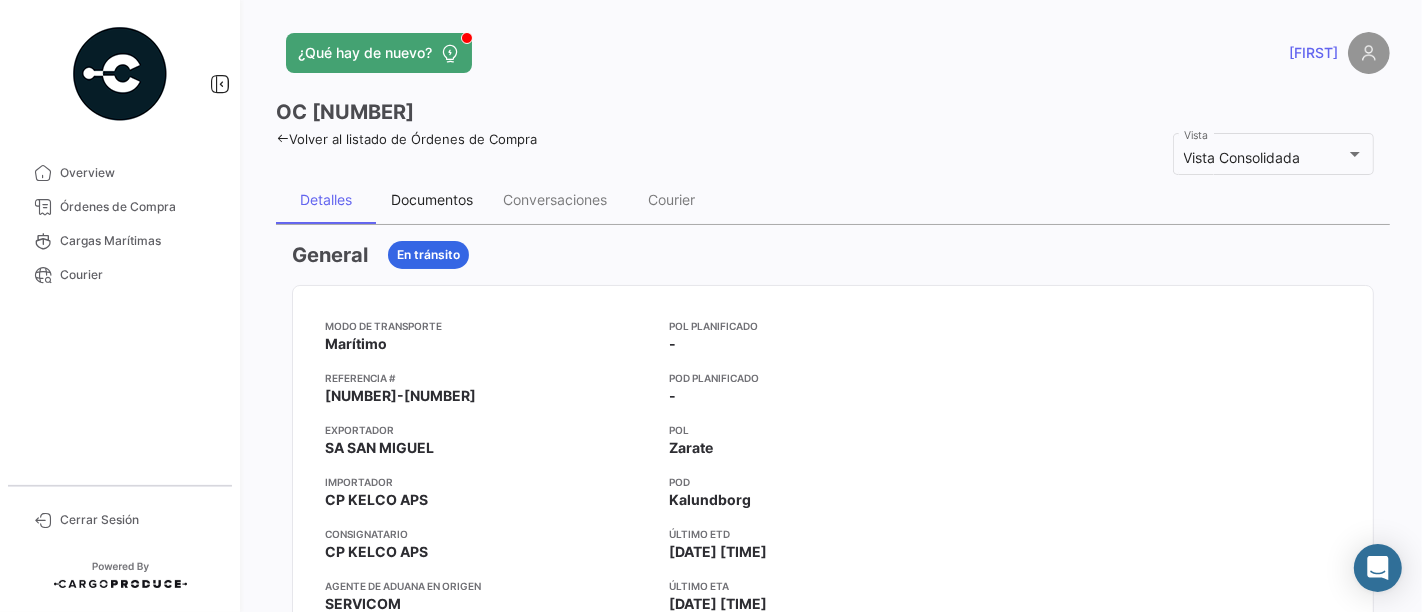 click on "Documentos" at bounding box center [432, 200] 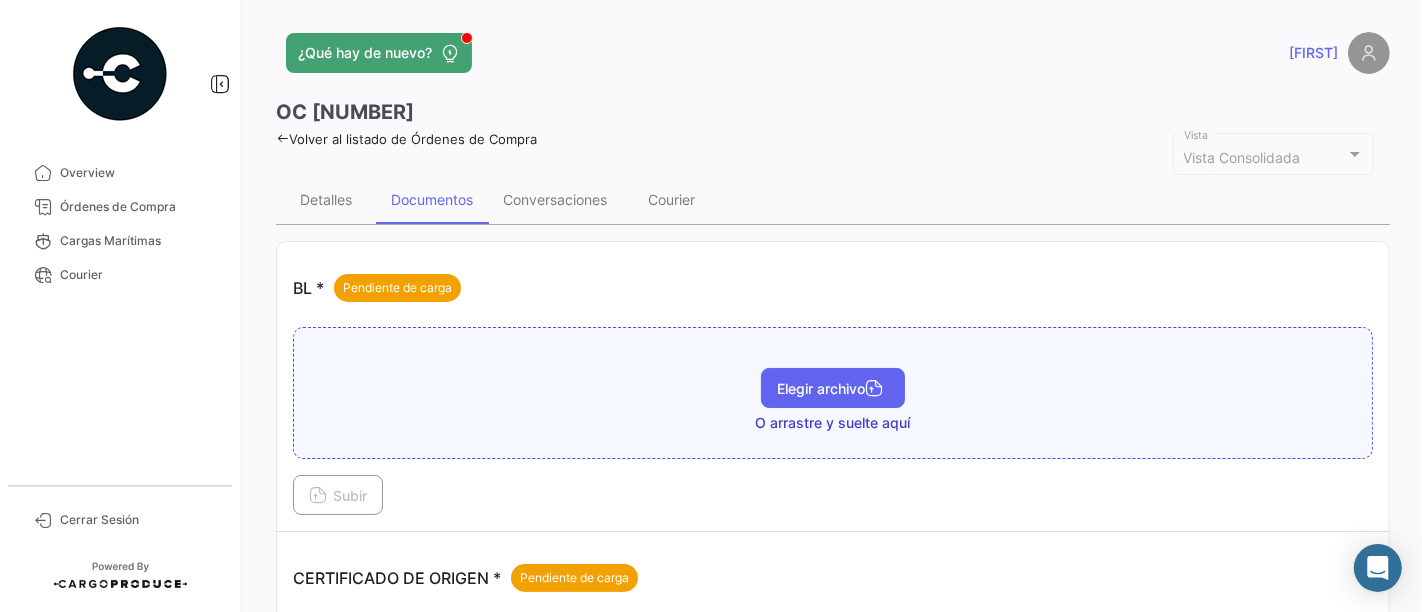 click on "Elegir archivo" at bounding box center (833, 388) 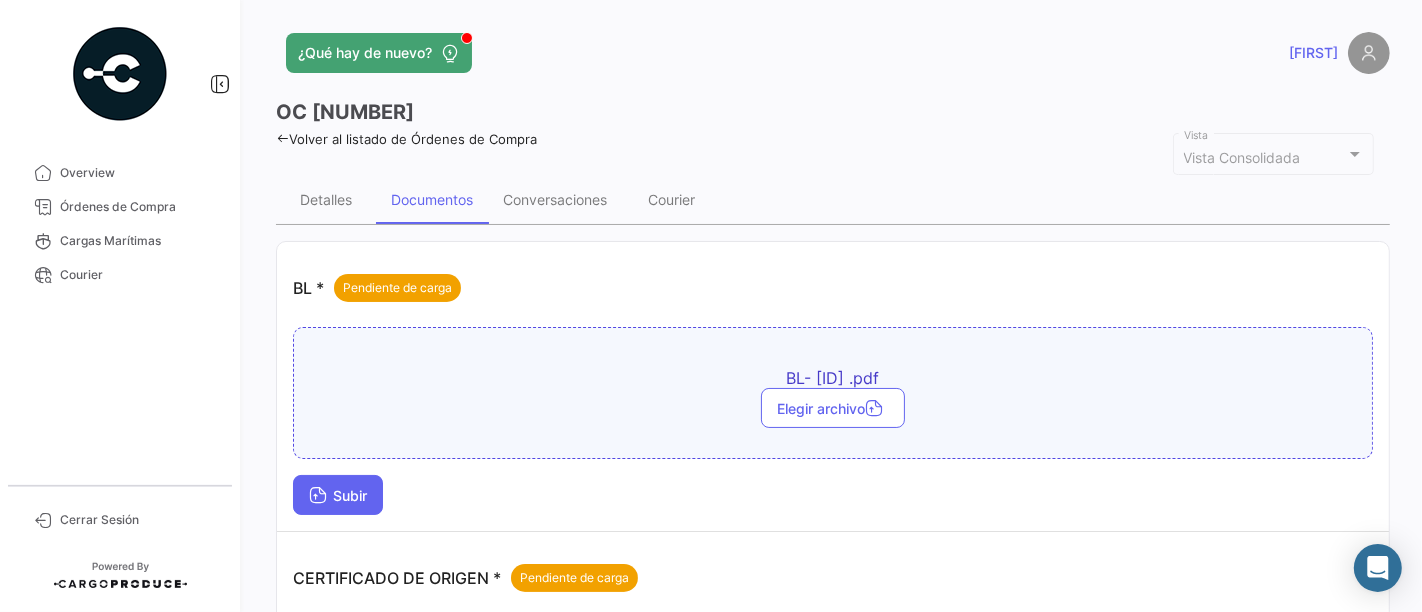 click on "Subir" at bounding box center (338, 495) 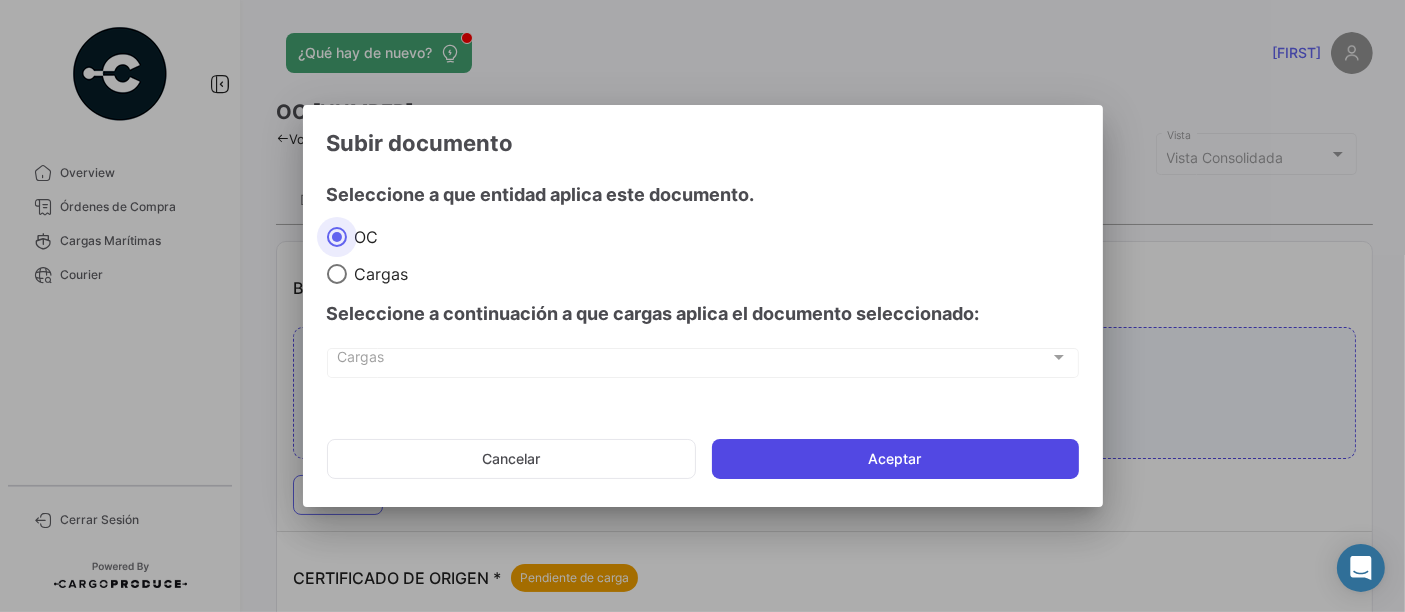 click on "Aceptar" 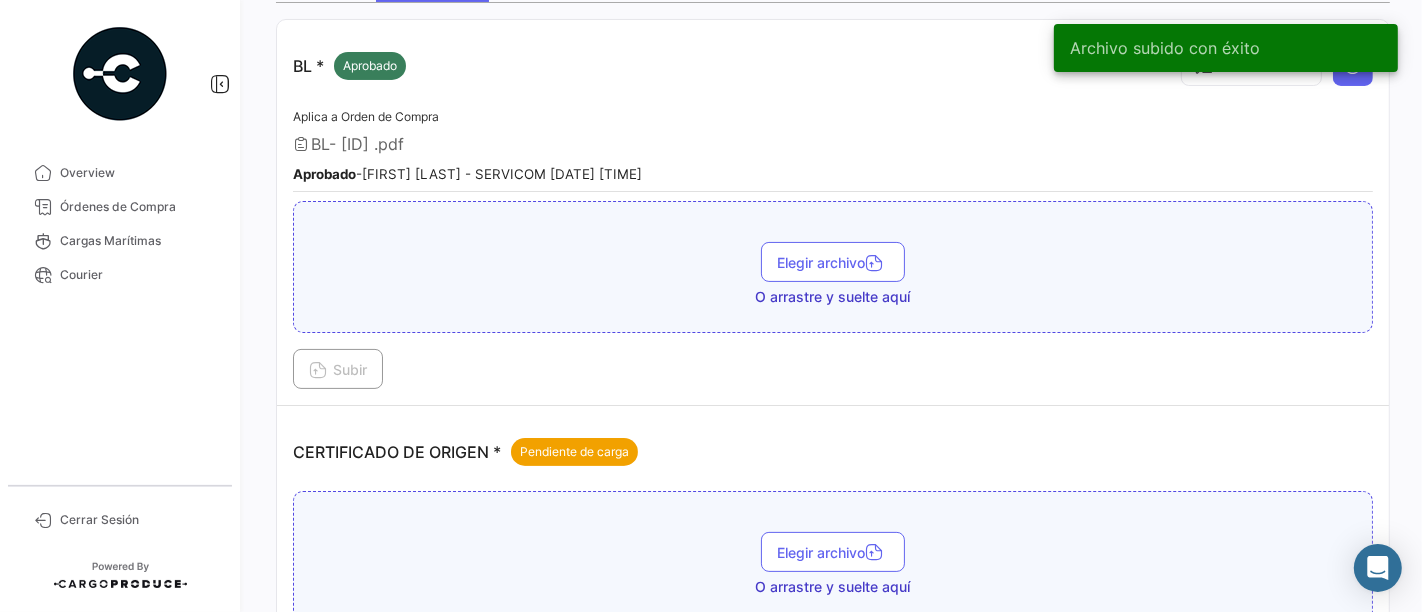 scroll, scrollTop: 333, scrollLeft: 0, axis: vertical 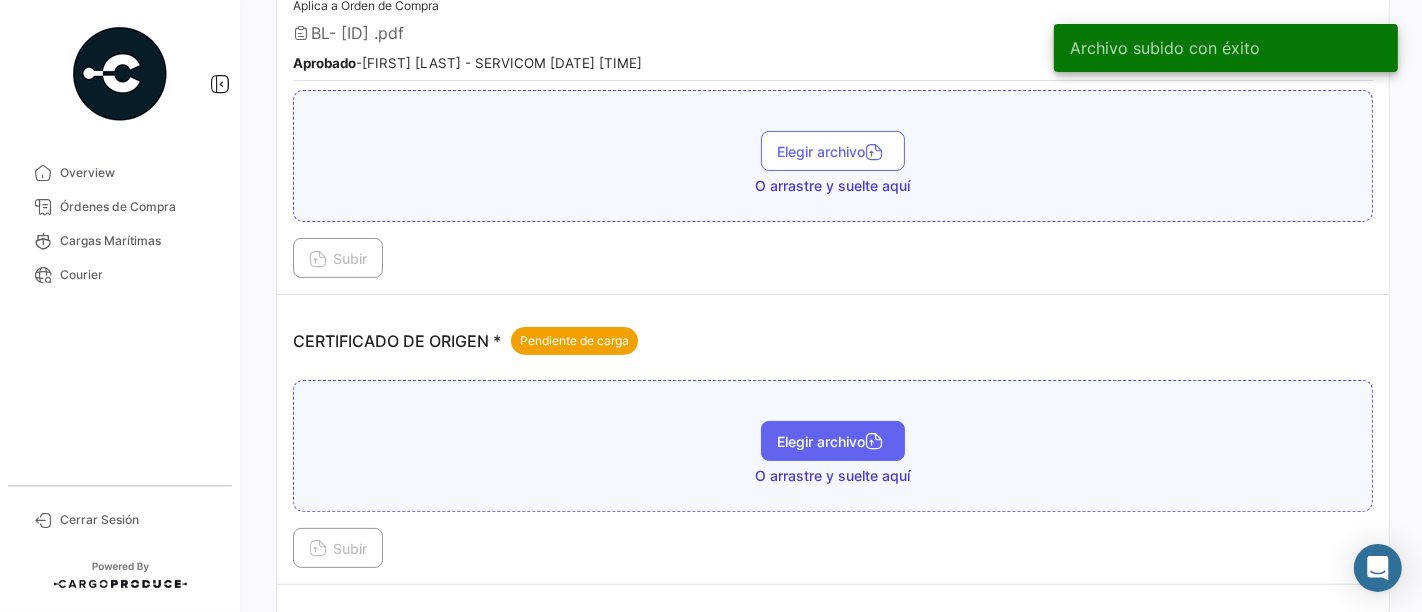 click on "Elegir archivo" at bounding box center (833, 441) 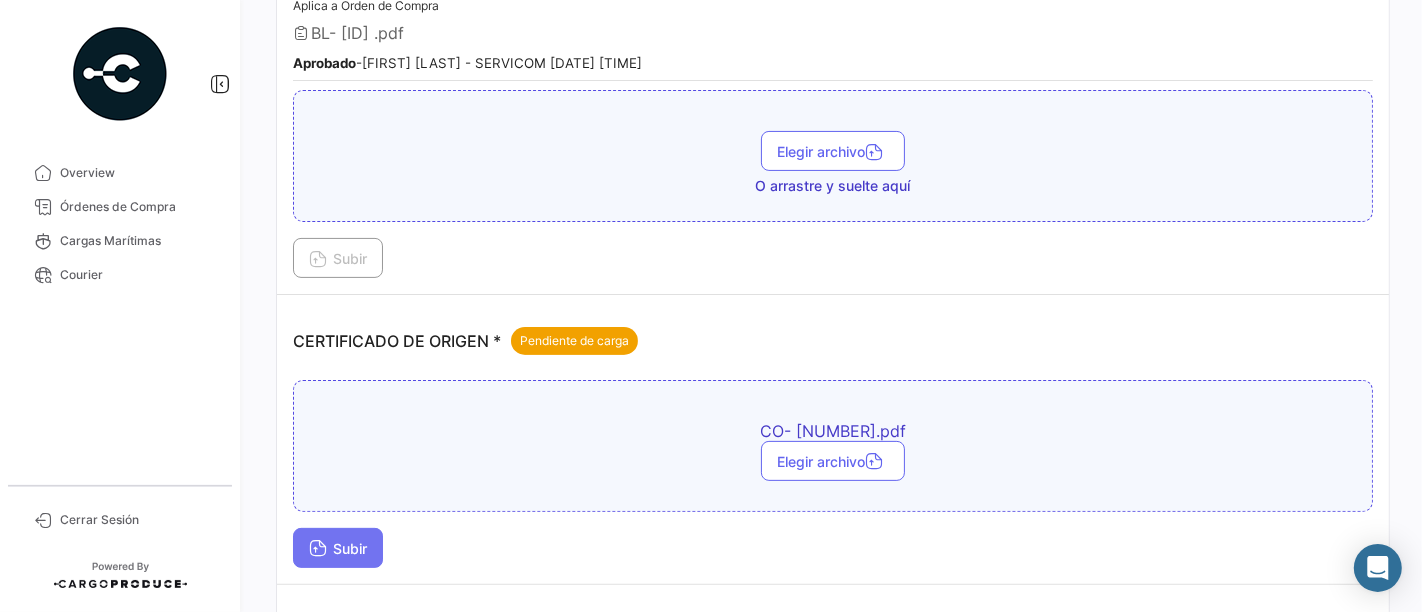 click on "Subir" at bounding box center (338, 548) 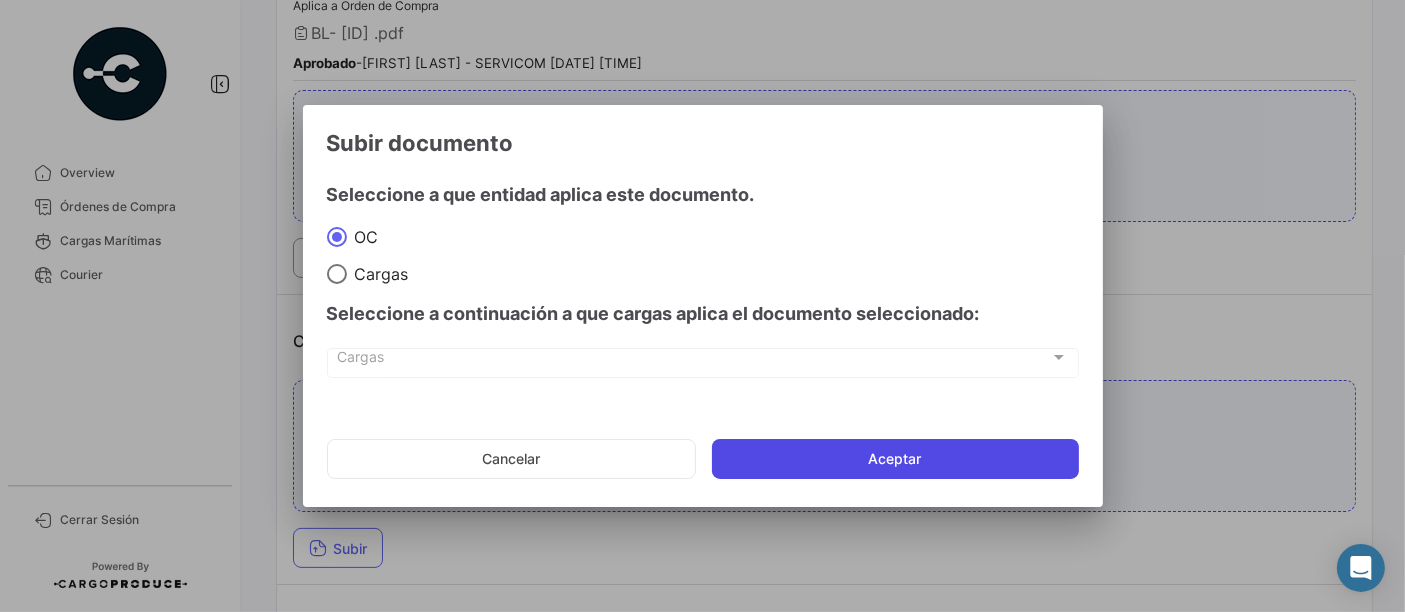 click on "Aceptar" 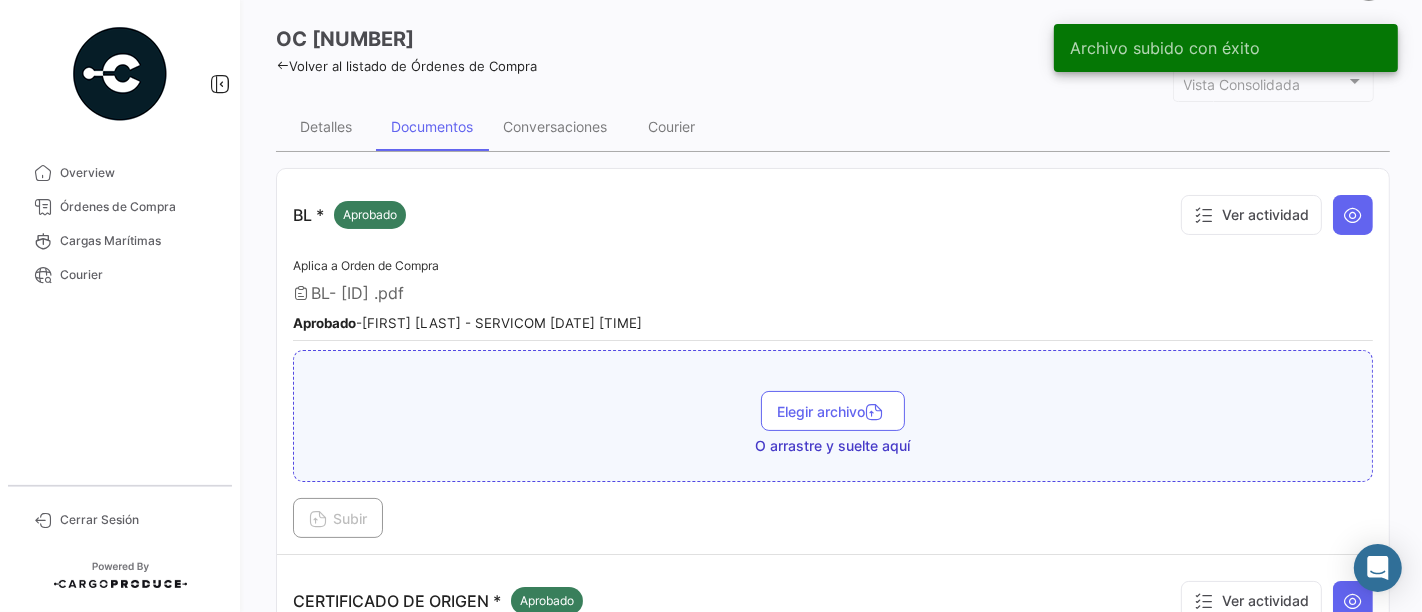 scroll, scrollTop: 72, scrollLeft: 0, axis: vertical 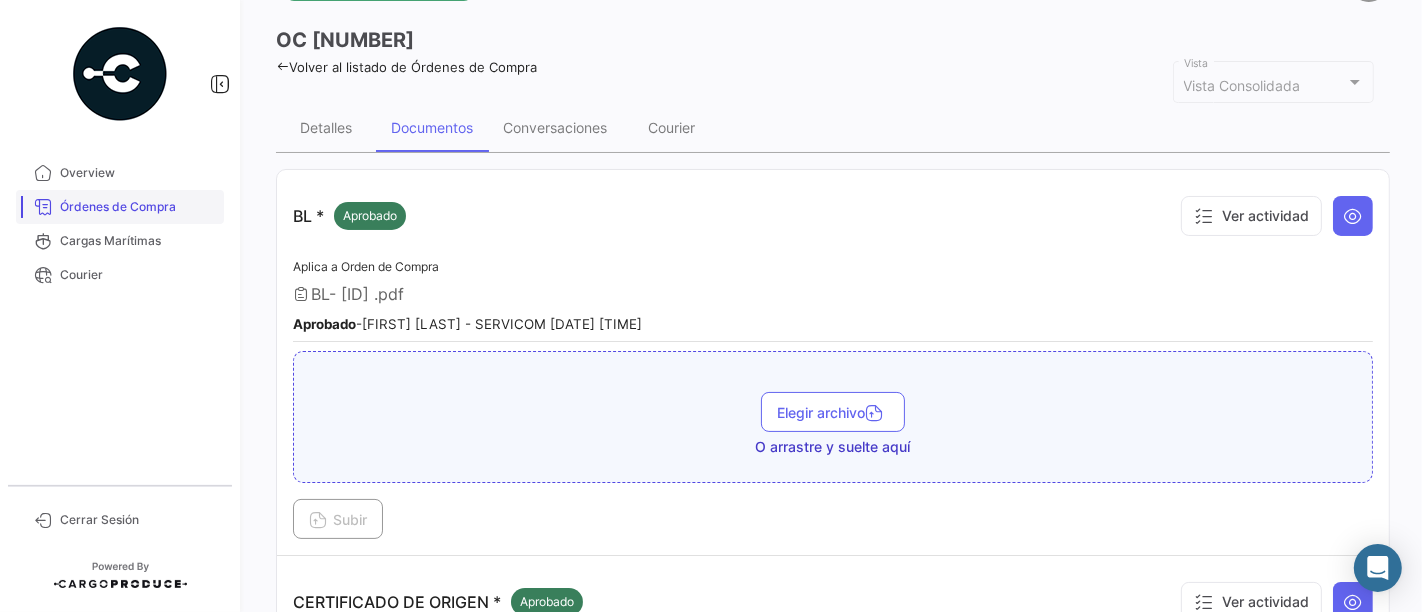click on "Órdenes de Compra" at bounding box center (138, 207) 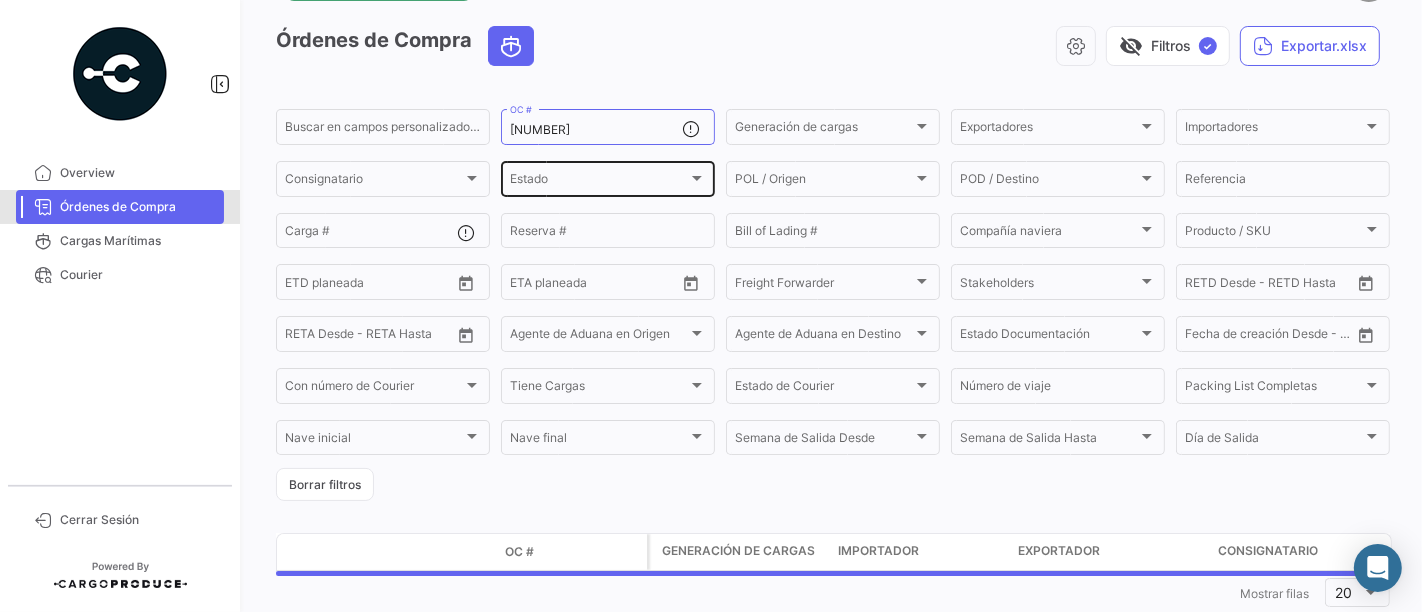 scroll, scrollTop: 0, scrollLeft: 0, axis: both 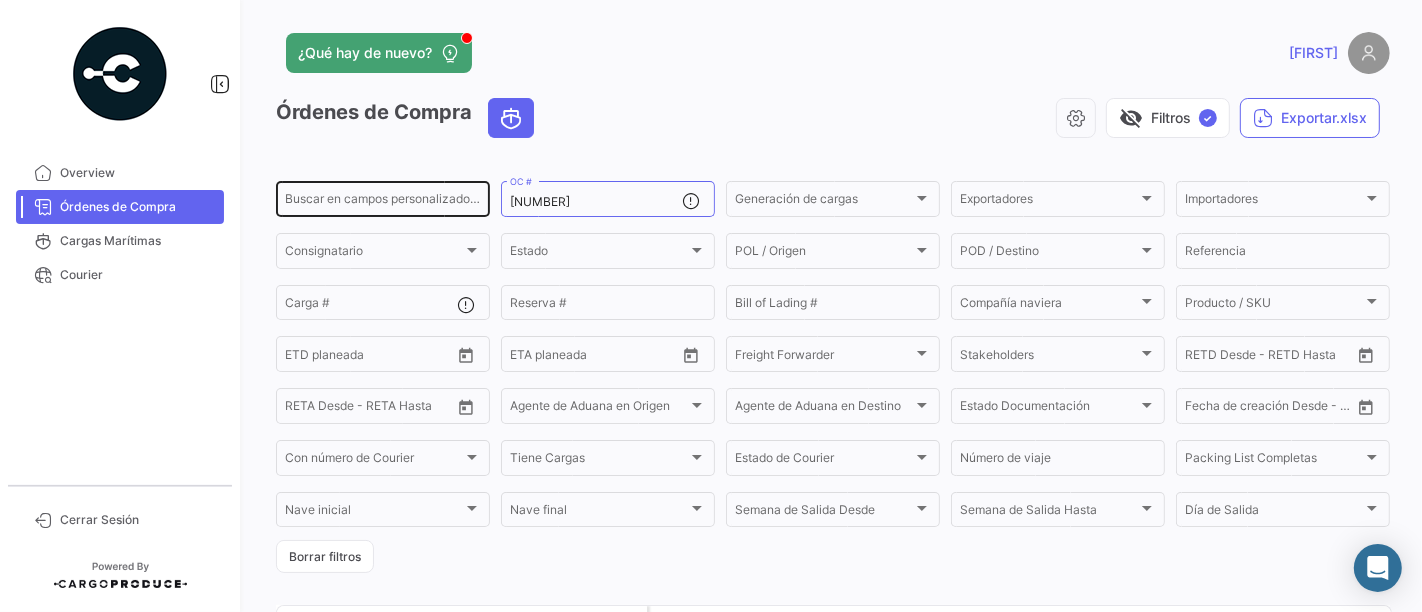 drag, startPoint x: 605, startPoint y: 192, endPoint x: 485, endPoint y: 199, distance: 120.203995 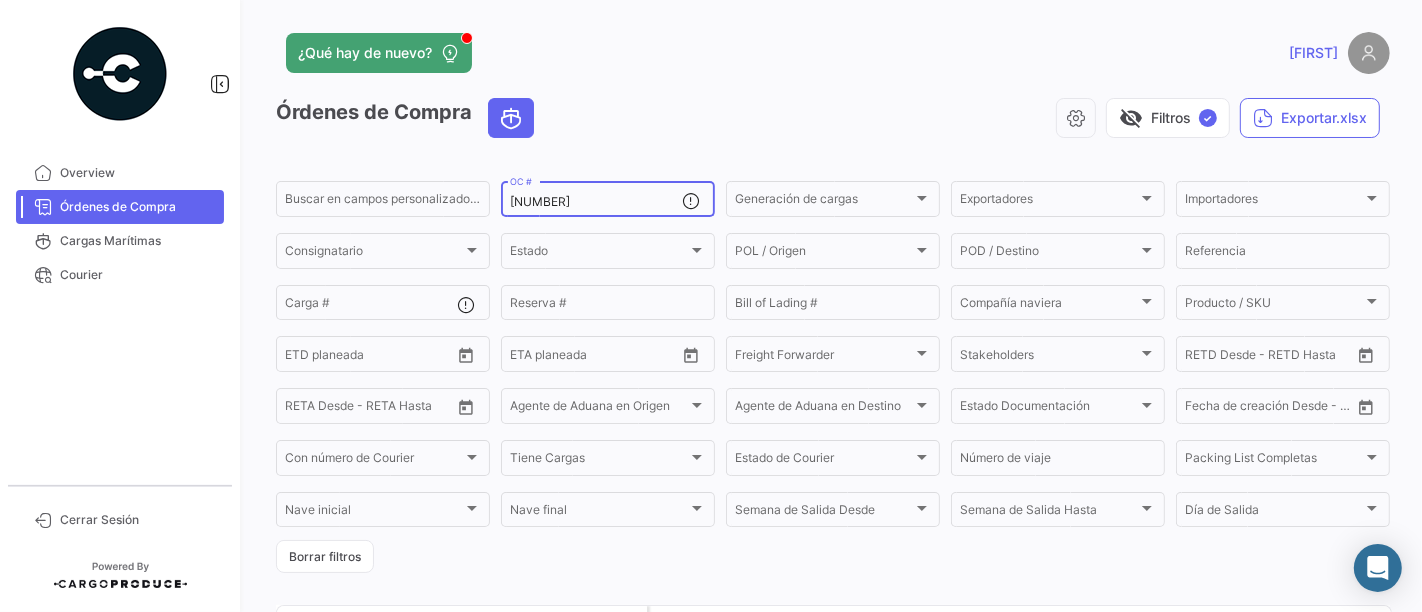 click on "[NUMBER]" at bounding box center [596, 202] 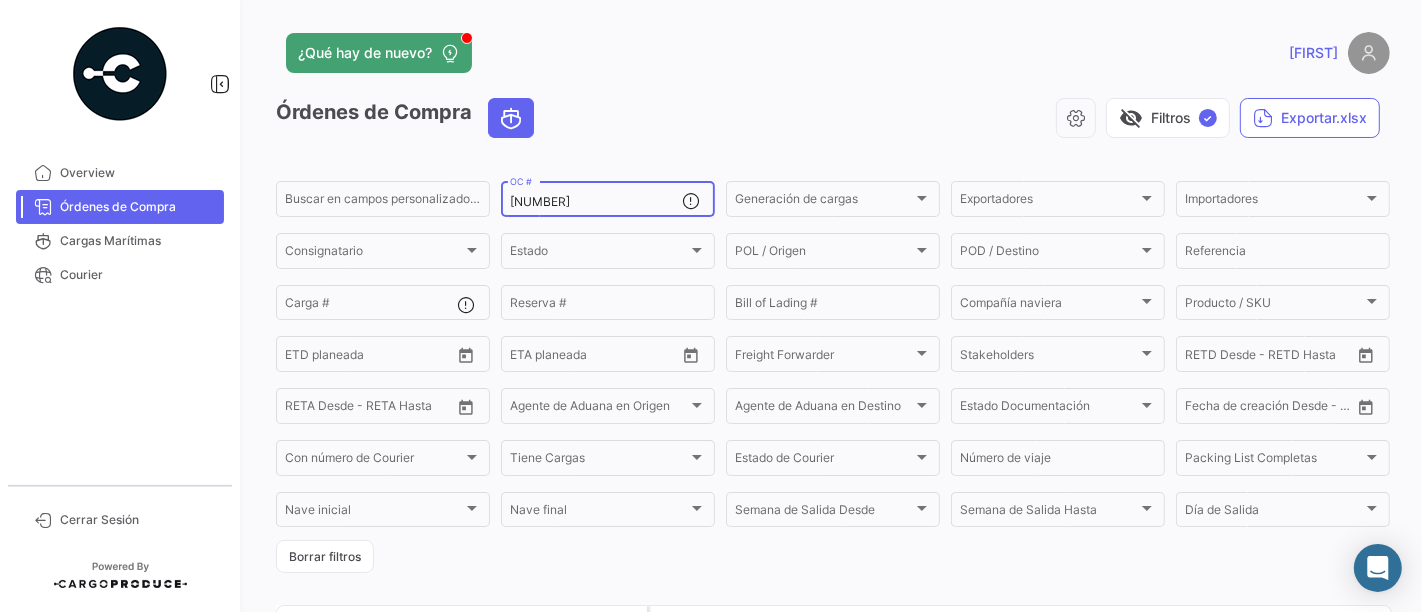 click on "[NUMBER]" at bounding box center (596, 202) 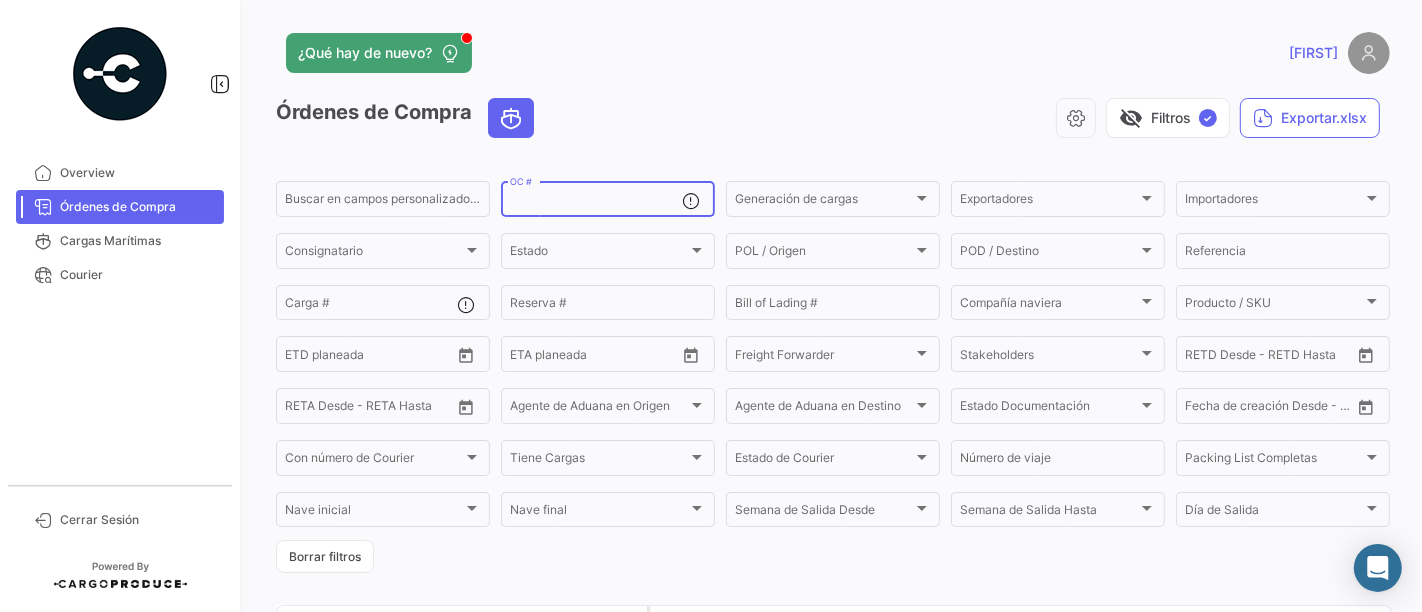 paste on "[NUMBER]" 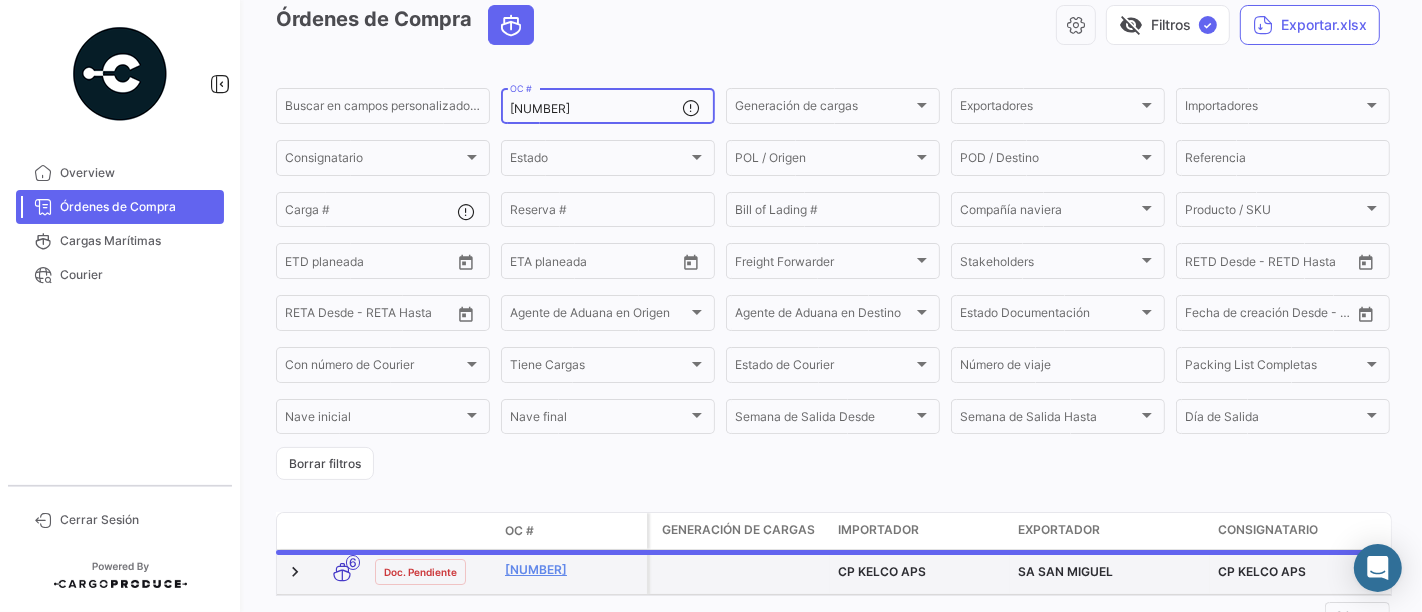 scroll, scrollTop: 183, scrollLeft: 0, axis: vertical 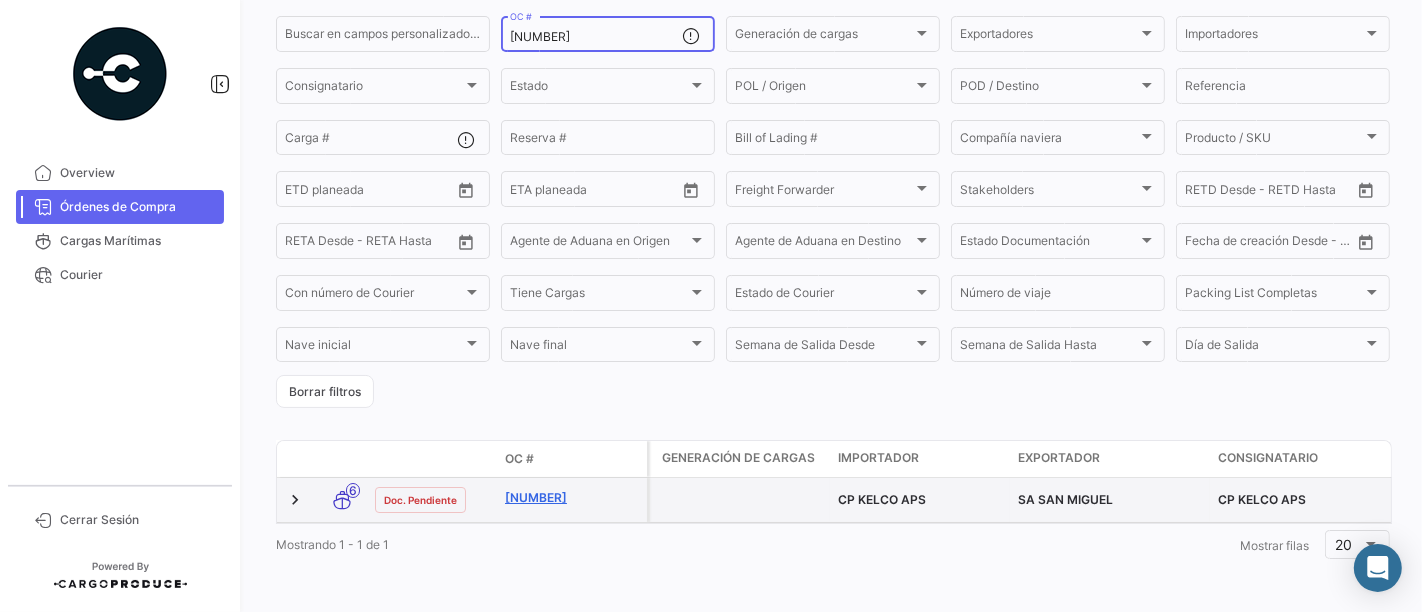 type on "[NUMBER]" 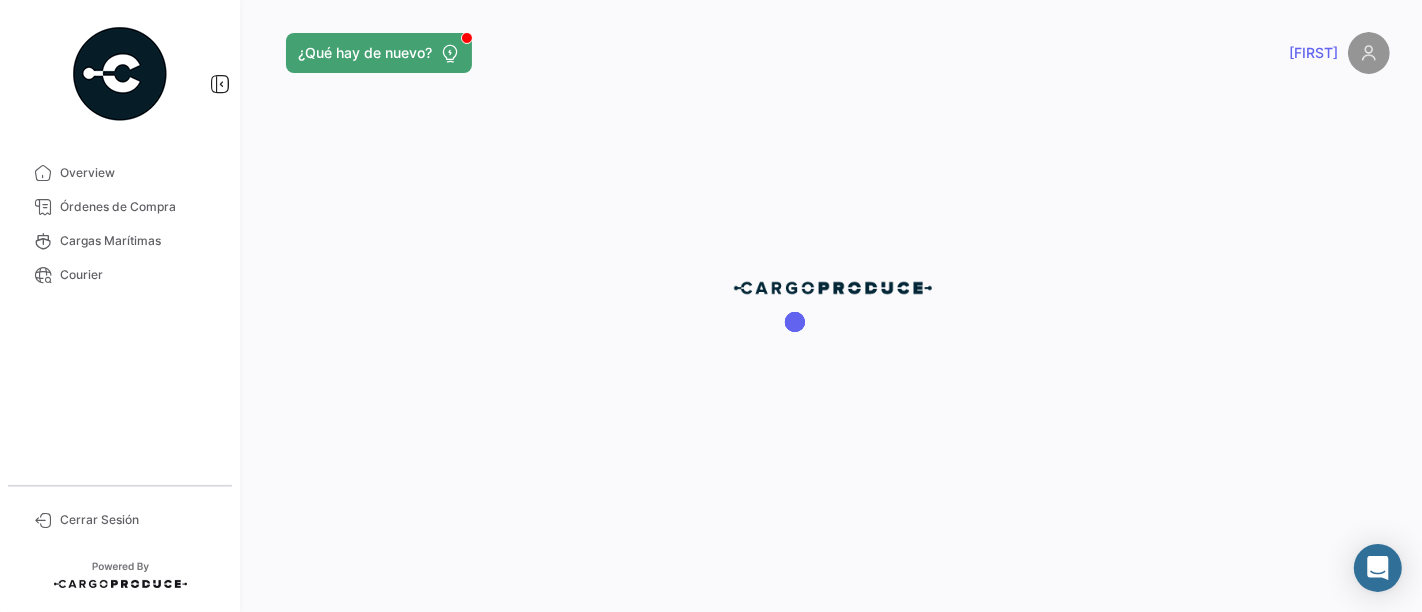 scroll, scrollTop: 0, scrollLeft: 0, axis: both 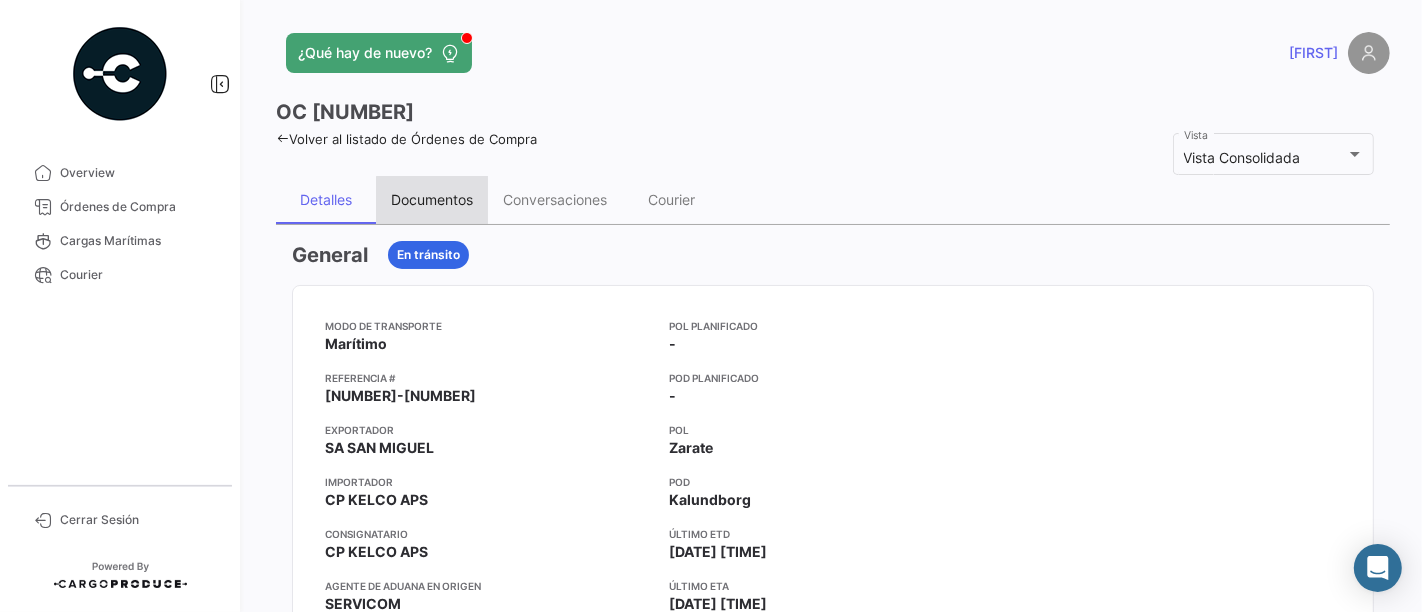 click on "Documentos" at bounding box center [432, 199] 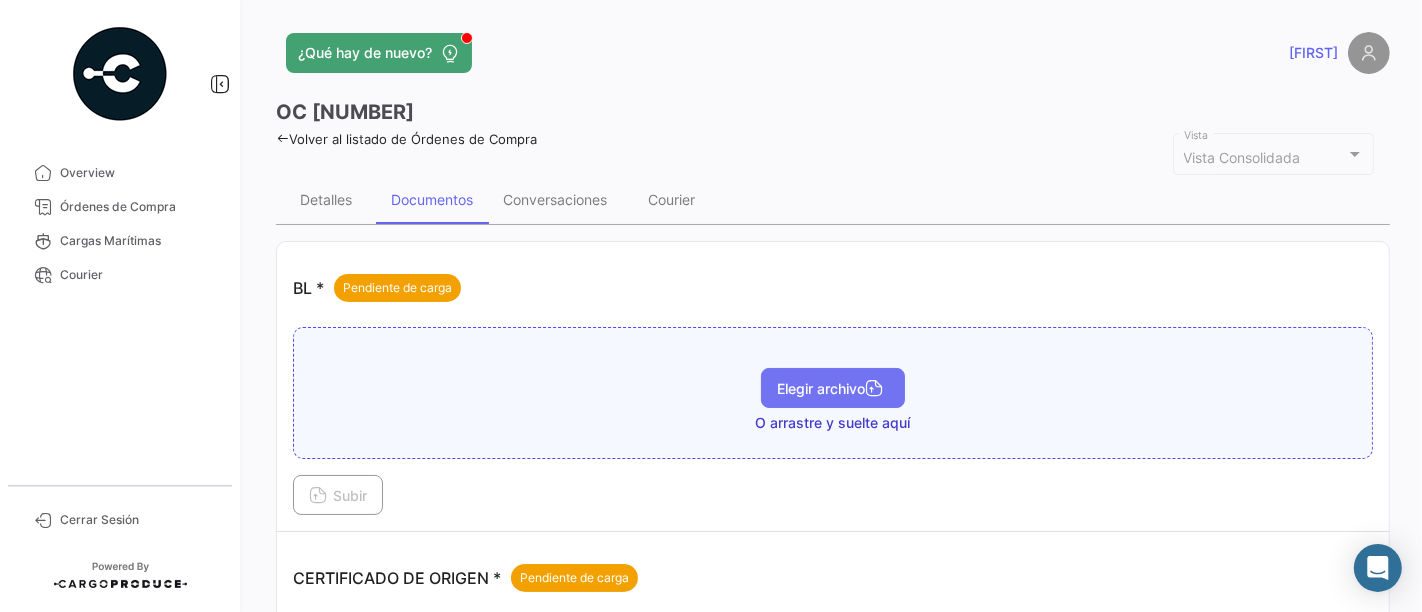 click on "Elegir archivo" at bounding box center (833, 388) 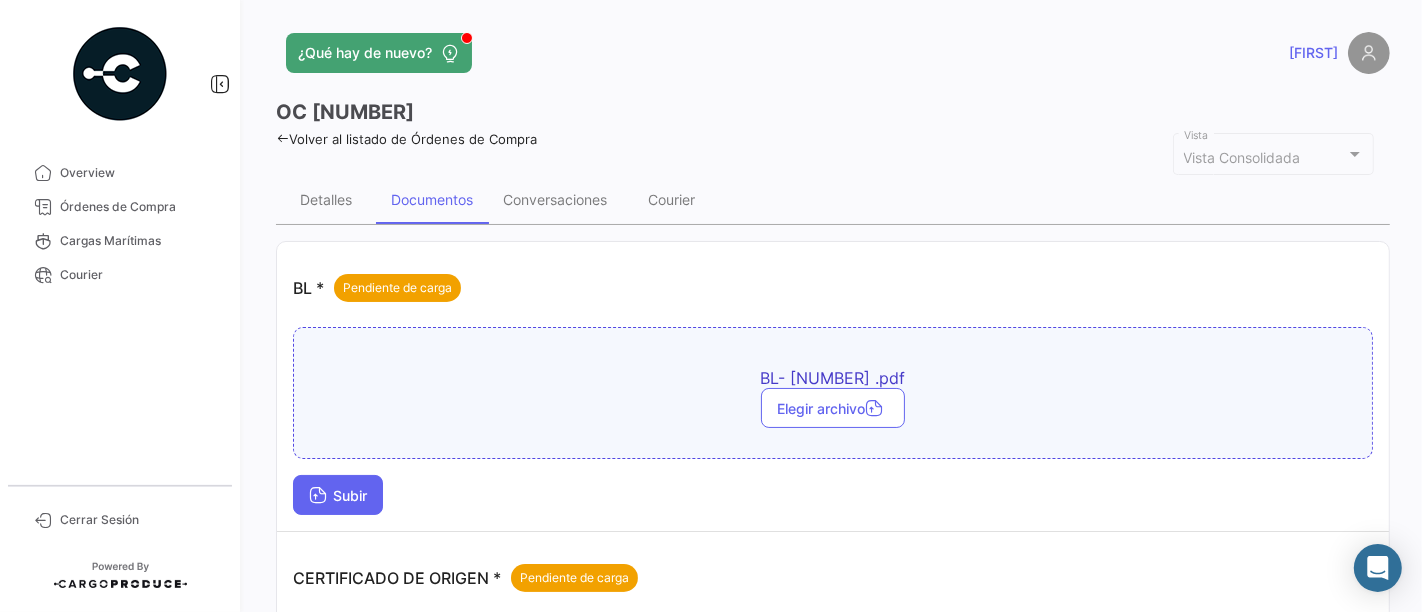 click on "Subir" at bounding box center [338, 495] 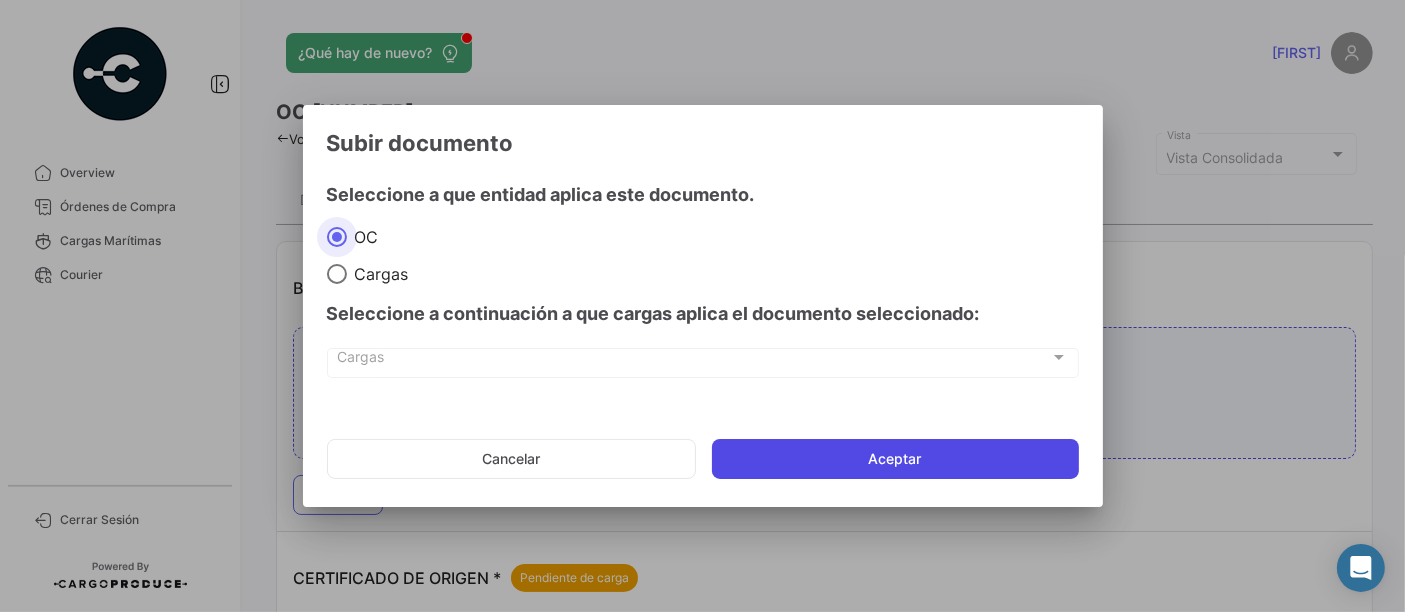 click on "Aceptar" 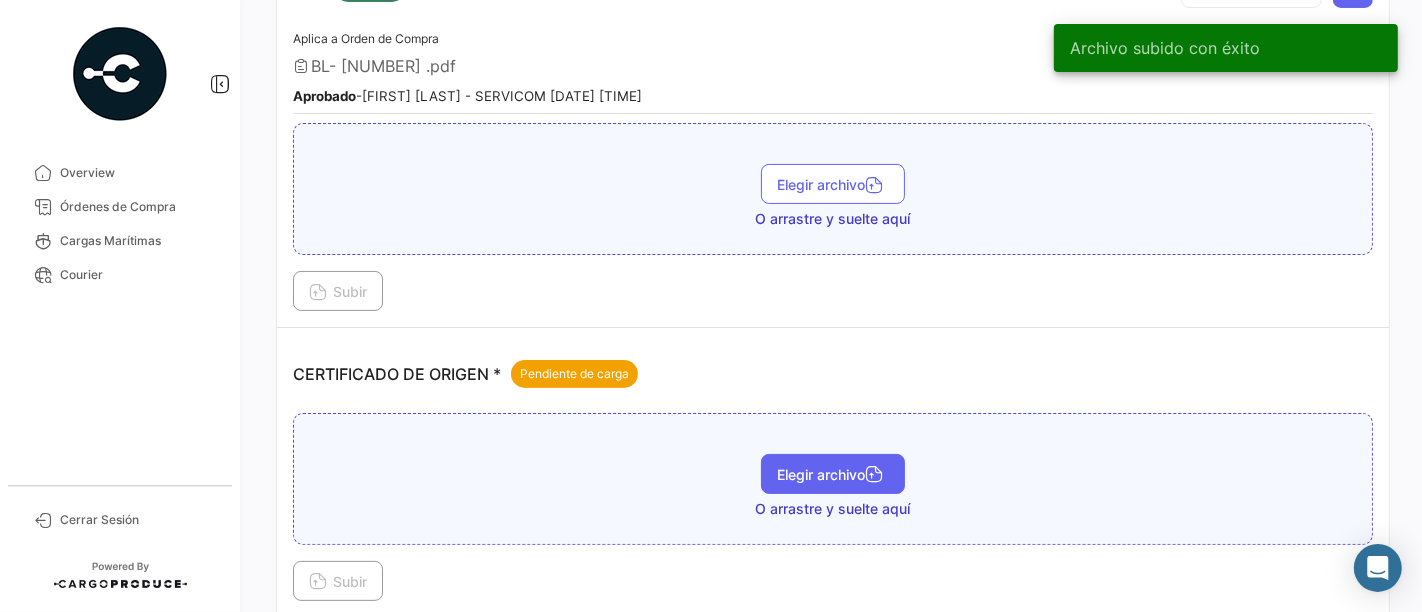 scroll, scrollTop: 333, scrollLeft: 0, axis: vertical 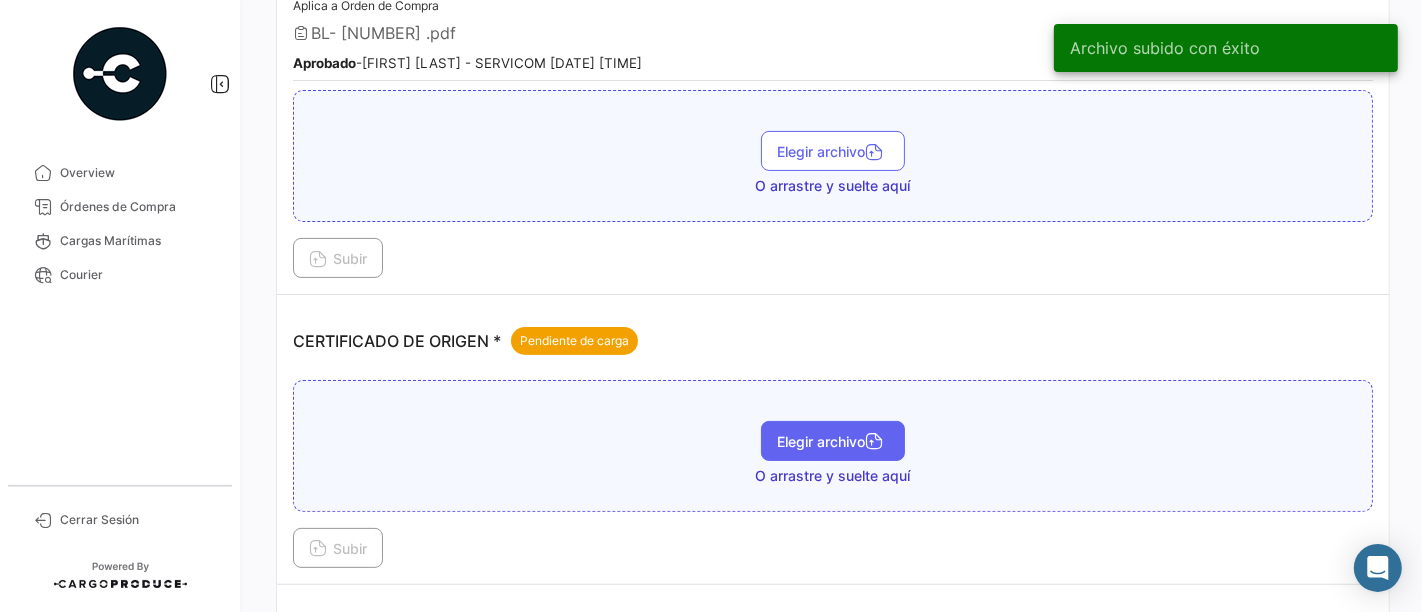 click on "Elegir archivo" at bounding box center [833, 441] 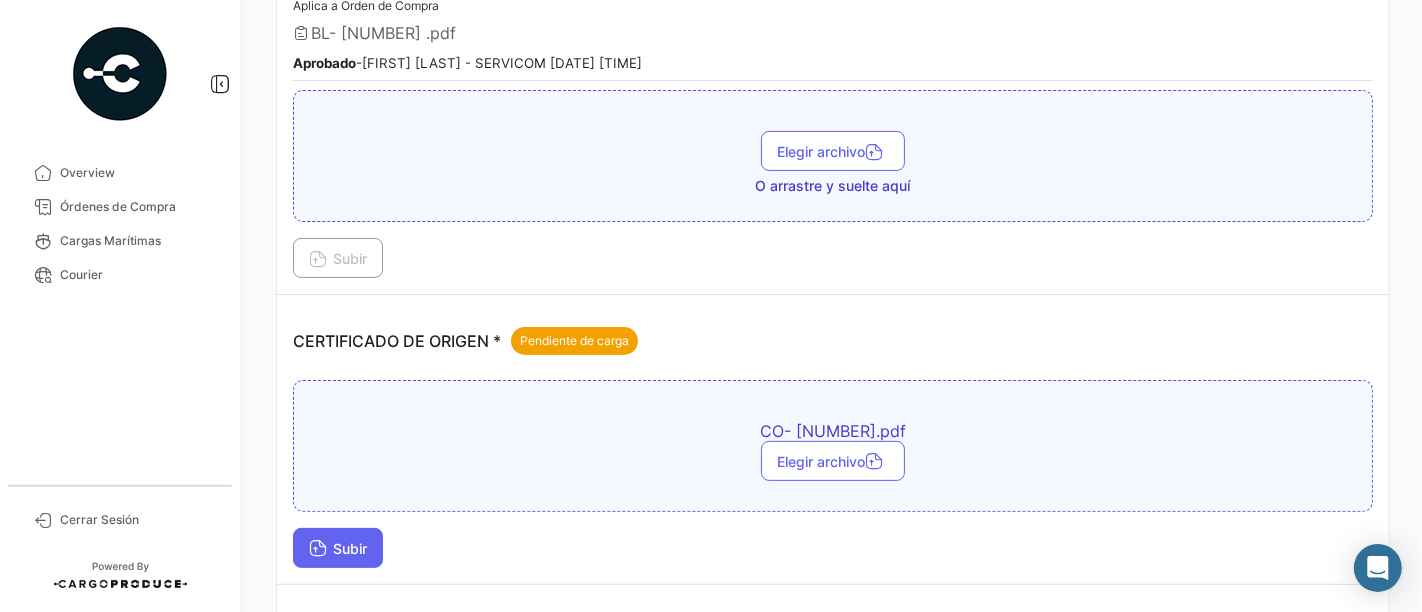 click on "Subir" at bounding box center [338, 548] 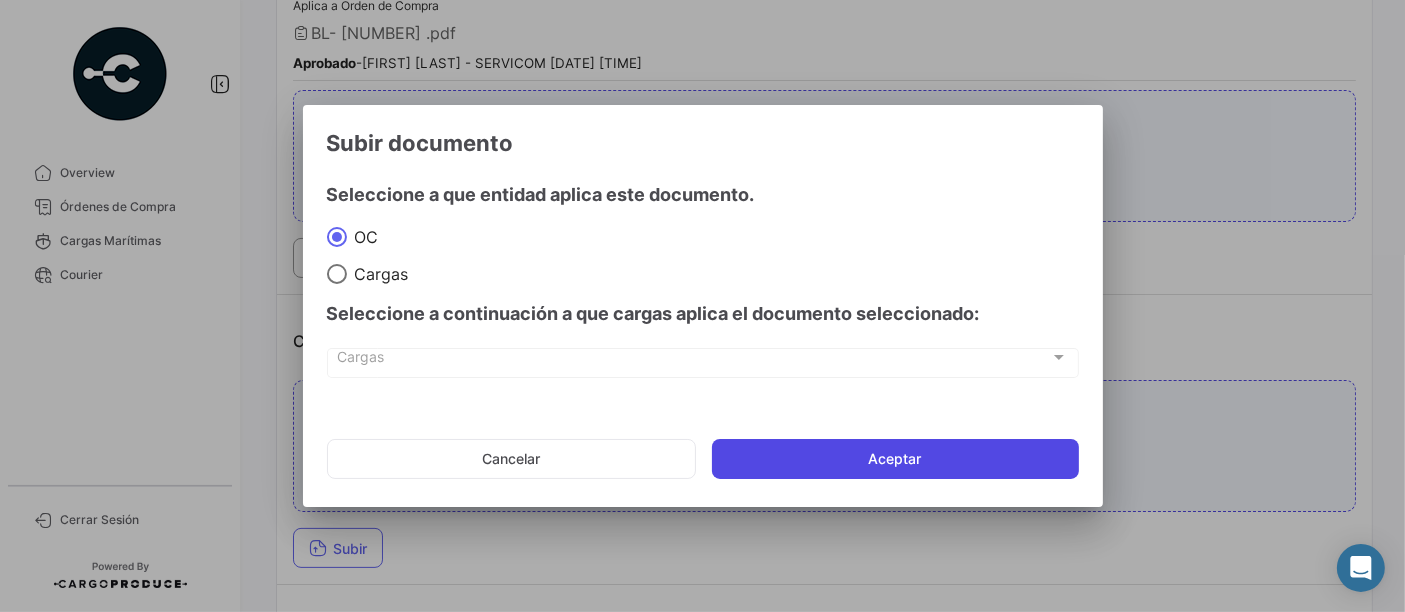 click on "Aceptar" 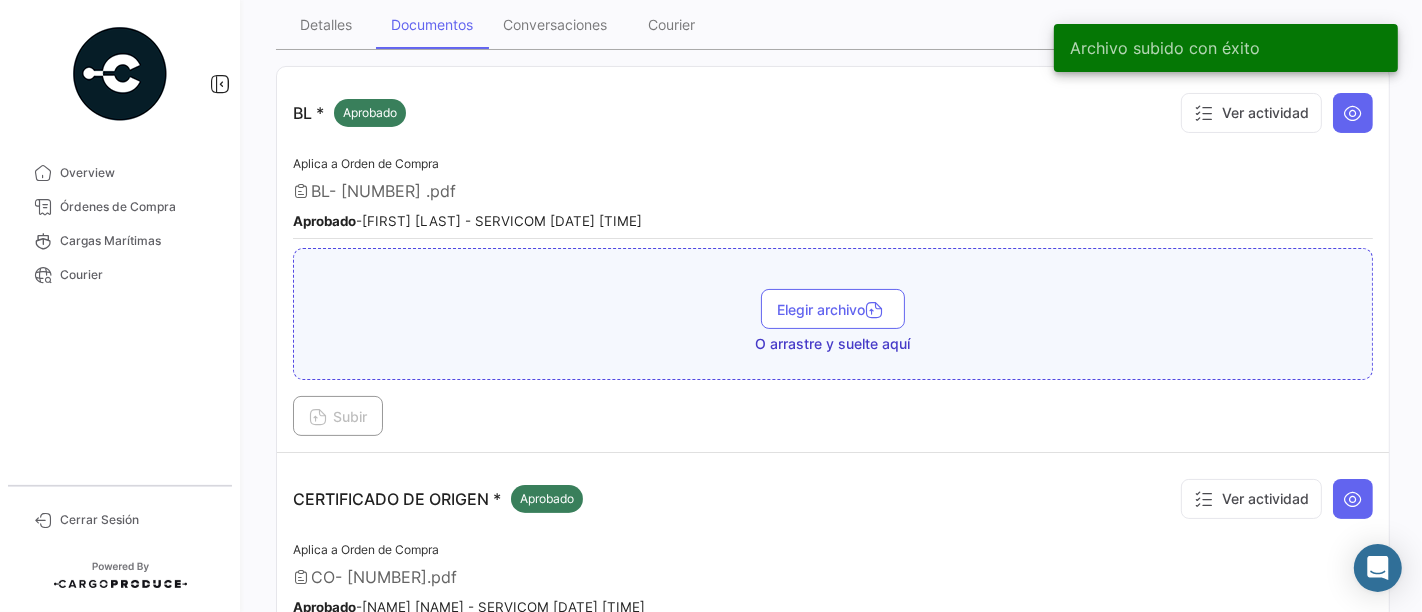 scroll, scrollTop: 111, scrollLeft: 0, axis: vertical 